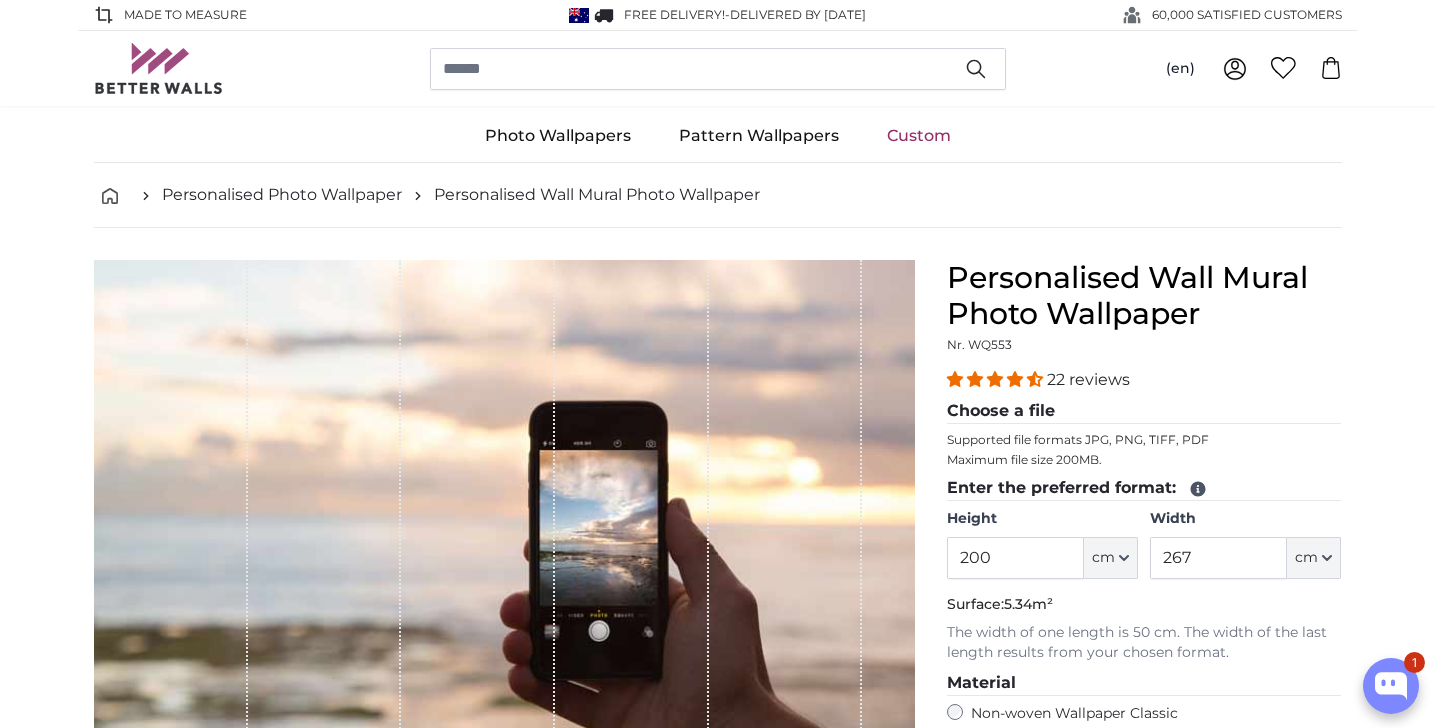scroll, scrollTop: 0, scrollLeft: 0, axis: both 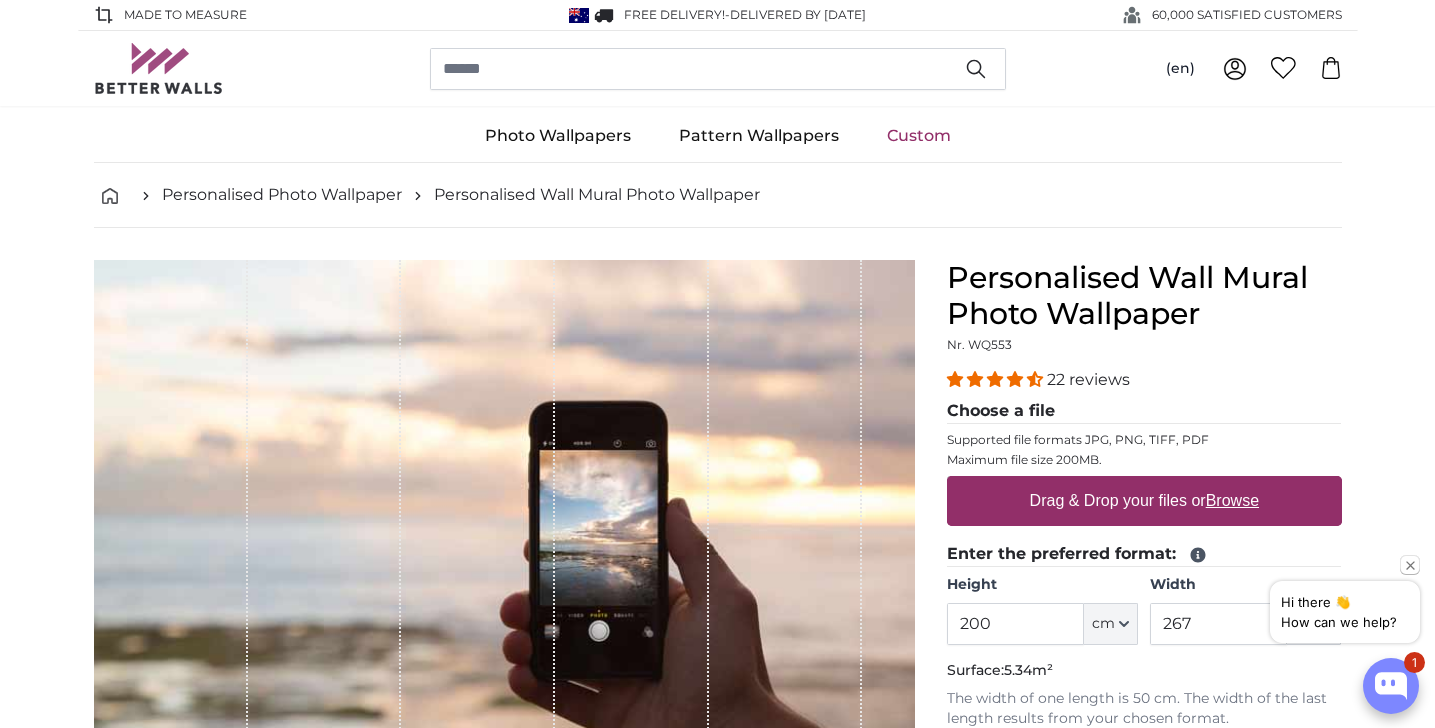 drag, startPoint x: 954, startPoint y: 285, endPoint x: 1246, endPoint y: 313, distance: 293.3394 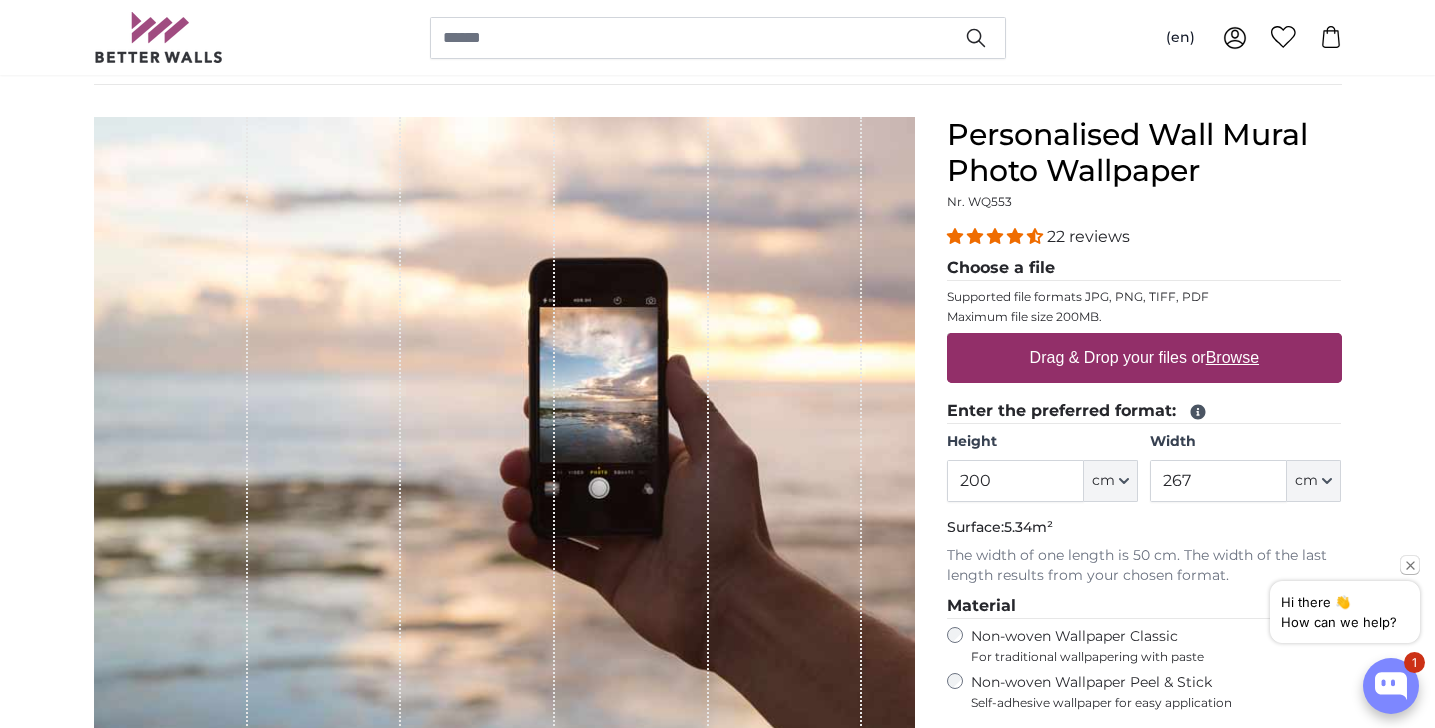 scroll, scrollTop: 157, scrollLeft: 0, axis: vertical 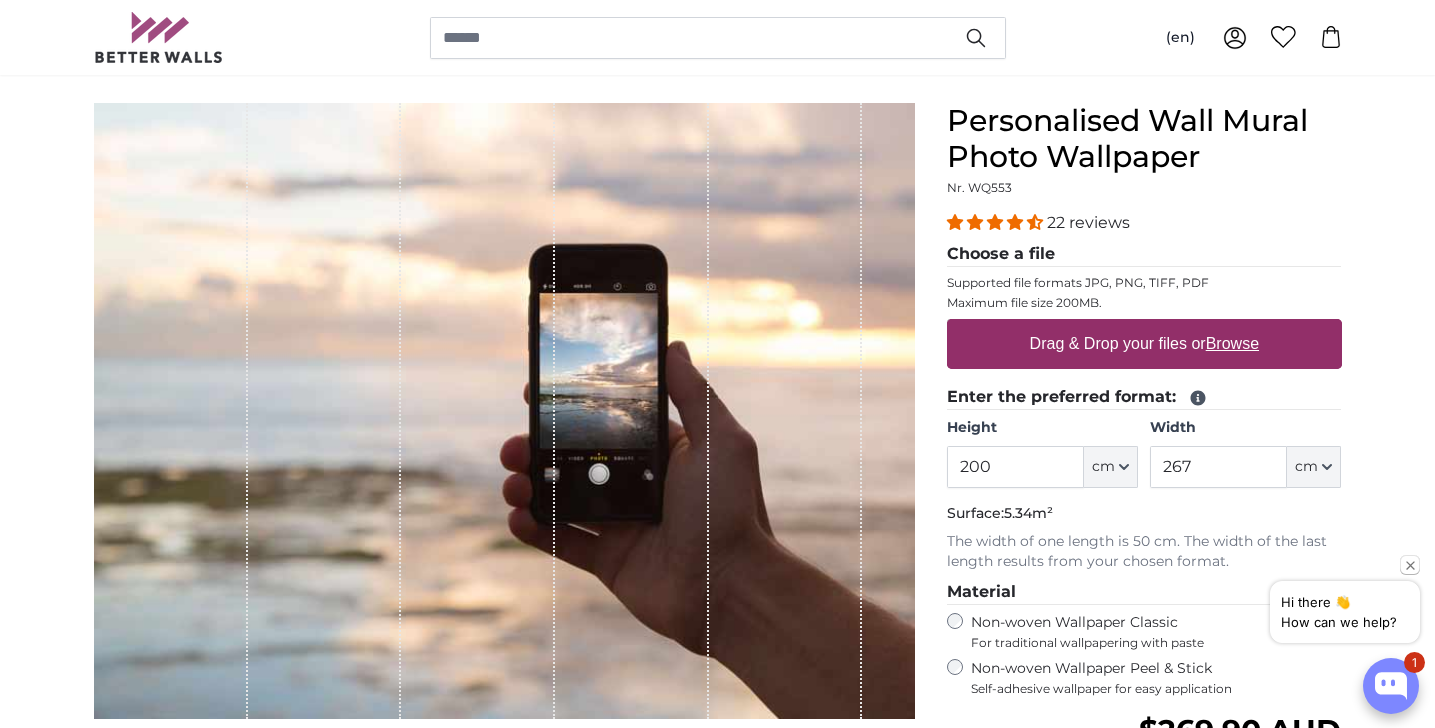 click on "Drag & Drop your files or  Browse" at bounding box center [1143, 344] 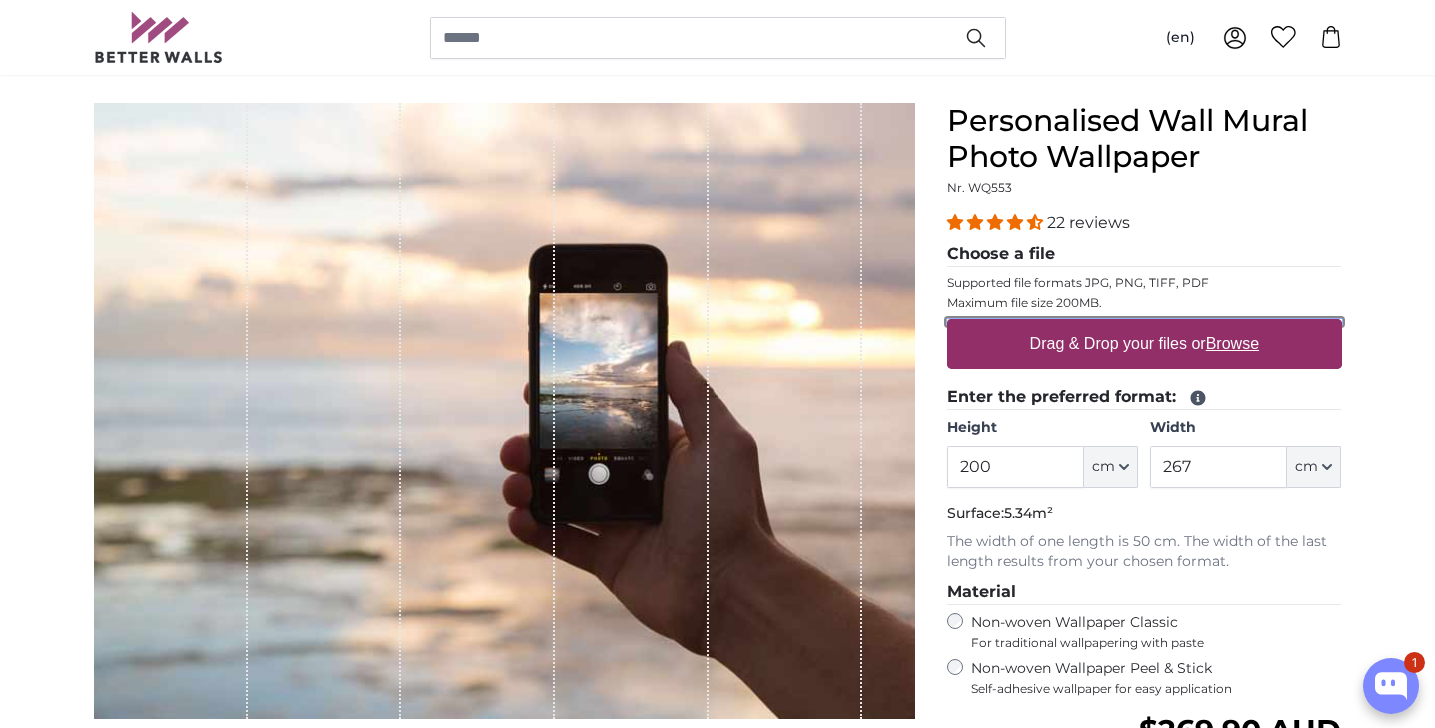 type on "**********" 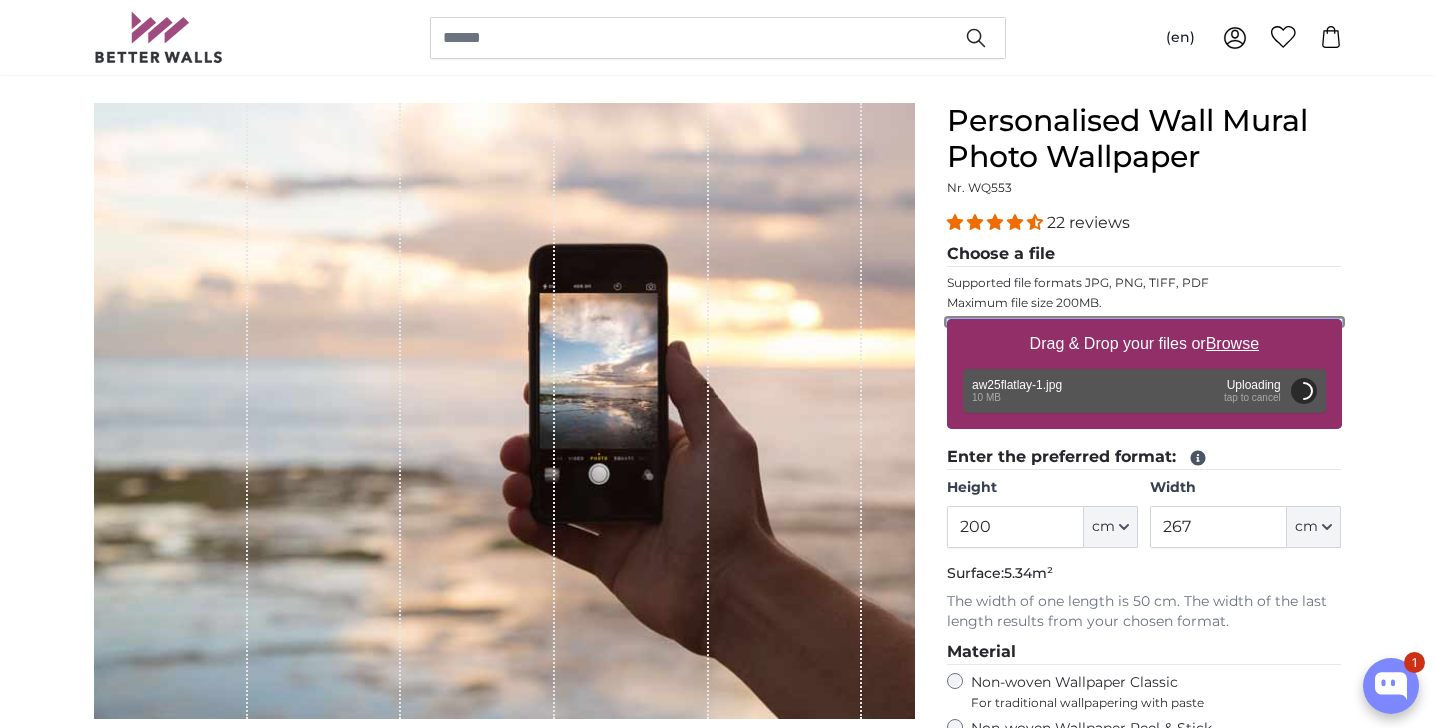 scroll, scrollTop: 247, scrollLeft: 0, axis: vertical 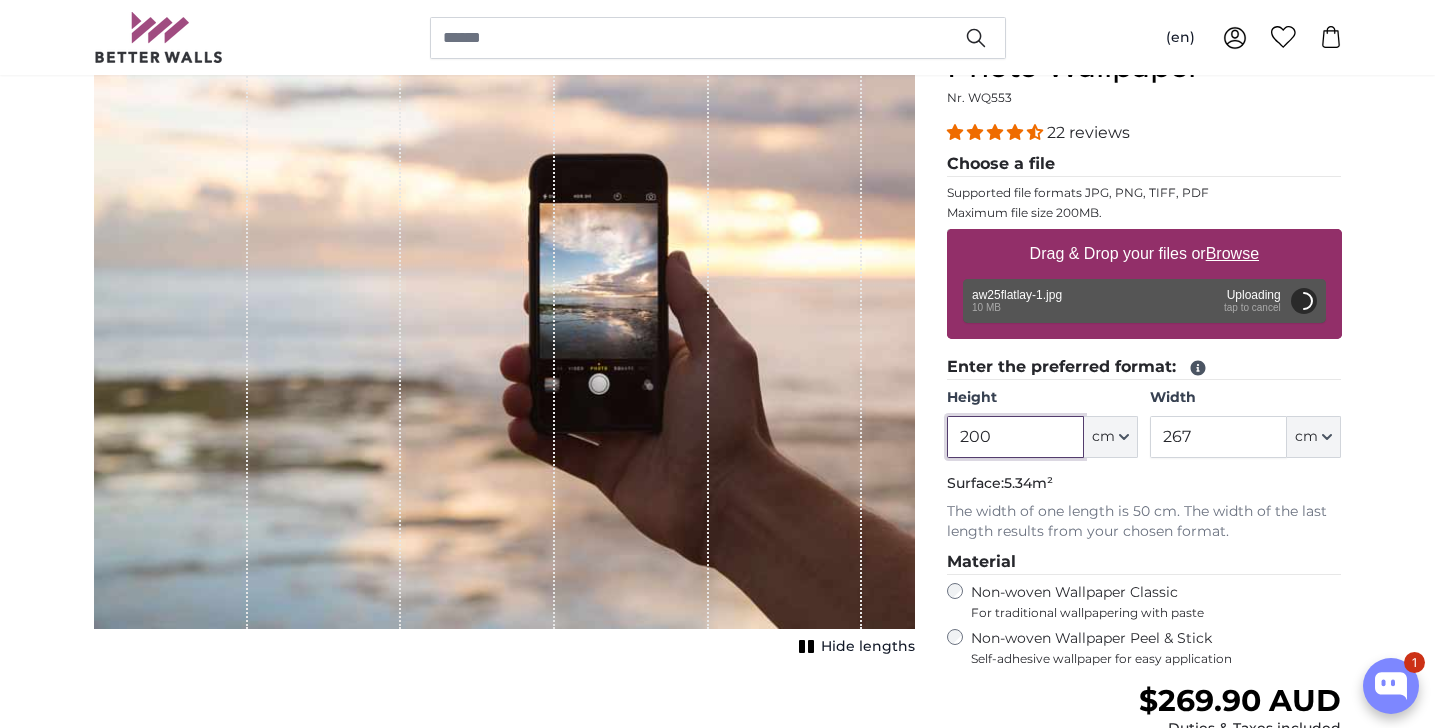 click on "200" at bounding box center [1015, 437] 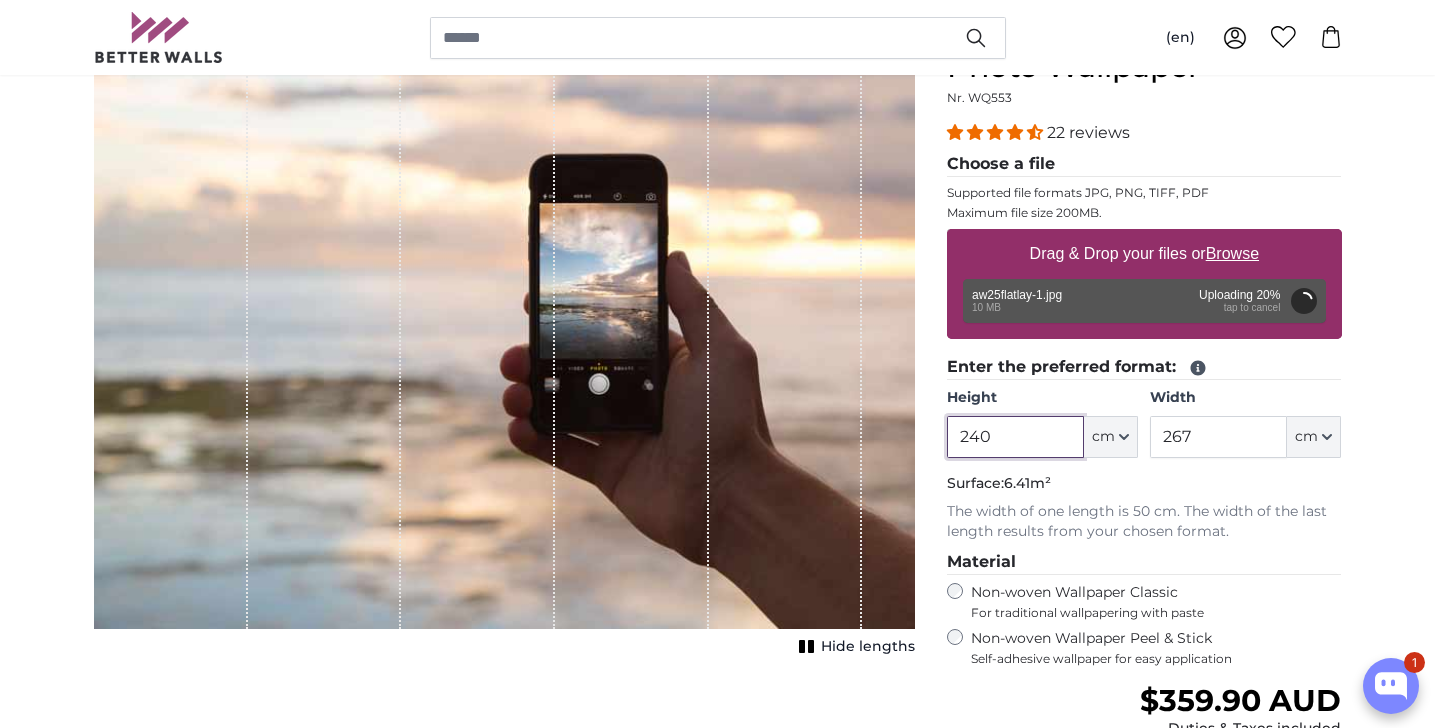 type on "240" 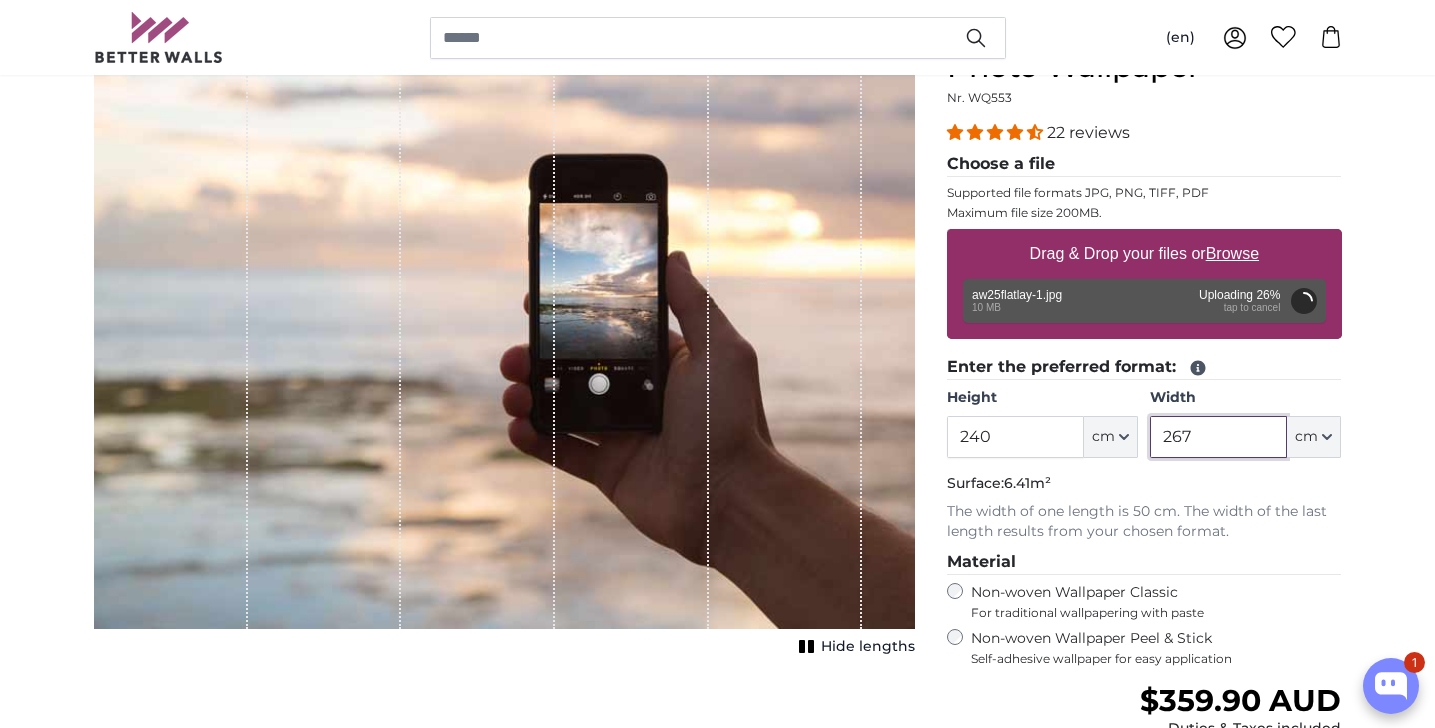 drag, startPoint x: 1206, startPoint y: 435, endPoint x: 1144, endPoint y: 435, distance: 62 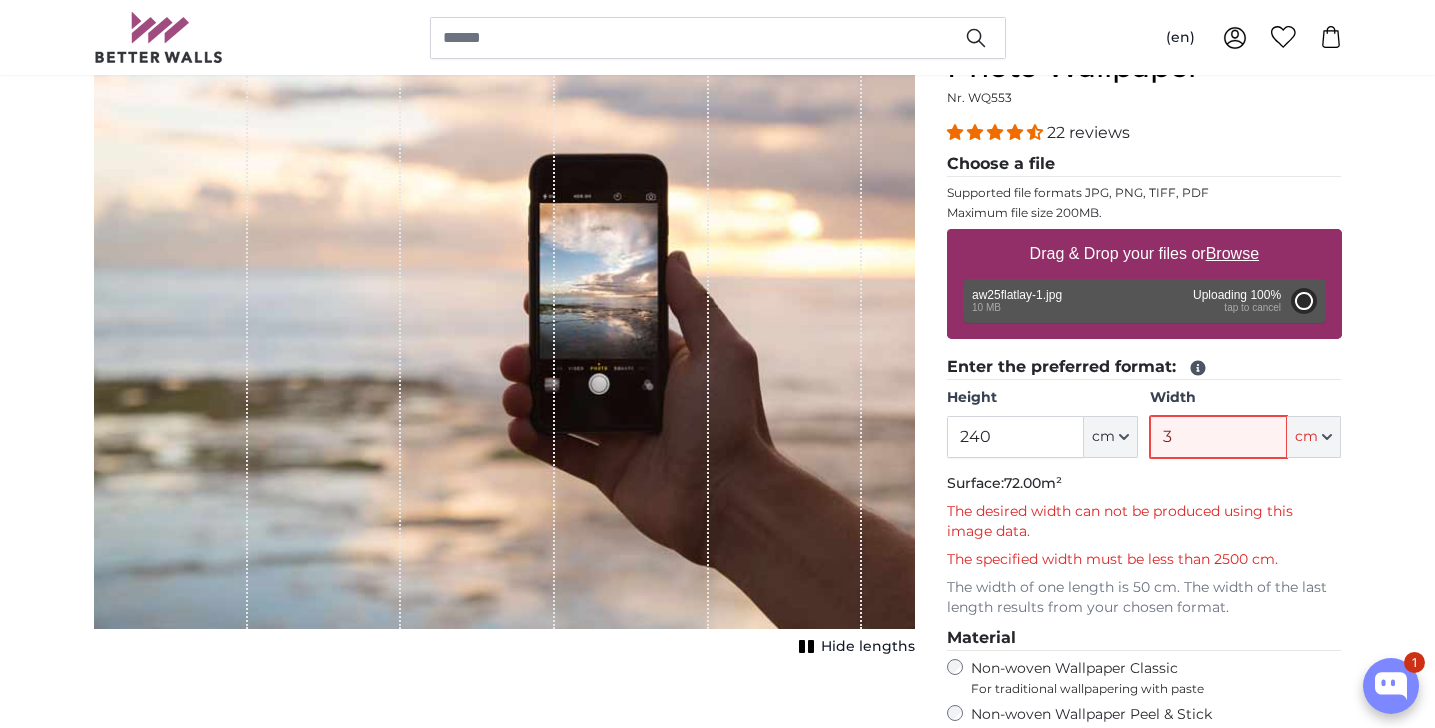 type on "150" 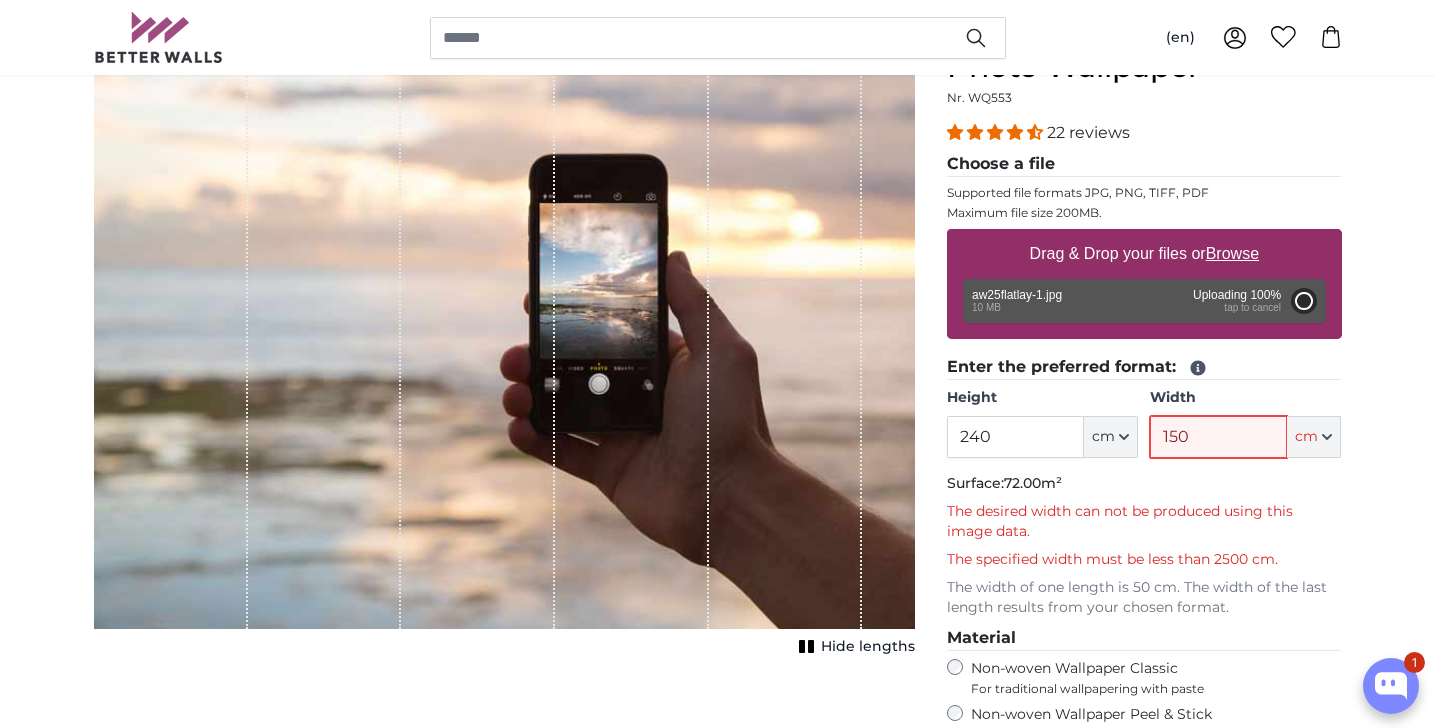 type on "200" 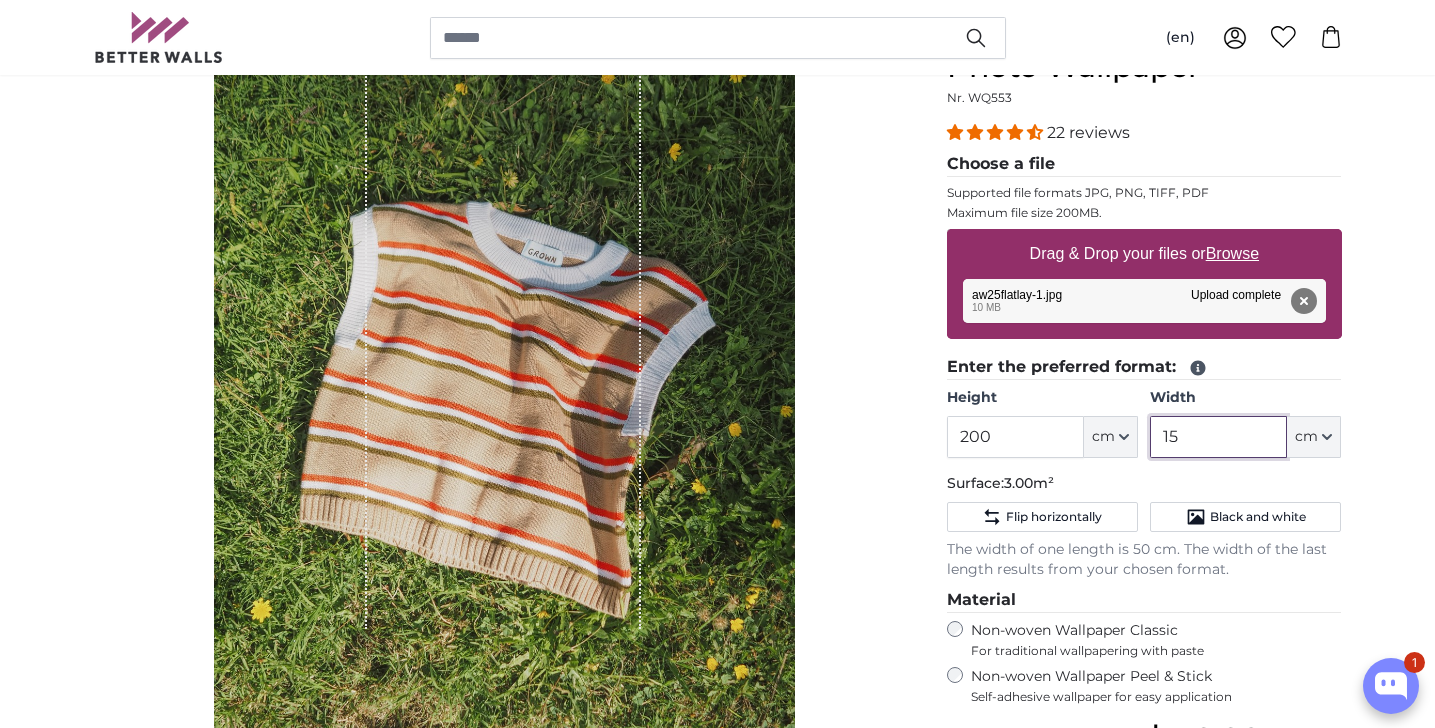 type on "1" 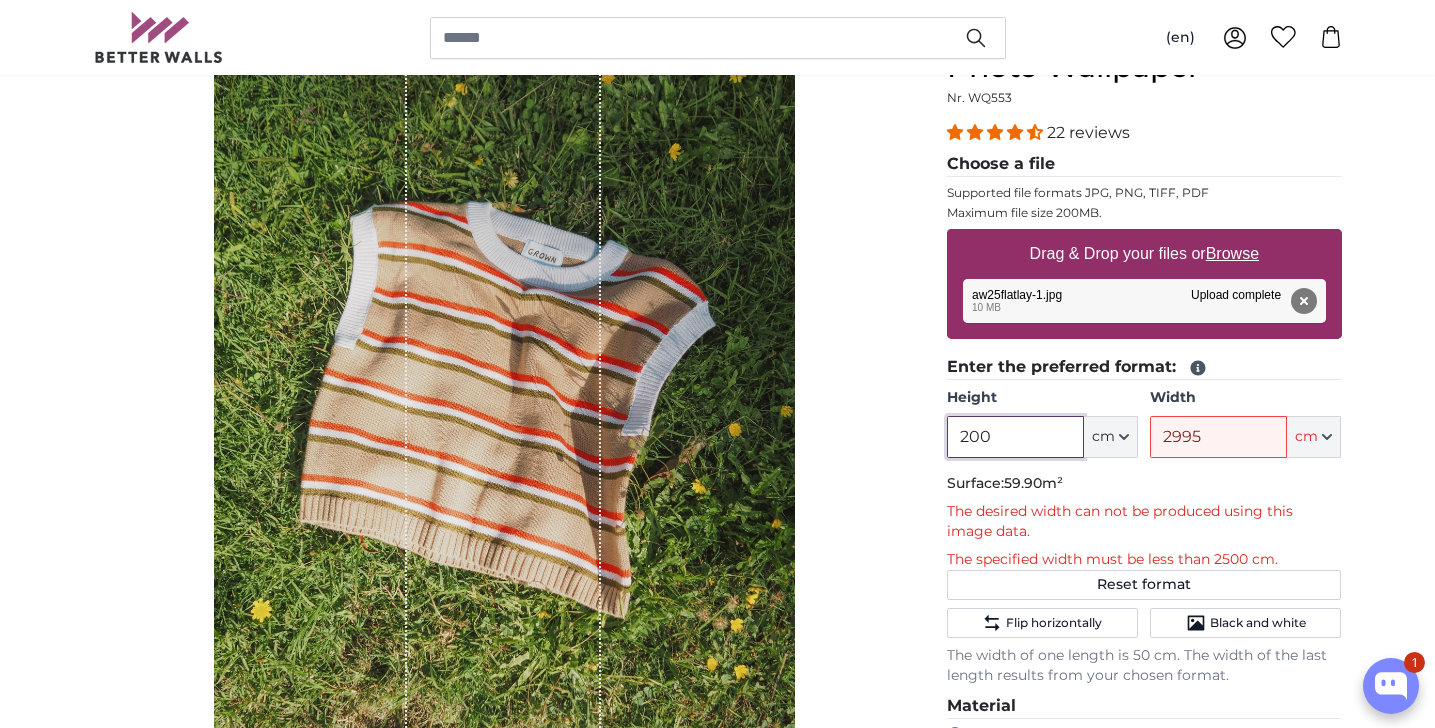 drag, startPoint x: 1042, startPoint y: 440, endPoint x: 956, endPoint y: 439, distance: 86.00581 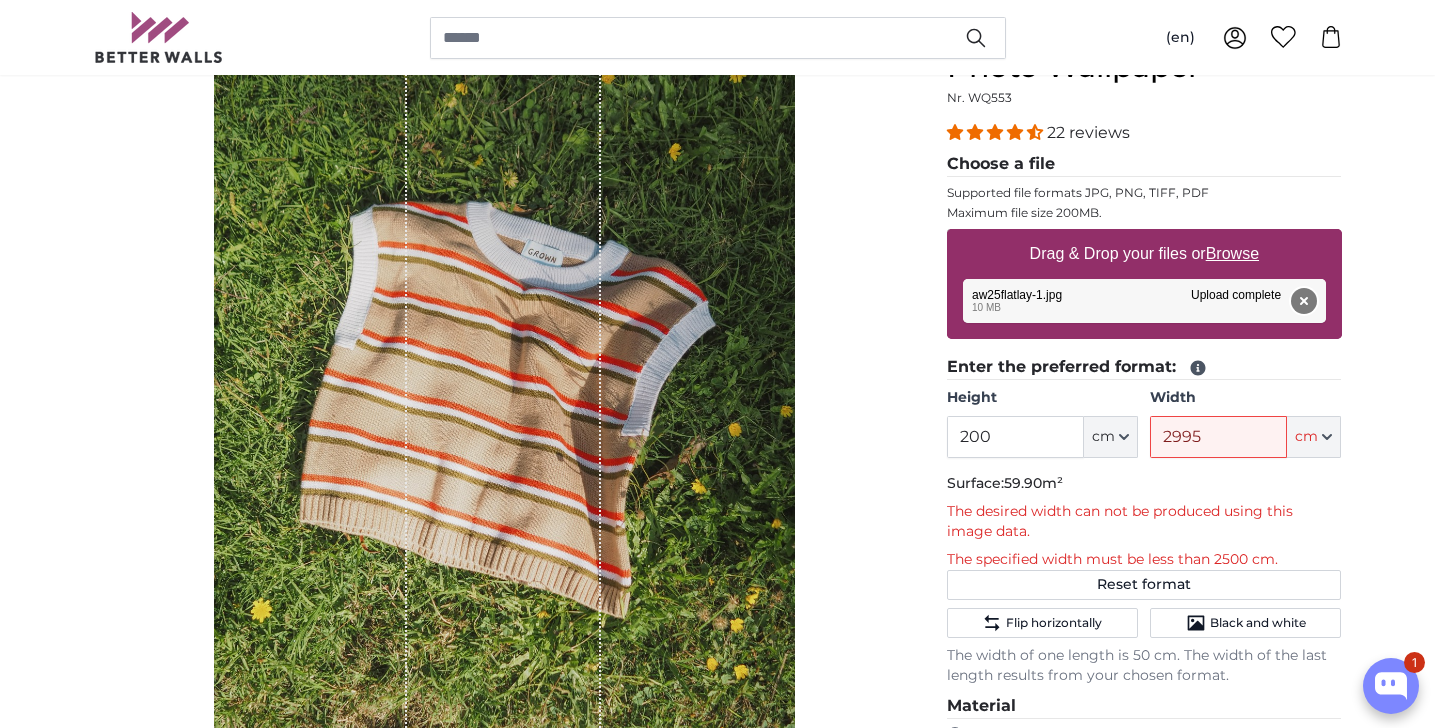 click on "Remove" at bounding box center (1303, 301) 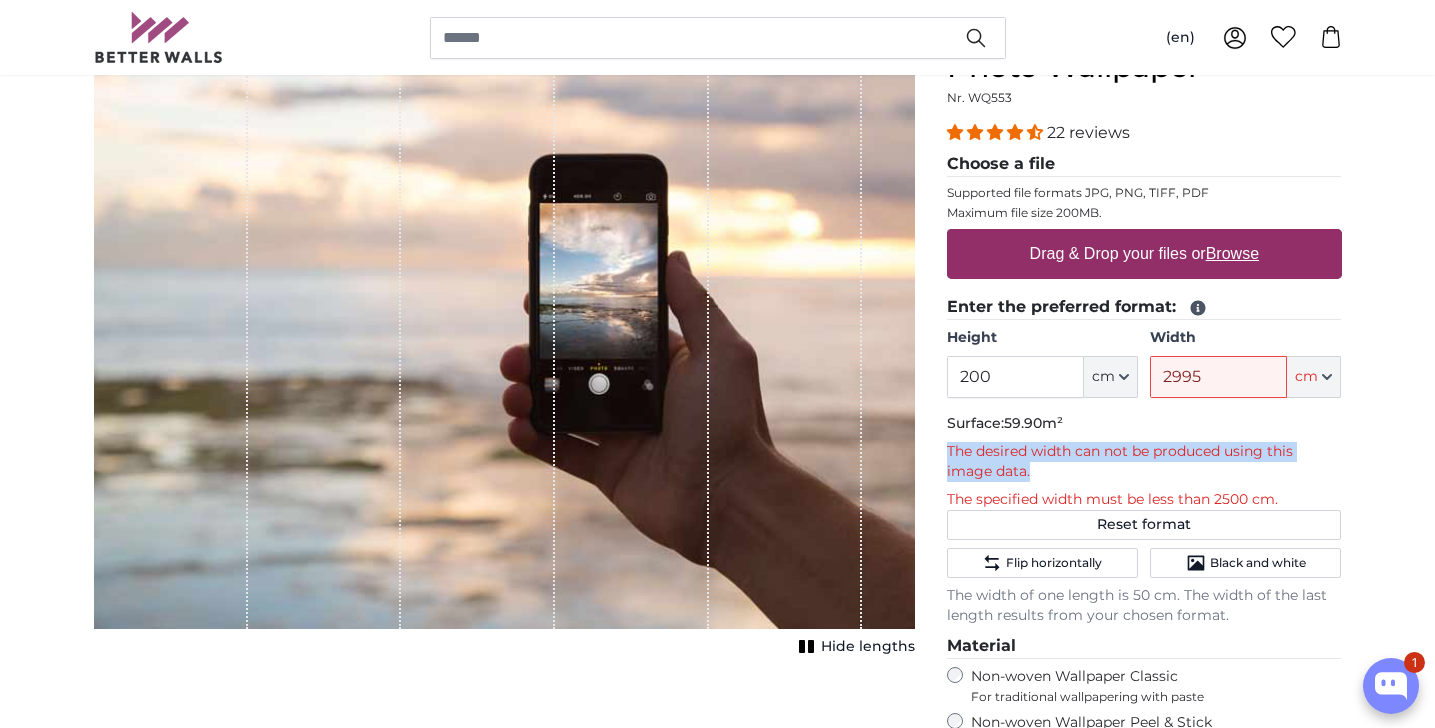 drag, startPoint x: 943, startPoint y: 449, endPoint x: 1107, endPoint y: 469, distance: 165.21501 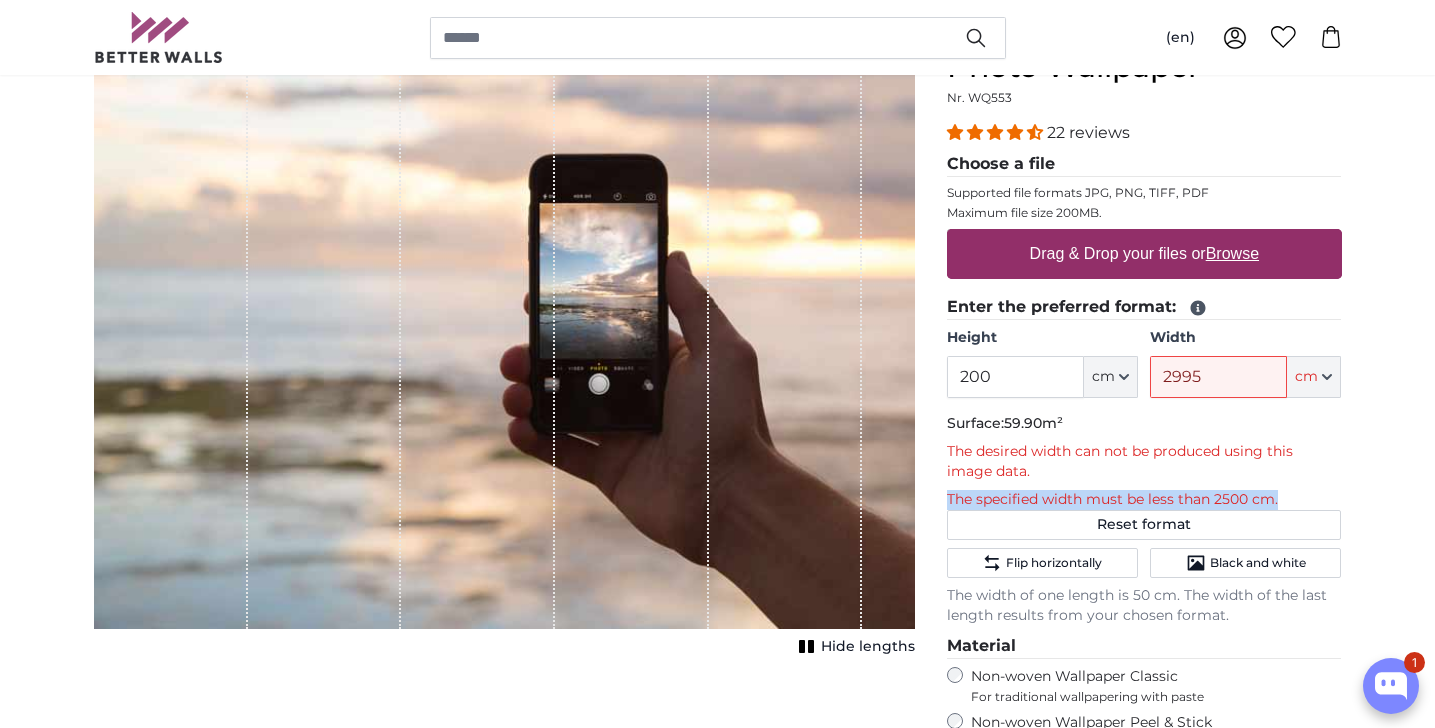 drag, startPoint x: 950, startPoint y: 496, endPoint x: 1288, endPoint y: 497, distance: 338.00146 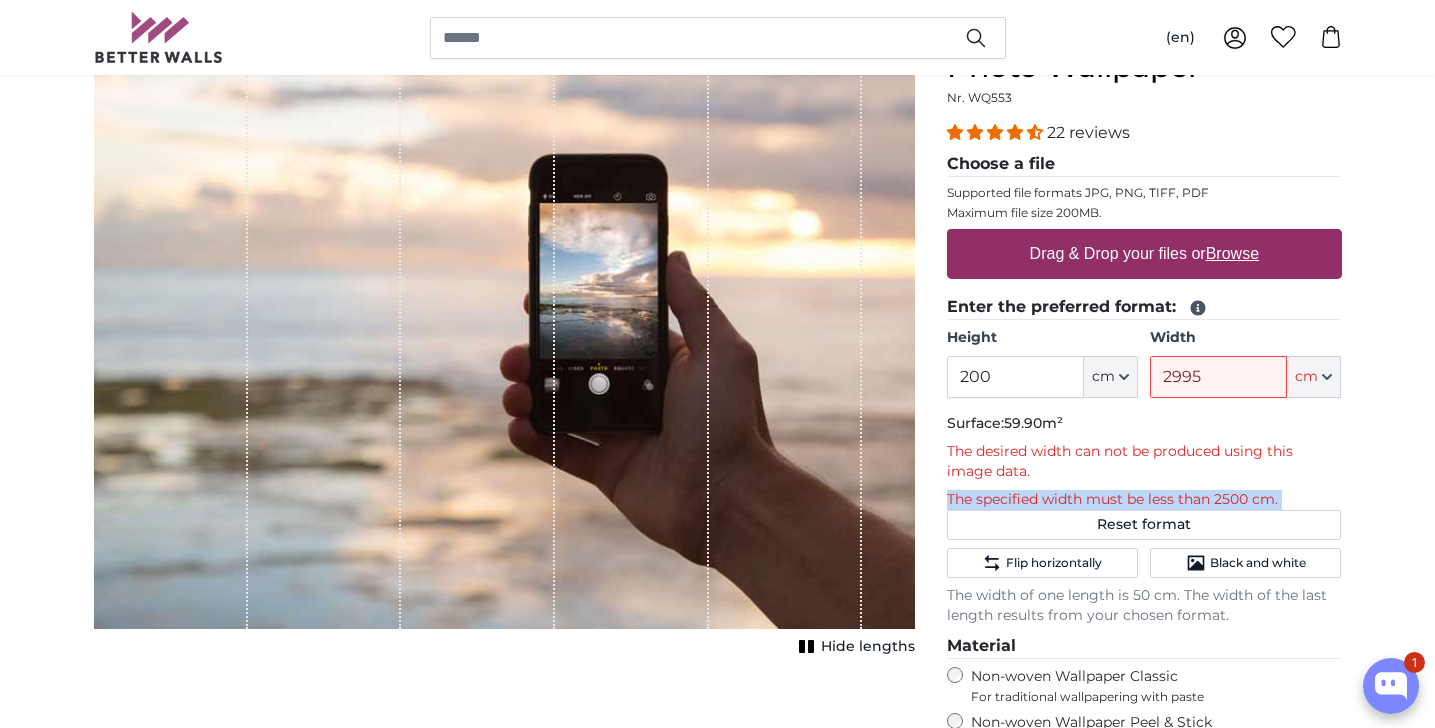drag, startPoint x: 1288, startPoint y: 497, endPoint x: 938, endPoint y: 494, distance: 350.01285 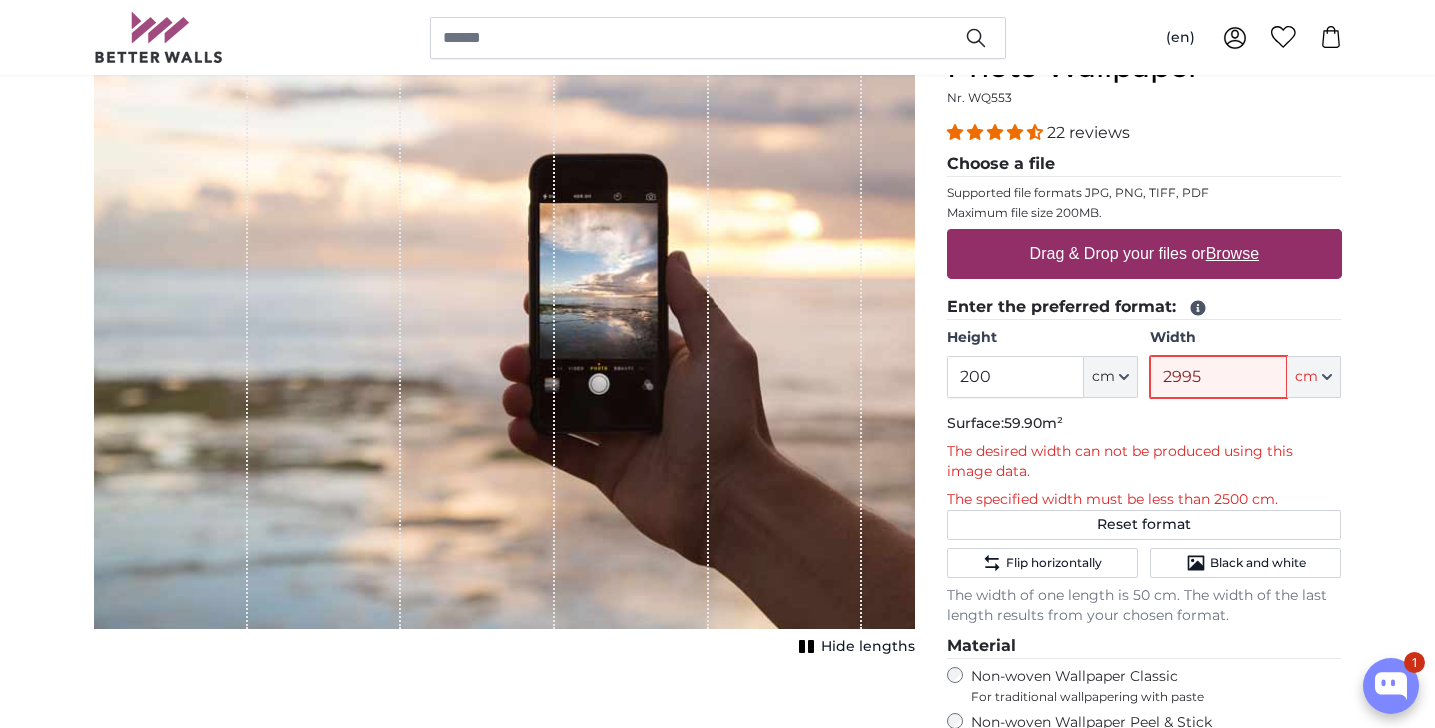 click on "2995" at bounding box center [1218, 377] 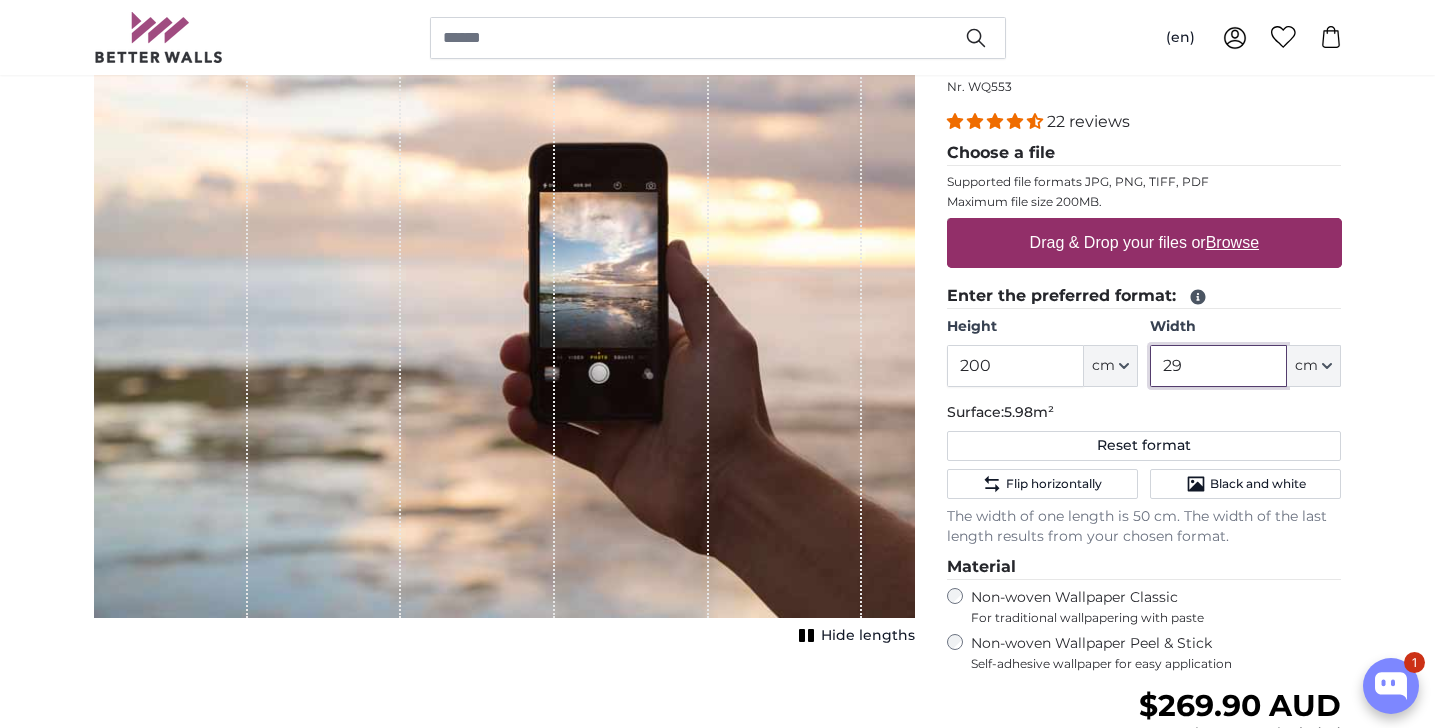 type on "2" 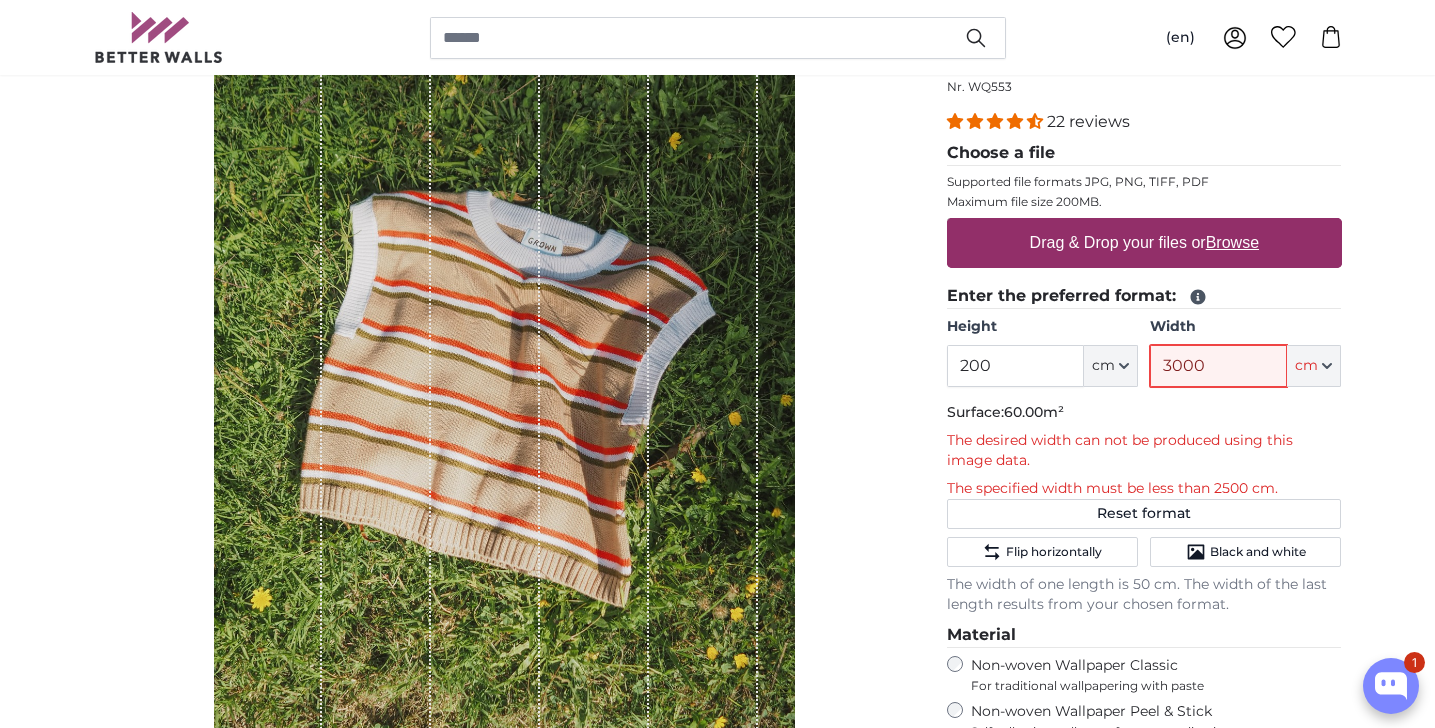 type on "3000" 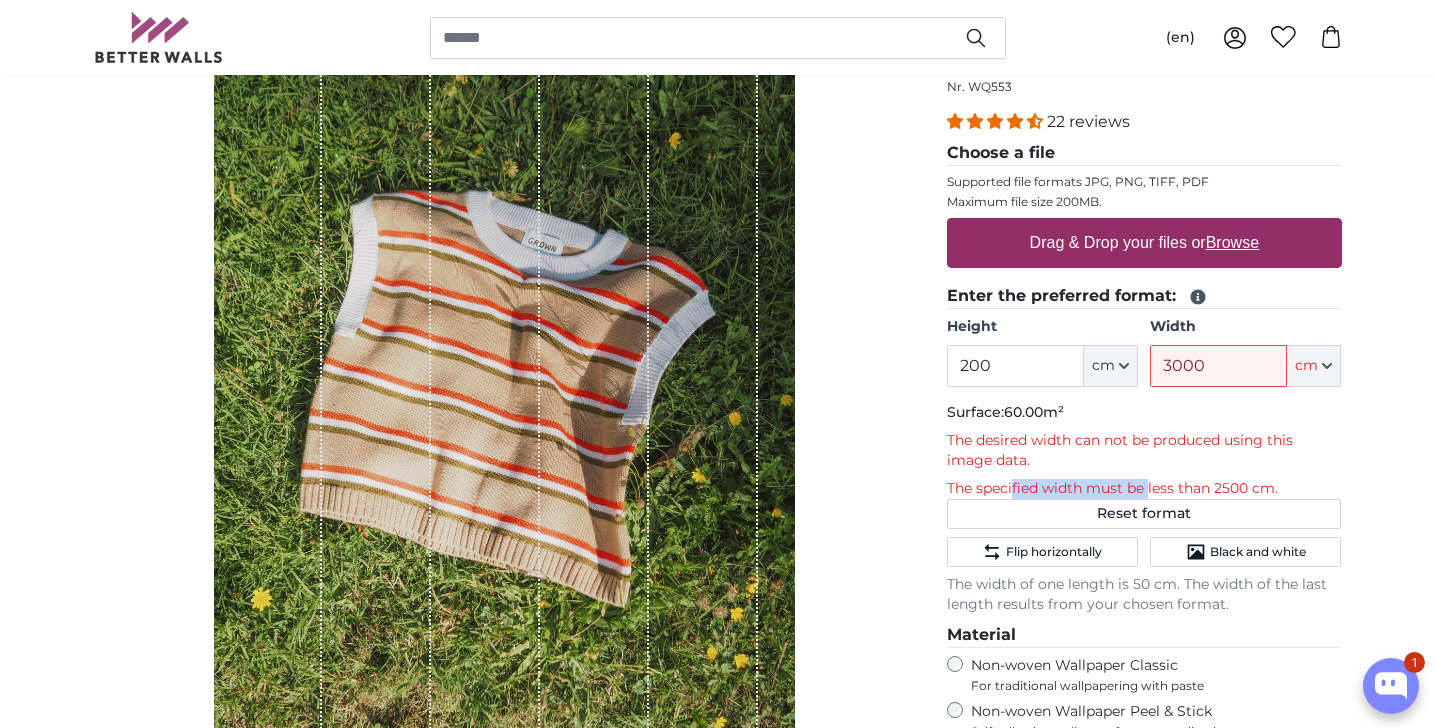 drag, startPoint x: 1013, startPoint y: 485, endPoint x: 1216, endPoint y: 485, distance: 203 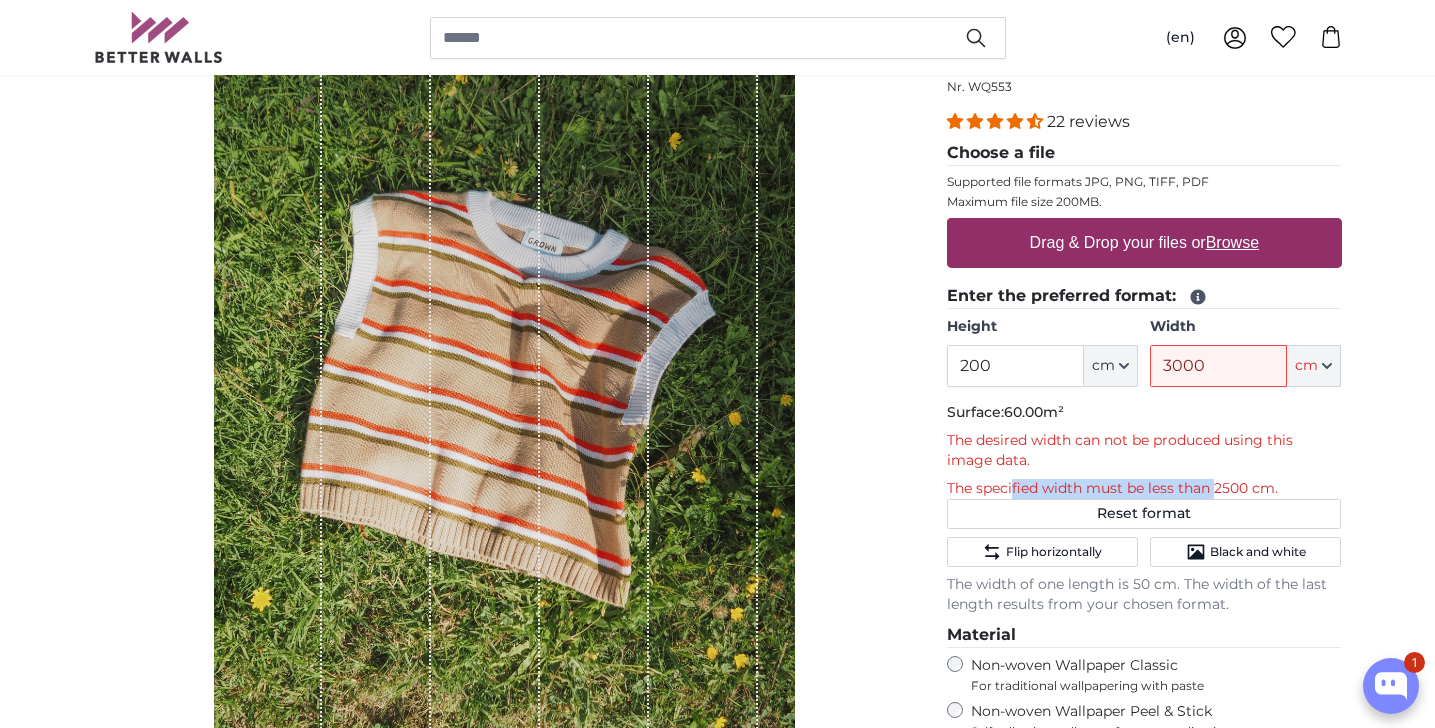 click on "The specified width must be less than 2500 cm." 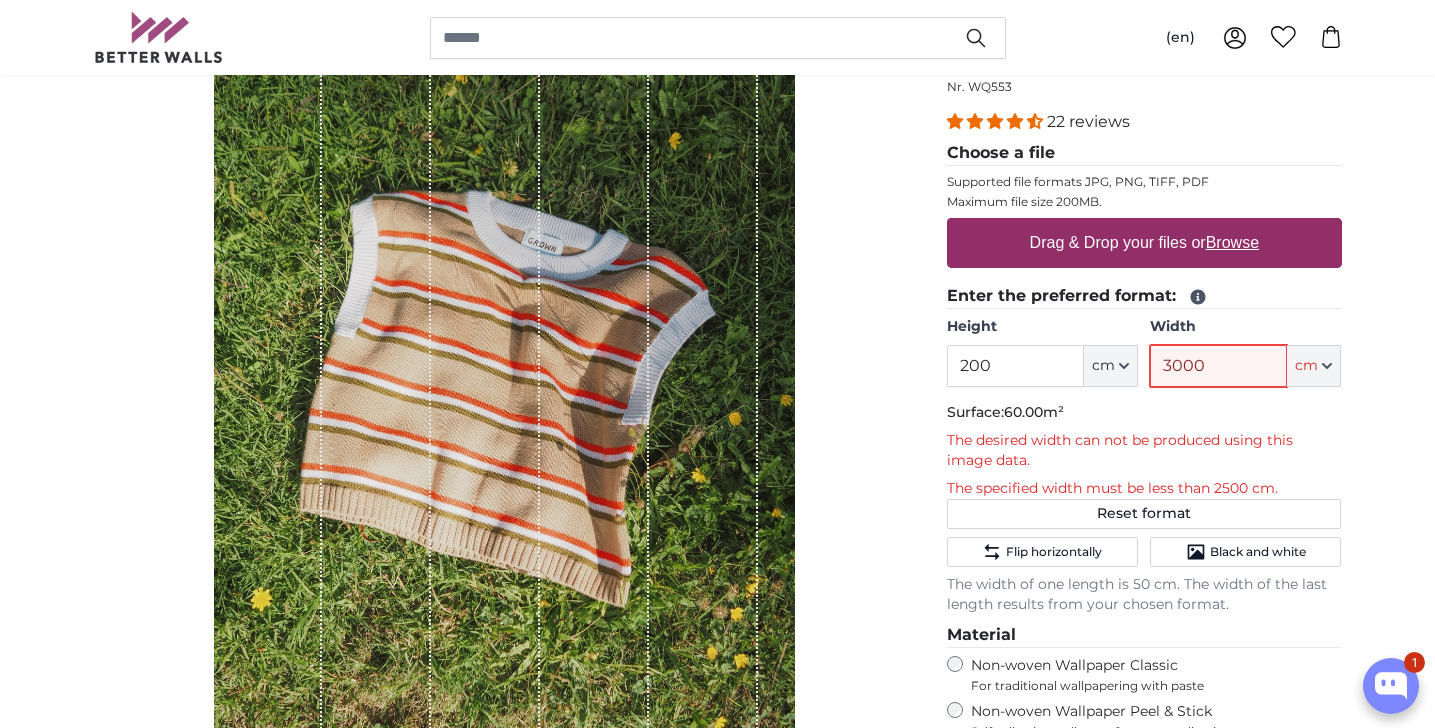 click on "3000" at bounding box center [1218, 366] 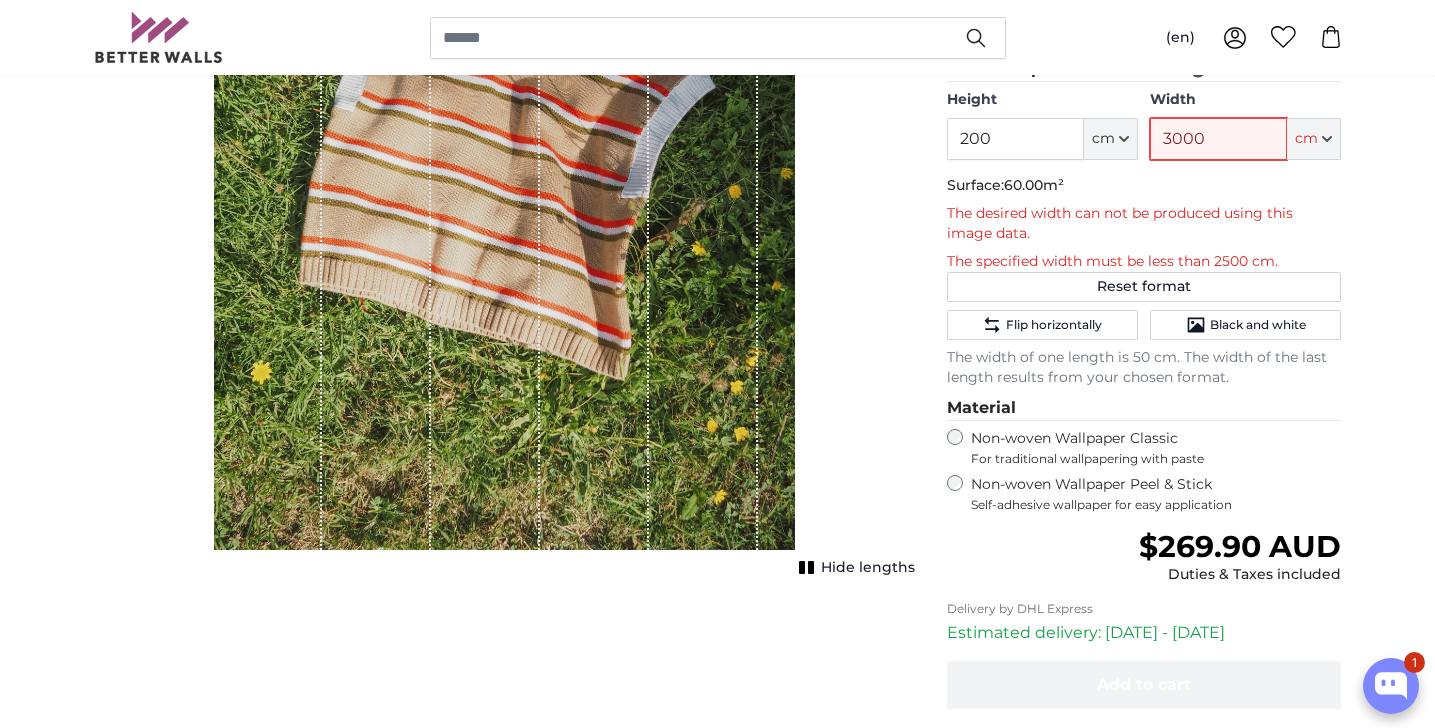 scroll, scrollTop: 486, scrollLeft: 0, axis: vertical 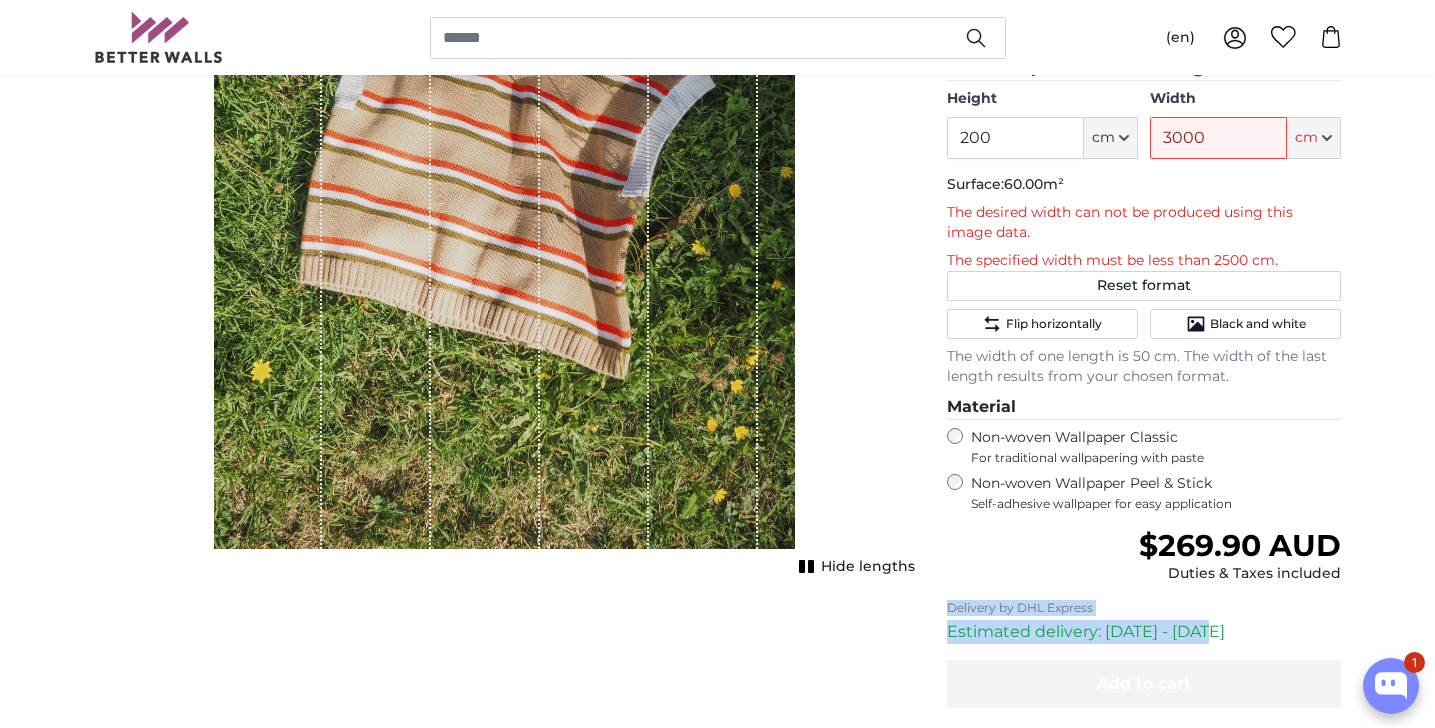 drag, startPoint x: 942, startPoint y: 607, endPoint x: 1224, endPoint y: 627, distance: 282.70834 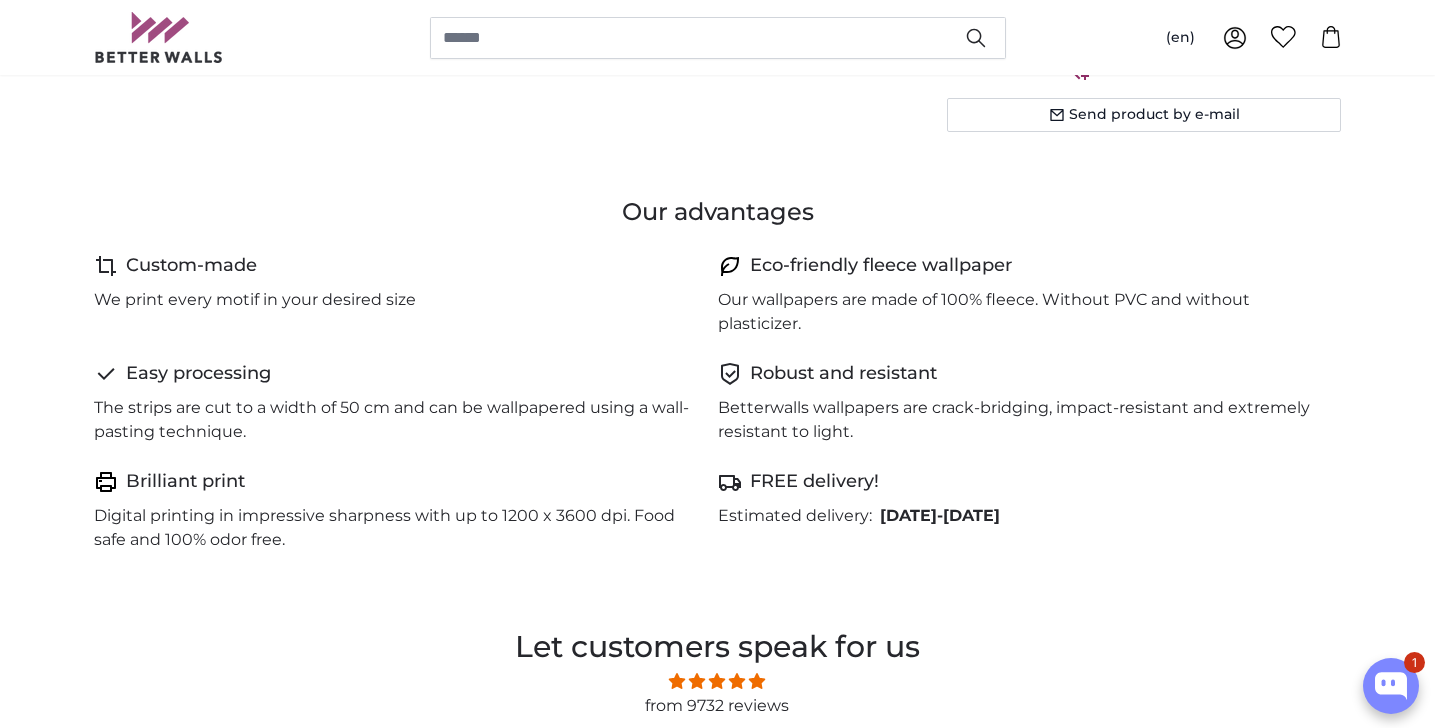 scroll, scrollTop: 1163, scrollLeft: 0, axis: vertical 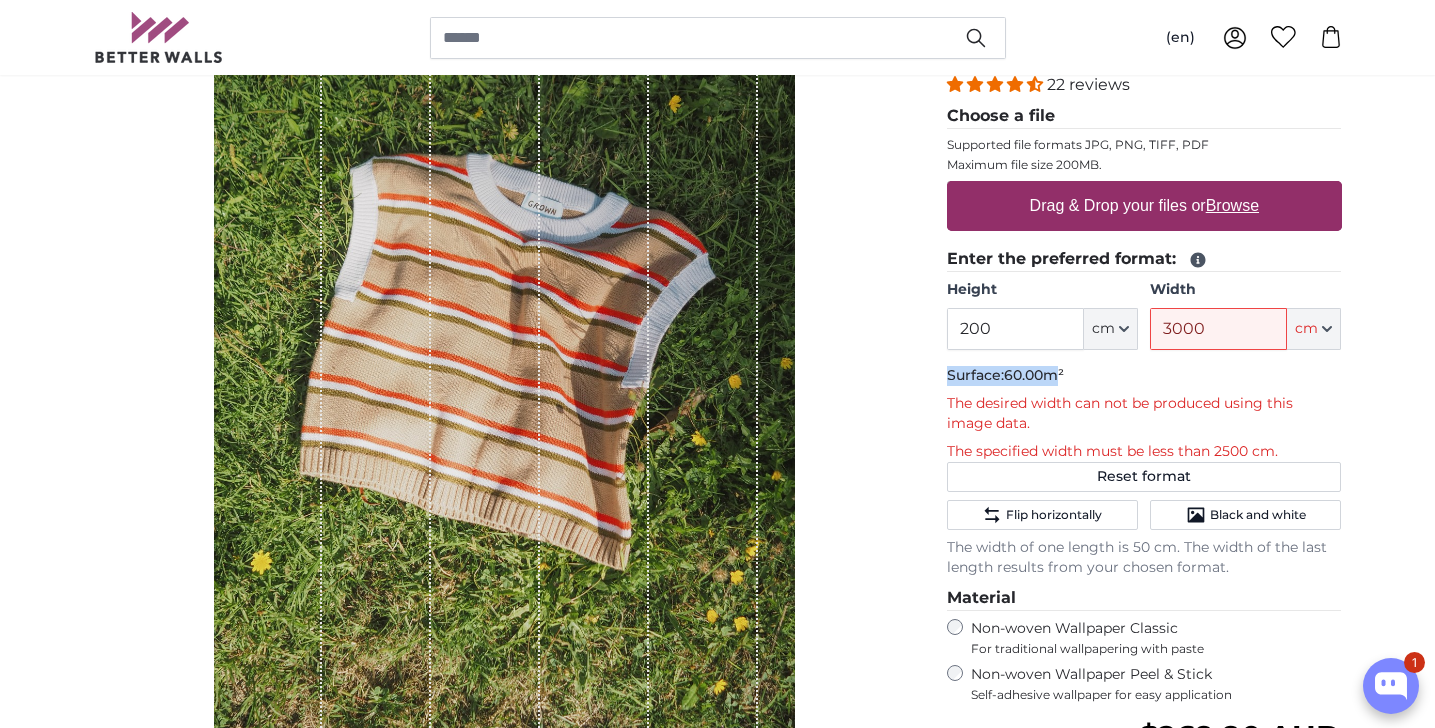 drag, startPoint x: 944, startPoint y: 378, endPoint x: 1061, endPoint y: 378, distance: 117 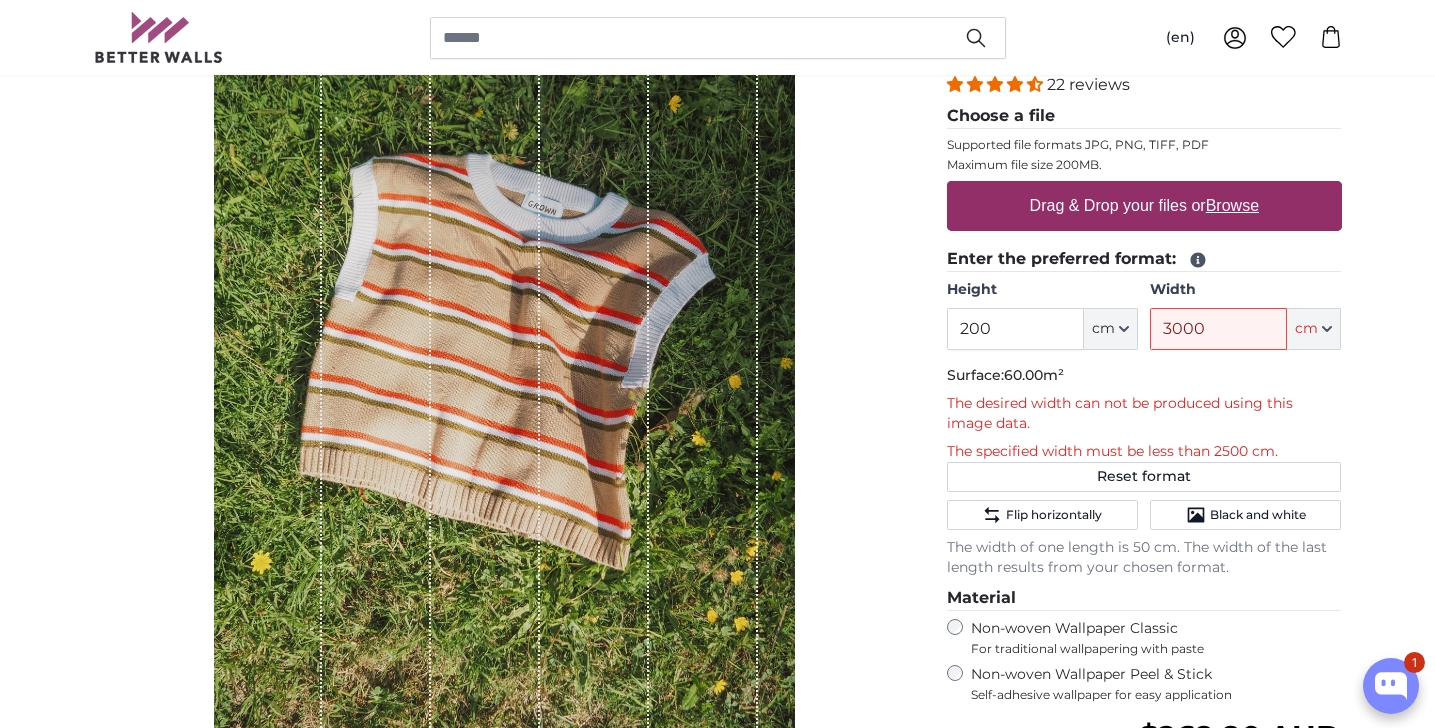 click on "Surface:  60.00m²" 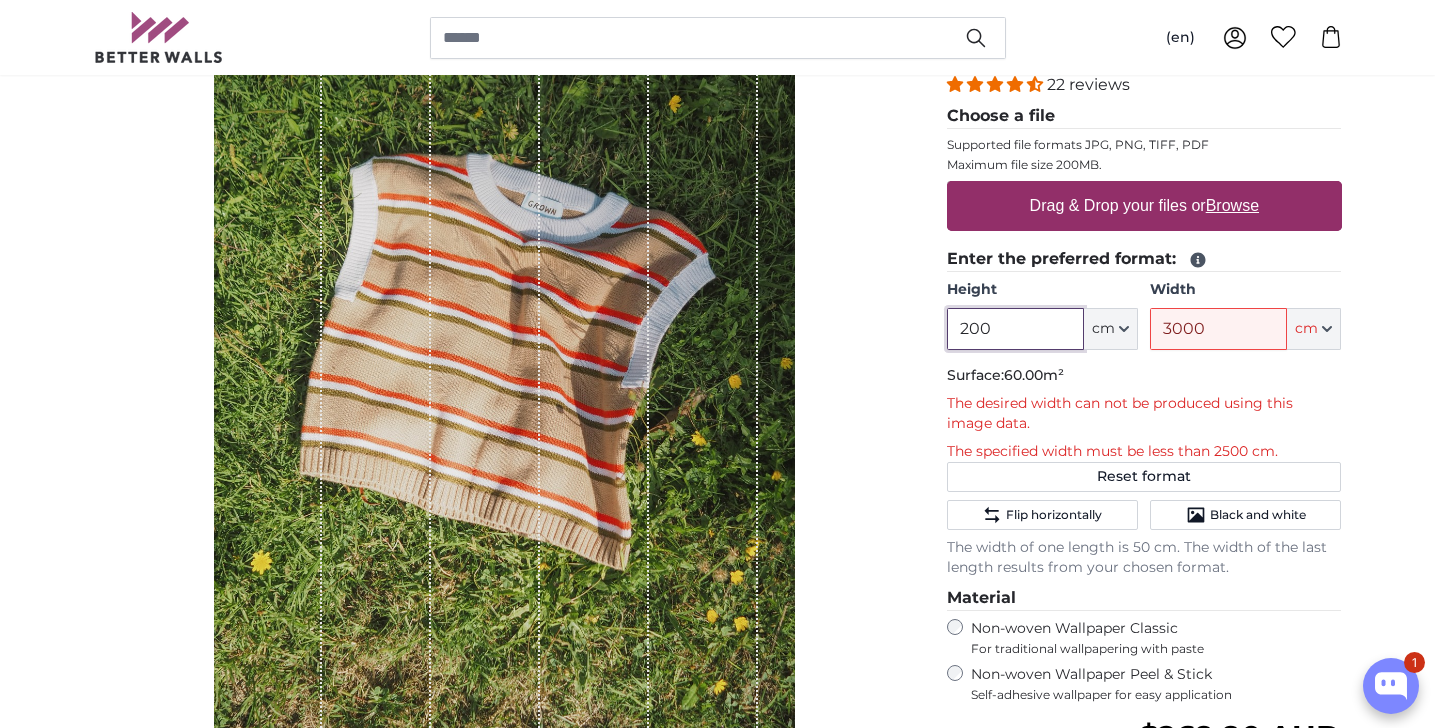 click on "200" at bounding box center [1015, 329] 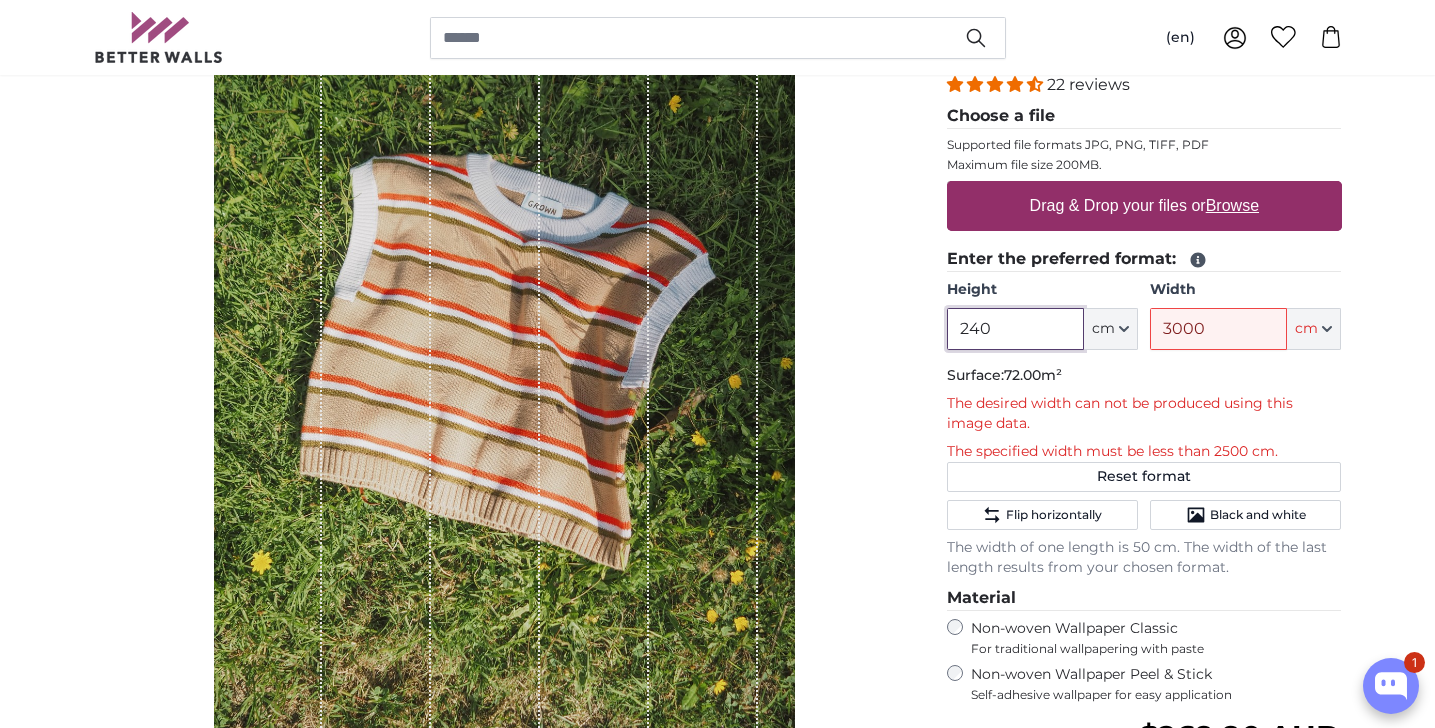 type on "240" 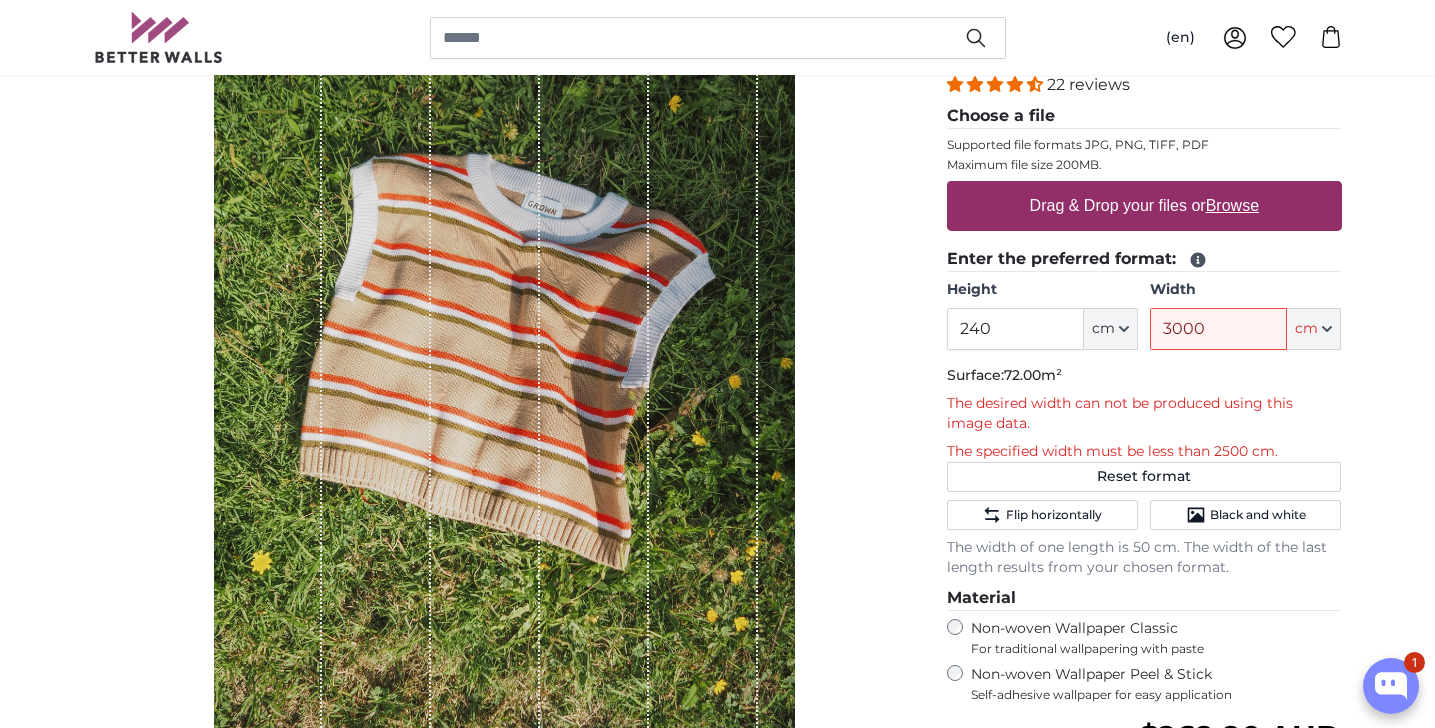 click on "The desired width can not be produced using this image data." 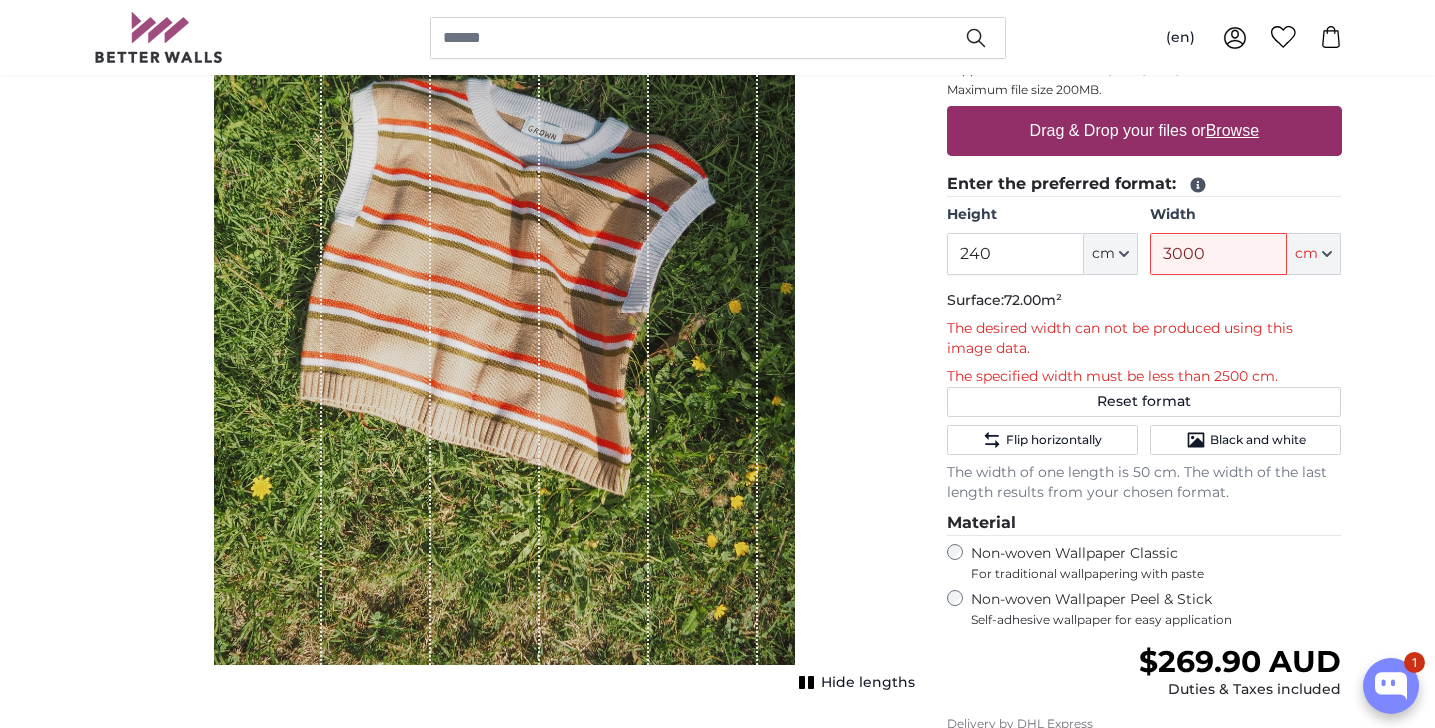 scroll, scrollTop: 372, scrollLeft: 0, axis: vertical 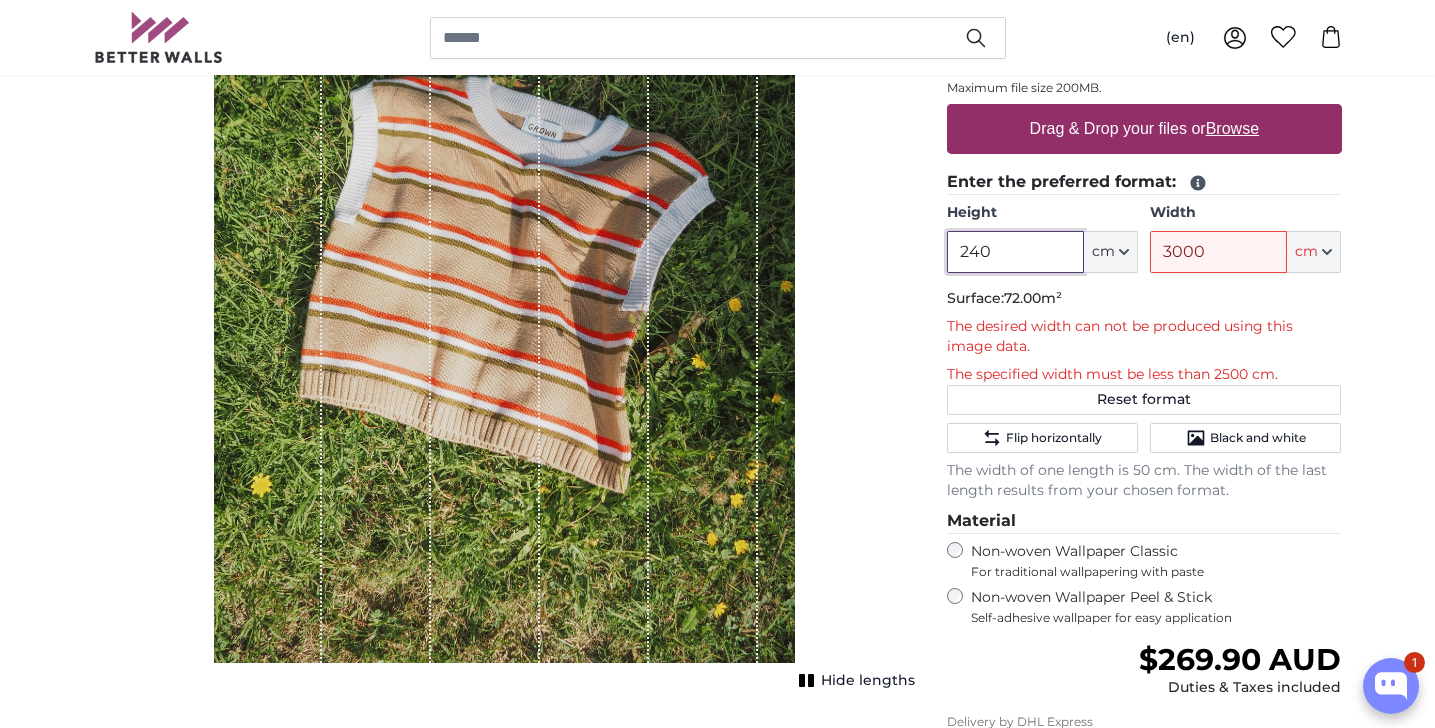 click on "240" at bounding box center (1015, 252) 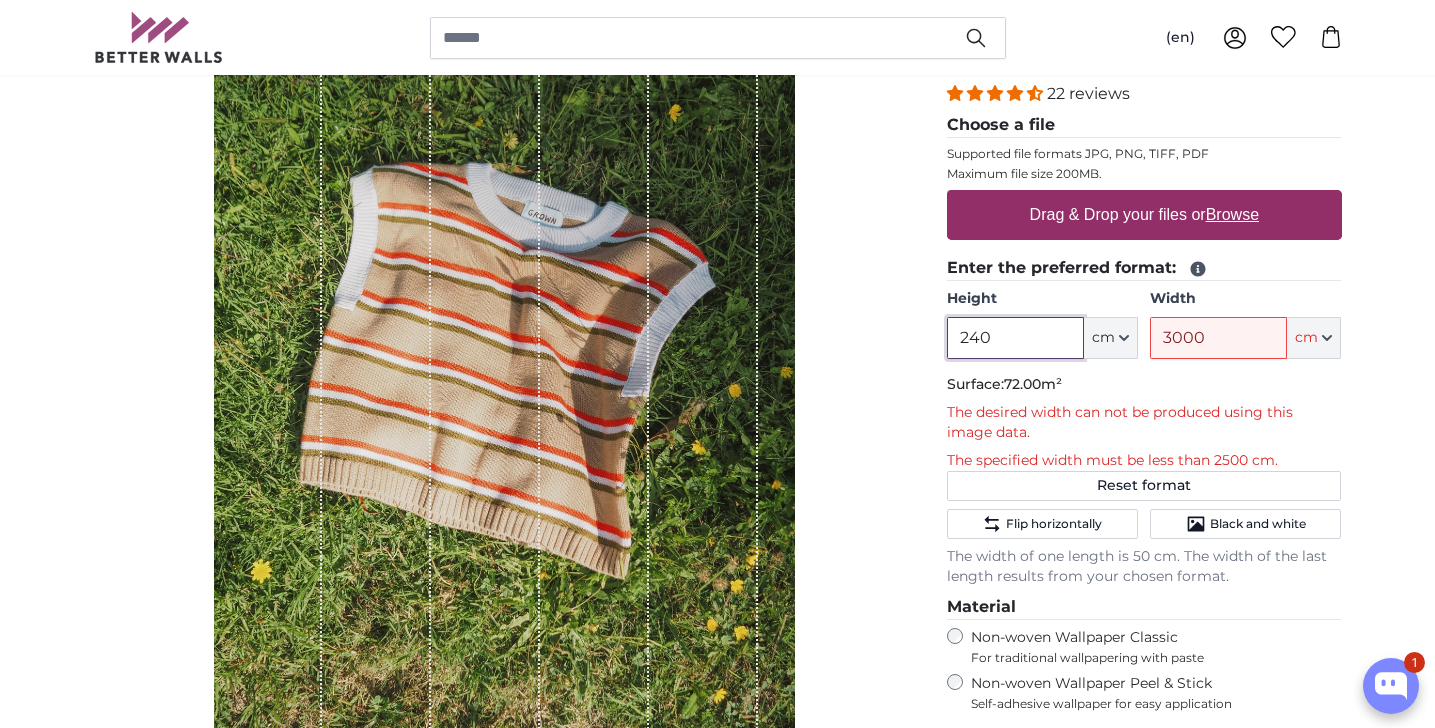 scroll, scrollTop: 282, scrollLeft: 0, axis: vertical 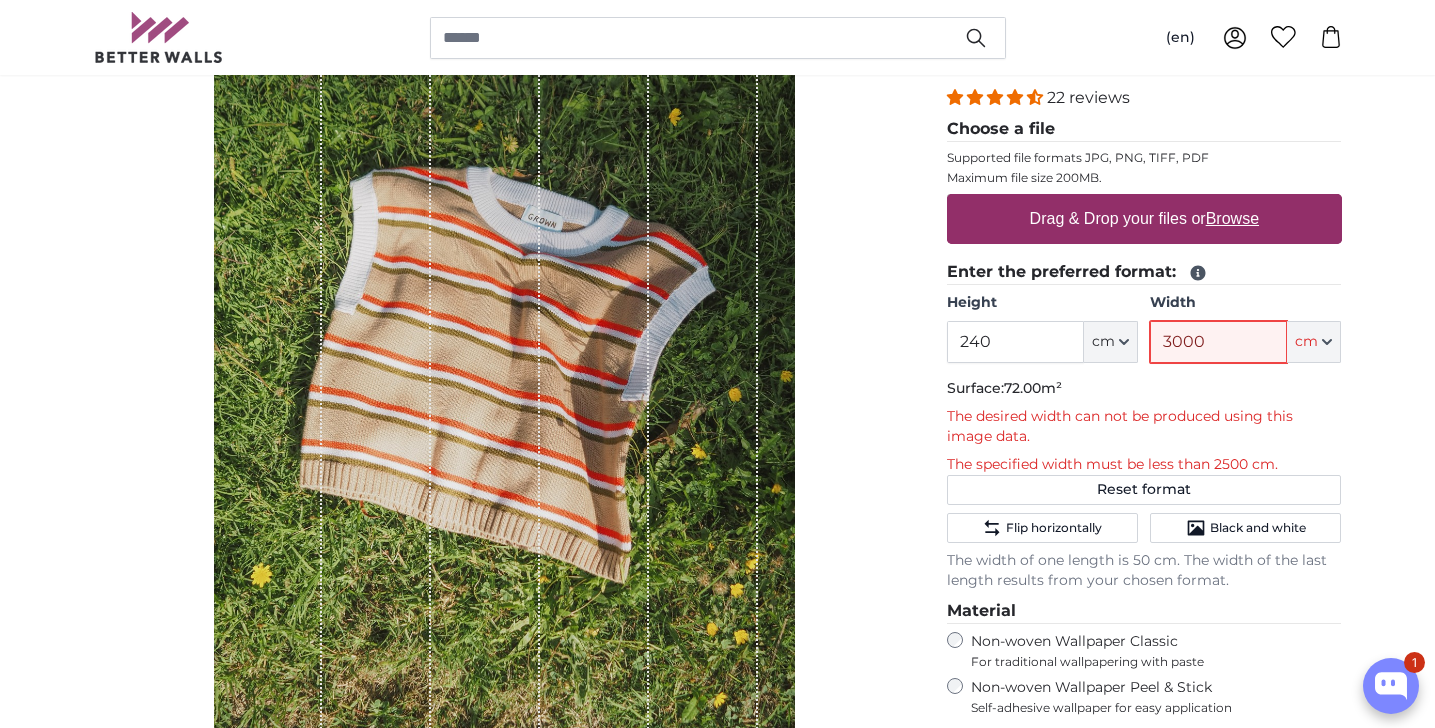 click on "3000" at bounding box center (1218, 342) 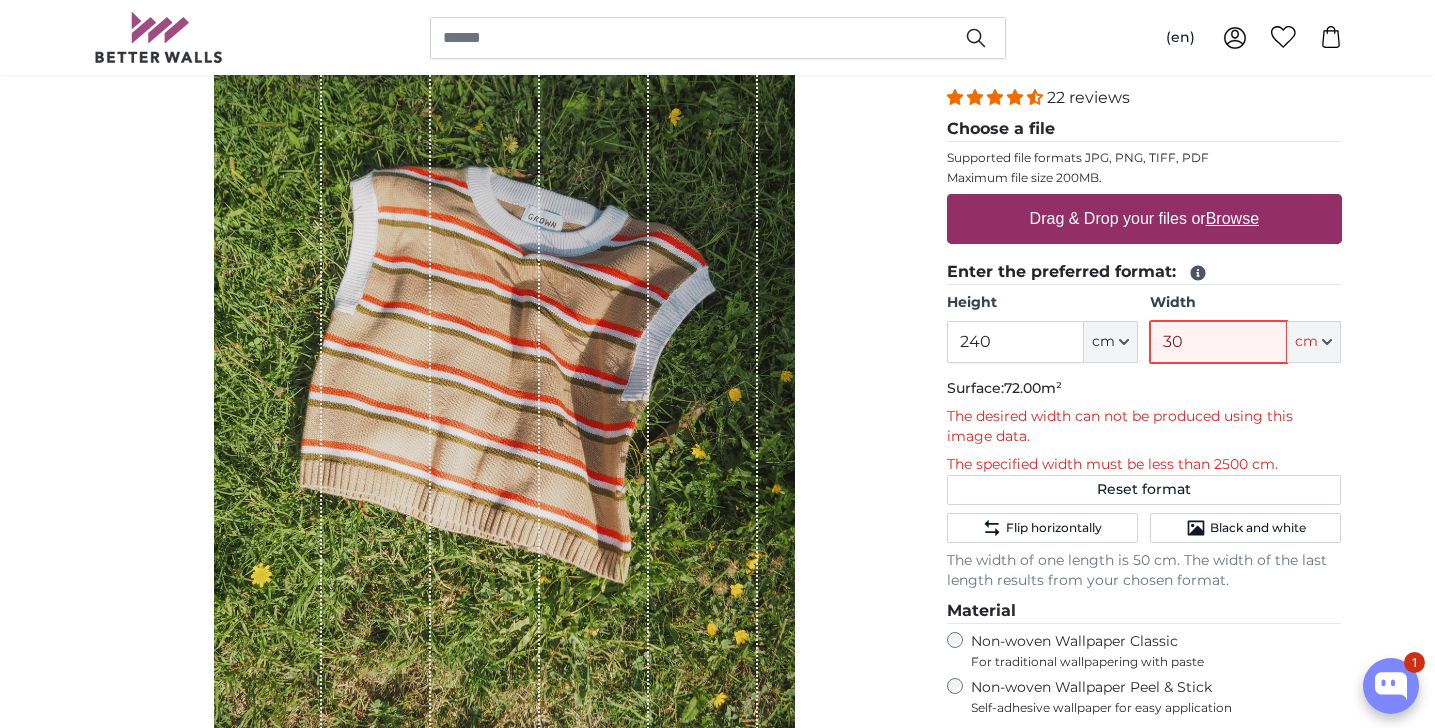 type on "3" 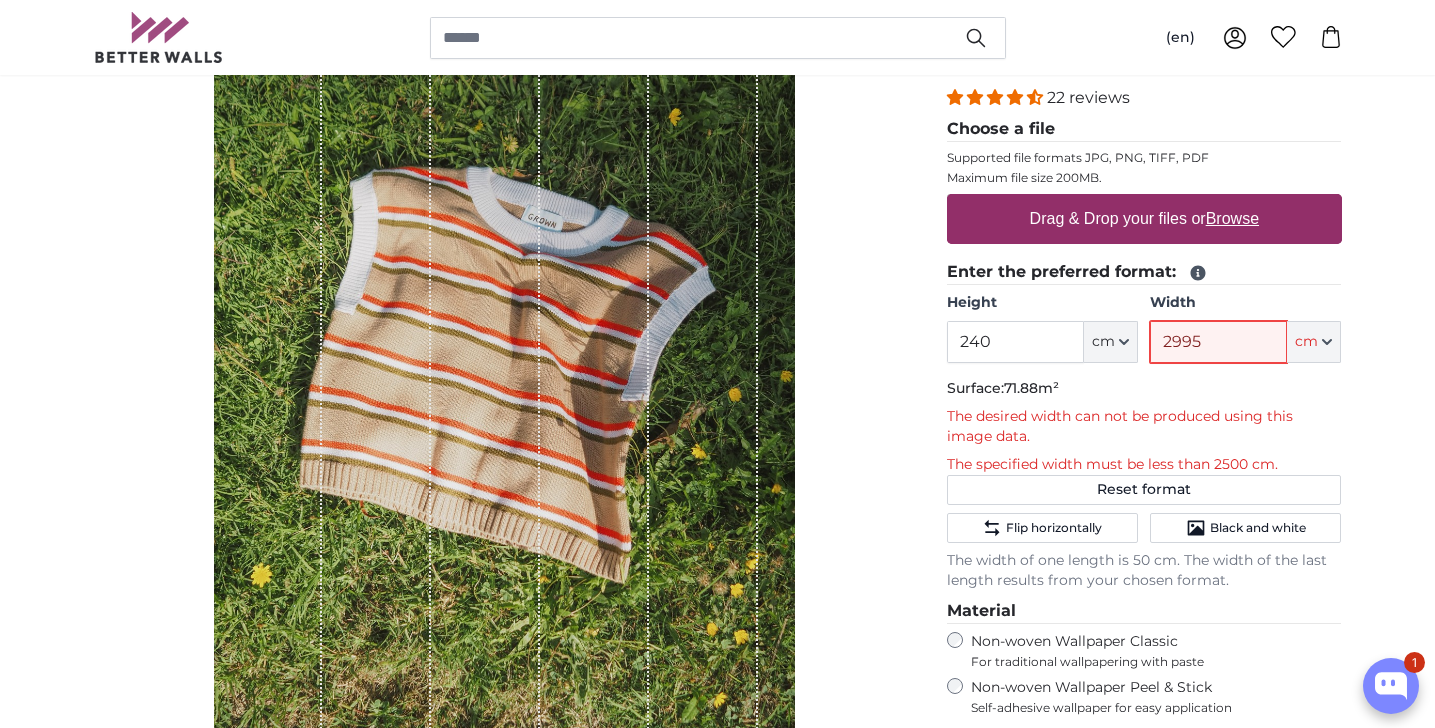 type on "2995" 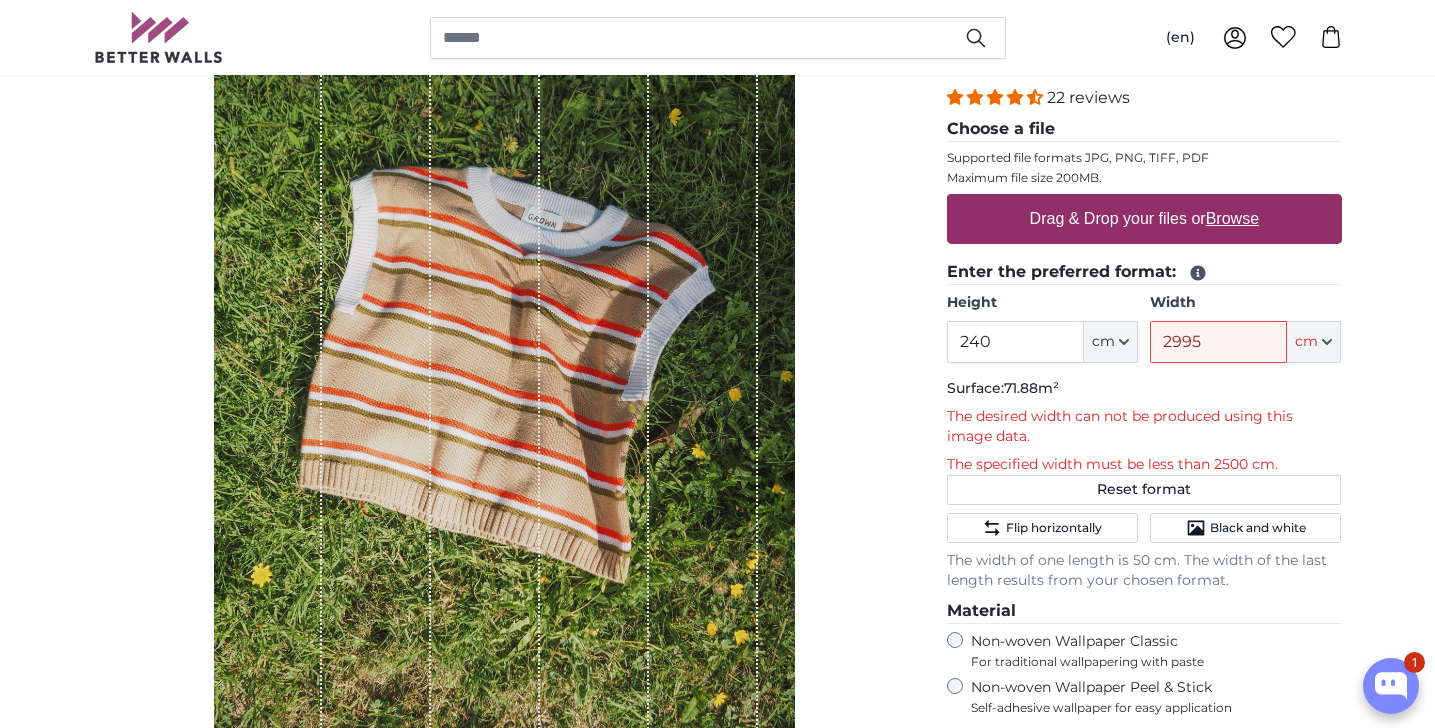 click on "The desired width can not be produced using this image data." 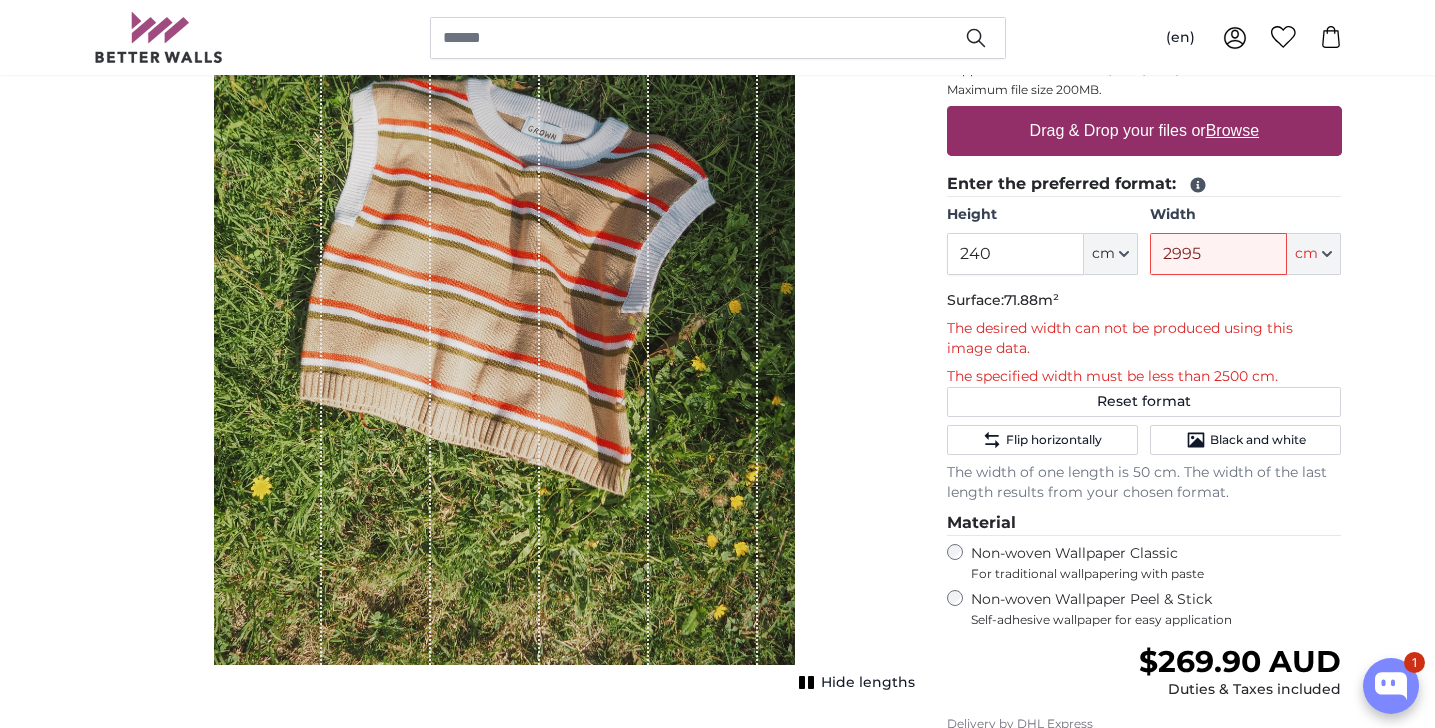 scroll, scrollTop: 373, scrollLeft: 0, axis: vertical 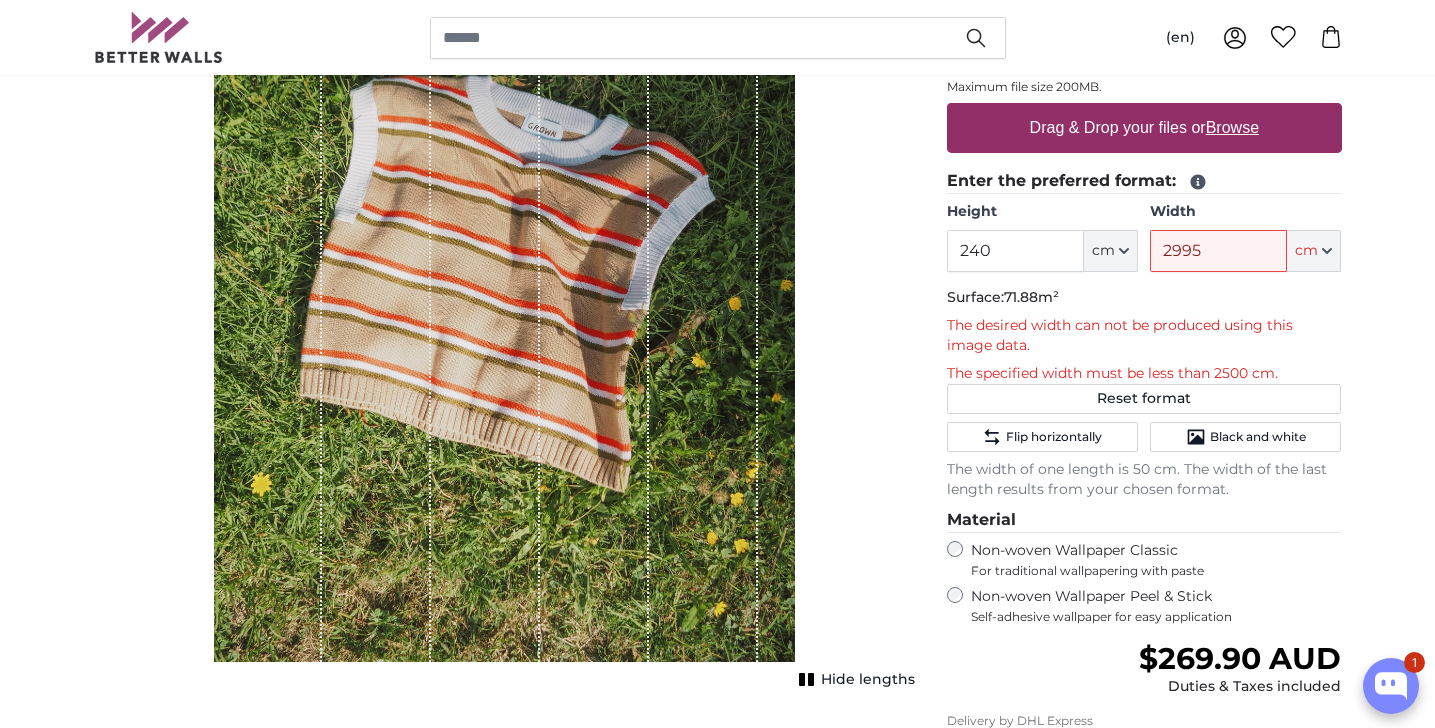 click on "Personalised Wall Mural Photo Wallpaper
Nr. WQ553
22 reviews
Choose a file
Supported file formats JPG, PNG, TIFF, PDF
Maximum file size 200MB.
Drag & Drop your files or  Browse
Enter the preferred format:
Height
240 ft" at bounding box center [1144, 427] 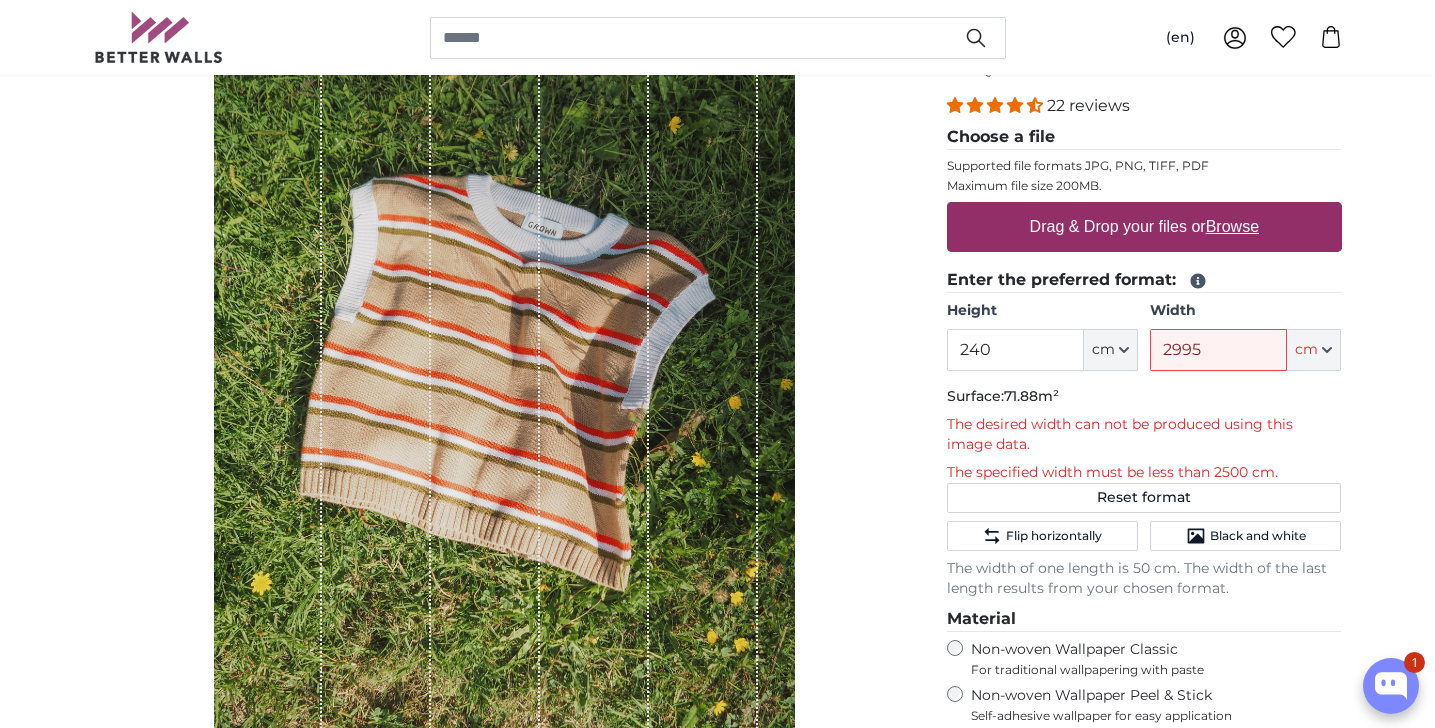 scroll, scrollTop: 248, scrollLeft: 0, axis: vertical 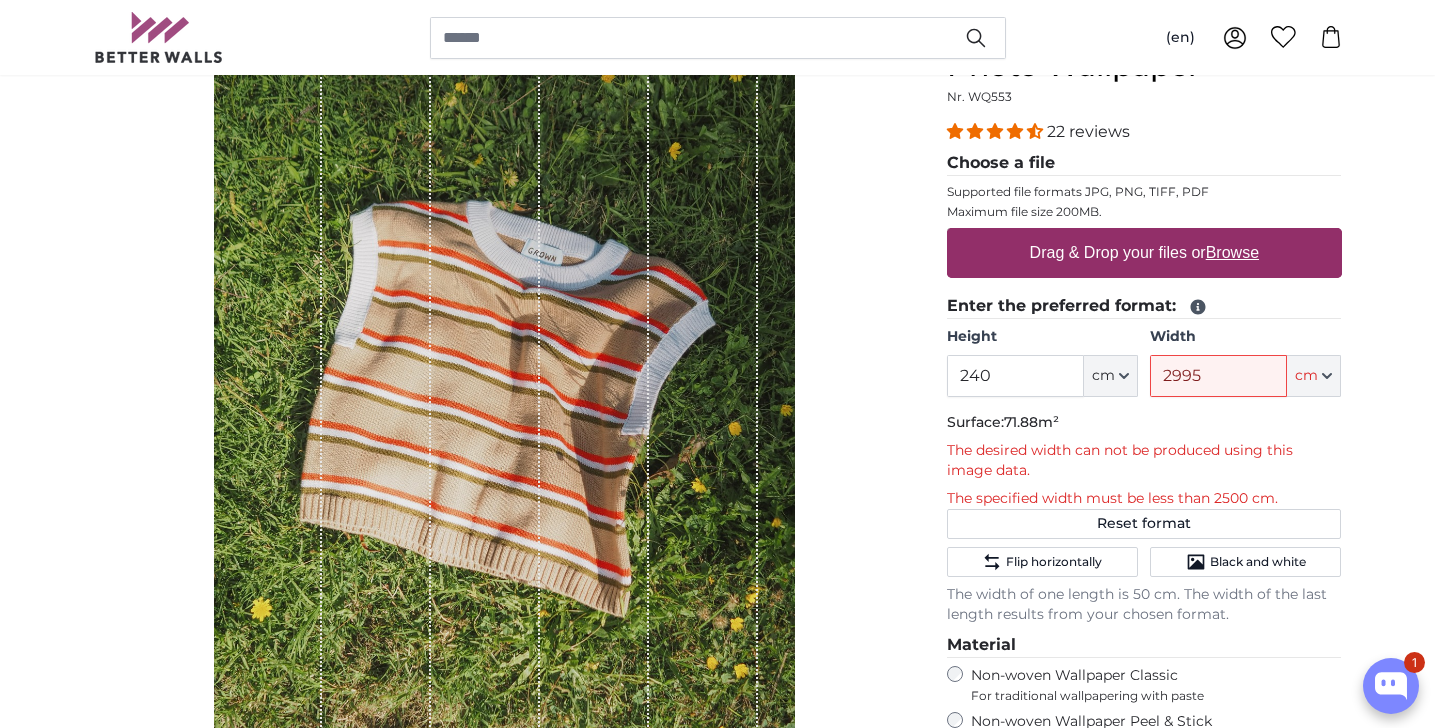 click on "Browse" at bounding box center (1232, 252) 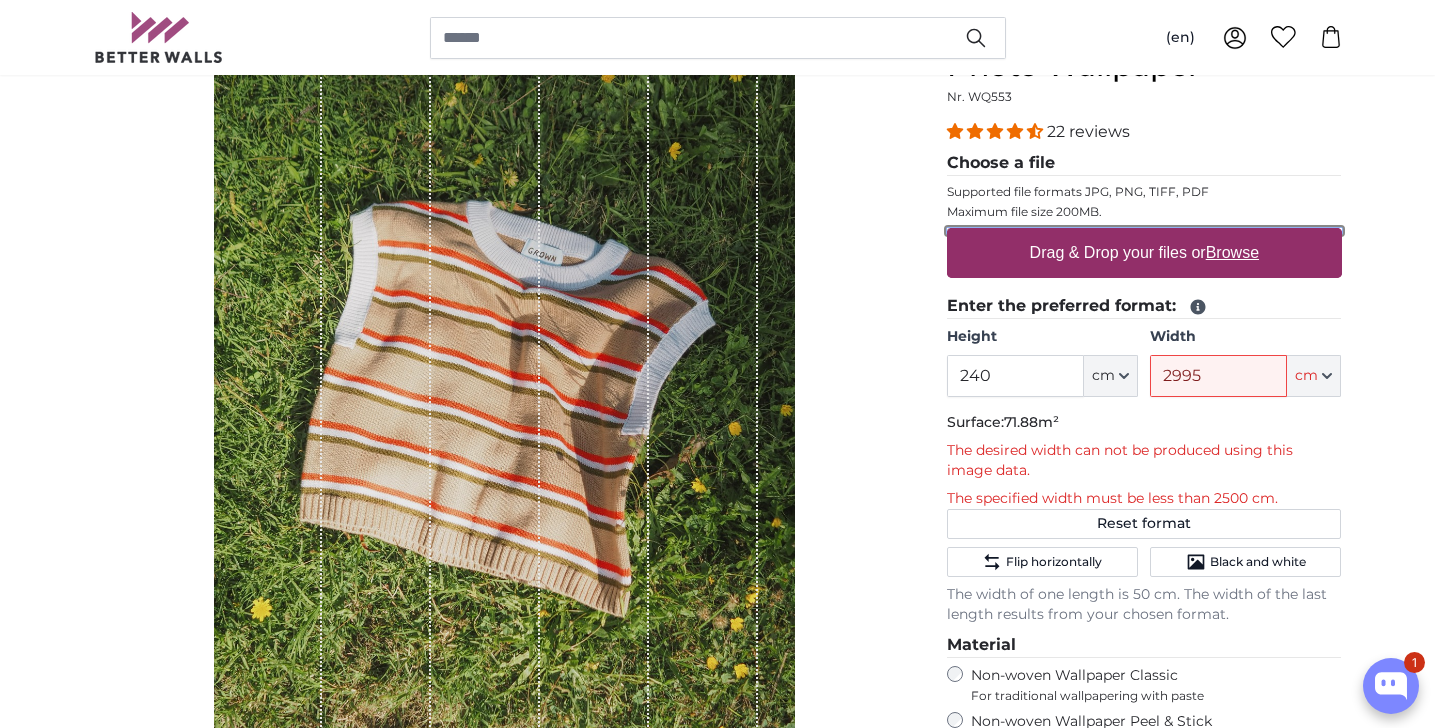 click on "Drag & Drop your files or  Browse" at bounding box center [1144, 231] 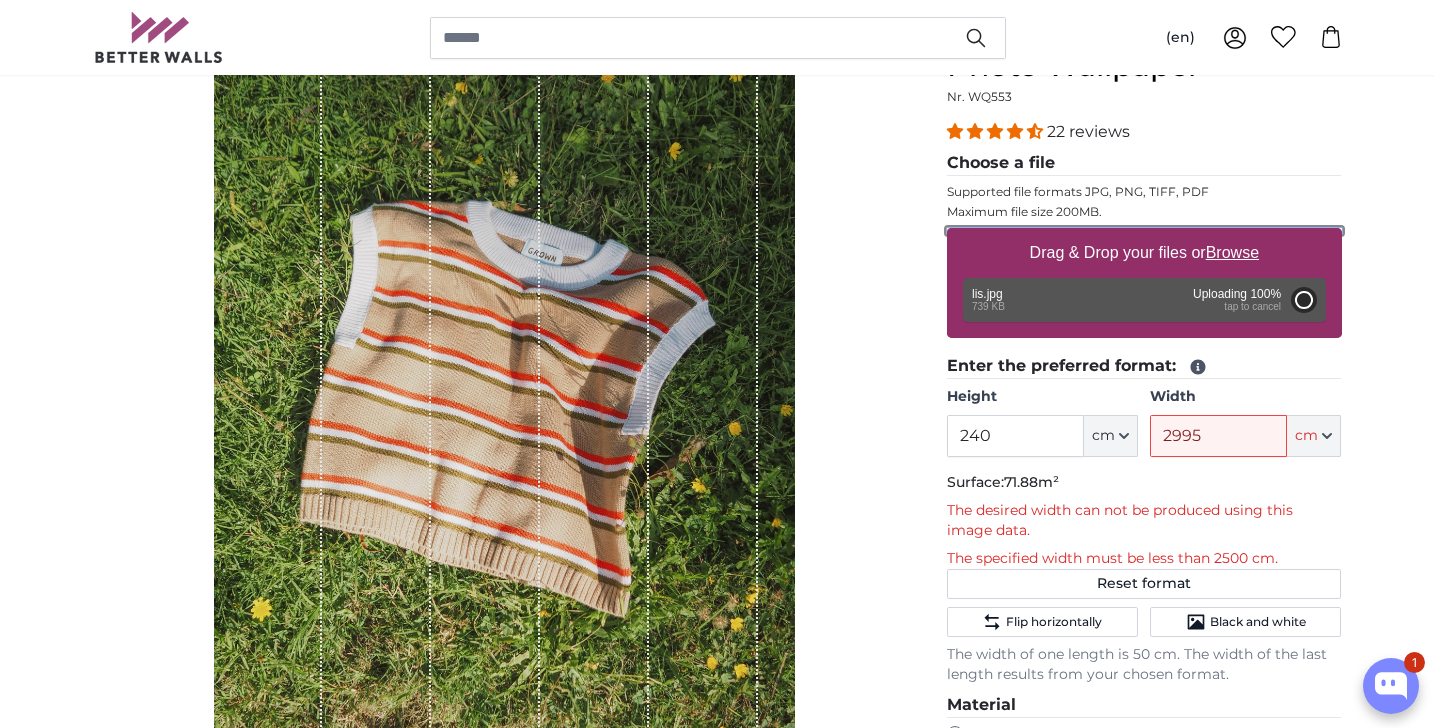 type on "200" 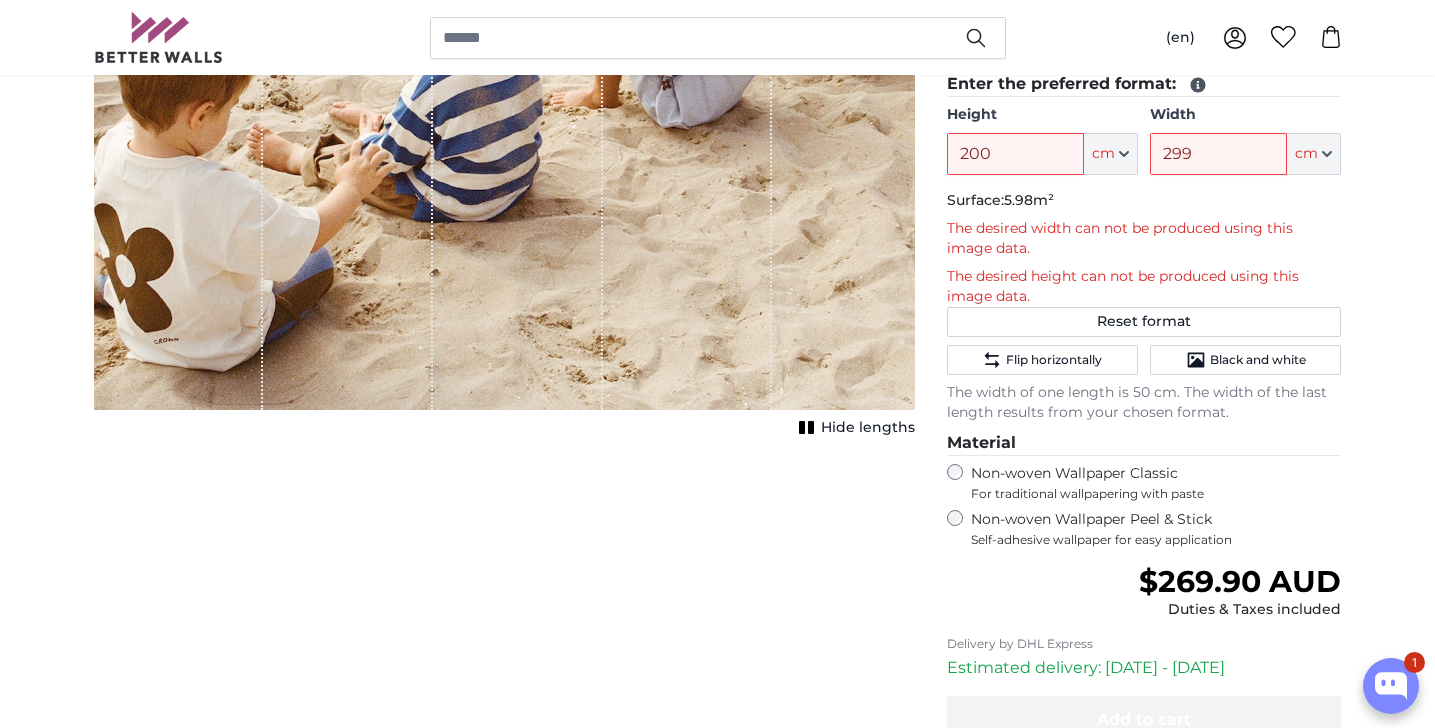 scroll, scrollTop: 547, scrollLeft: 0, axis: vertical 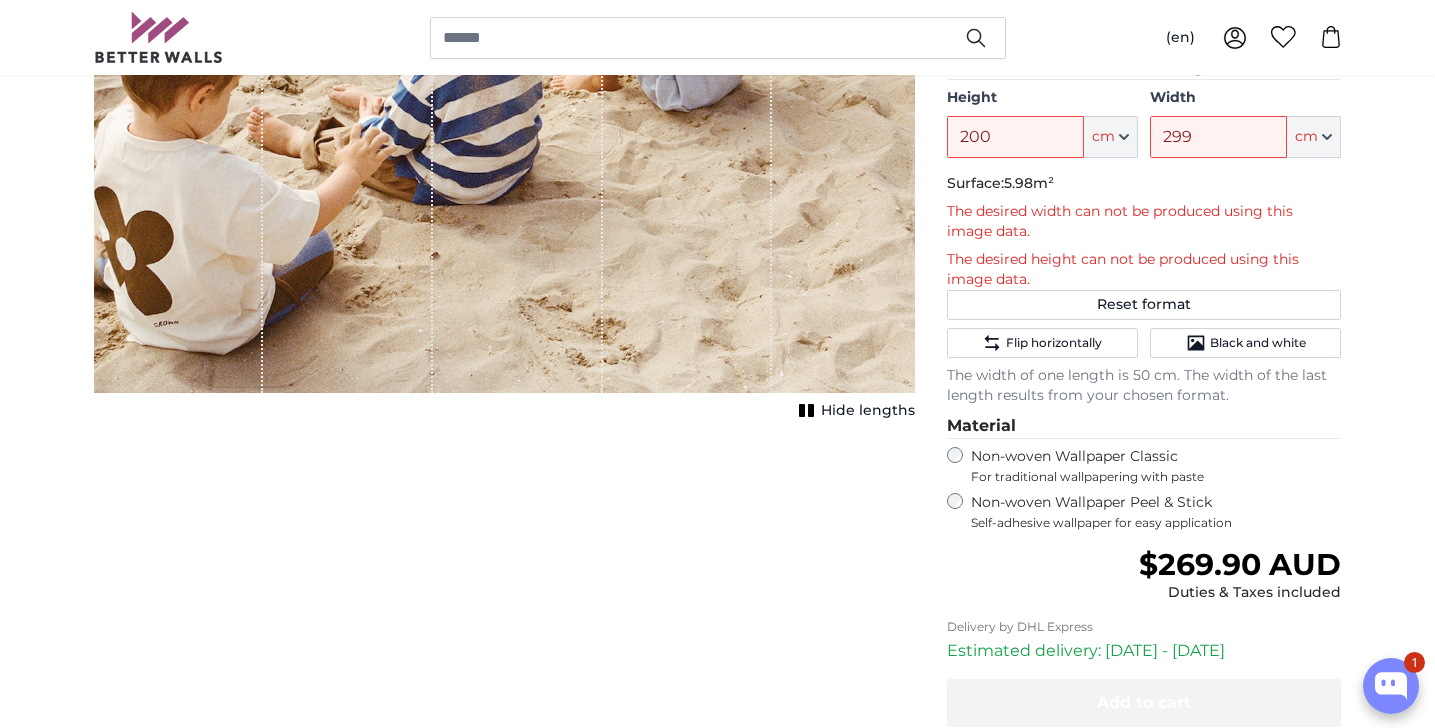 click on "Non-woven Wallpaper Peel & Stick
Self-adhesive wallpaper for easy application" at bounding box center [1156, 512] 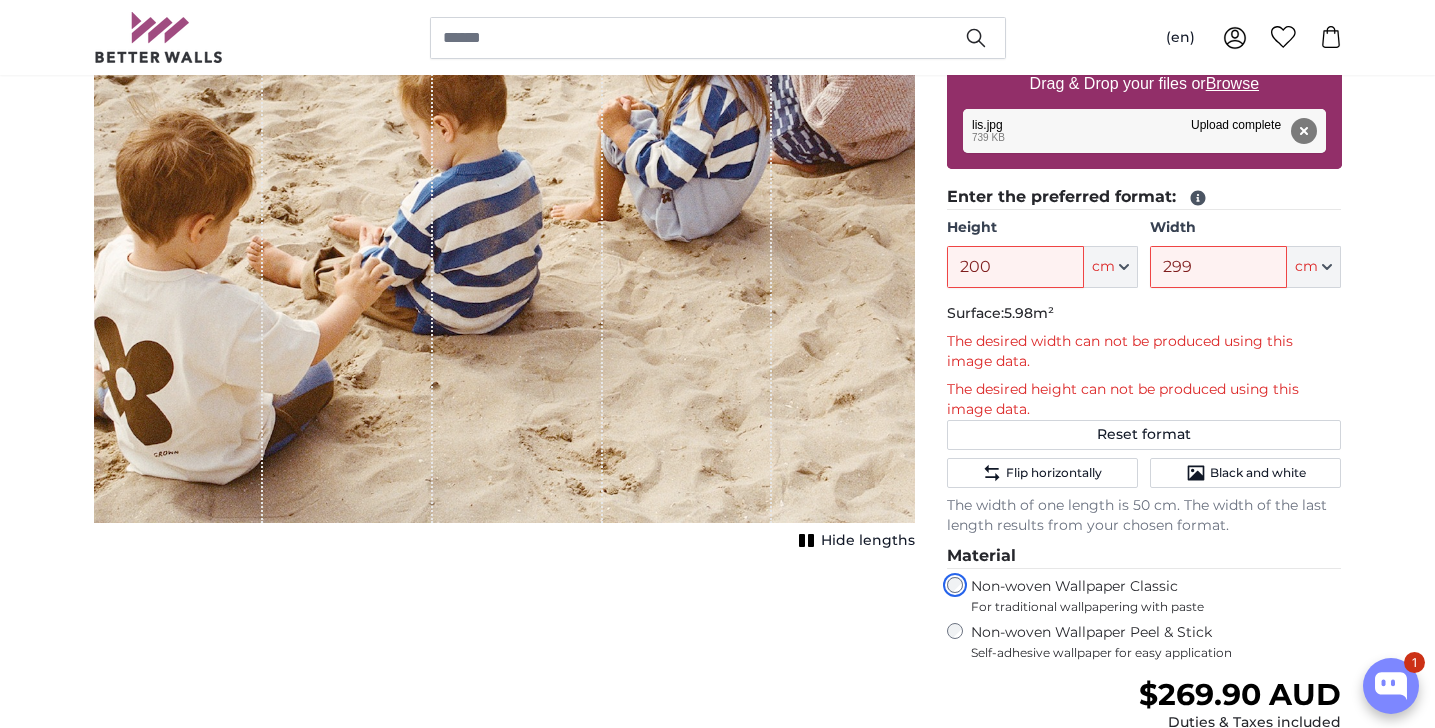 scroll, scrollTop: 416, scrollLeft: 0, axis: vertical 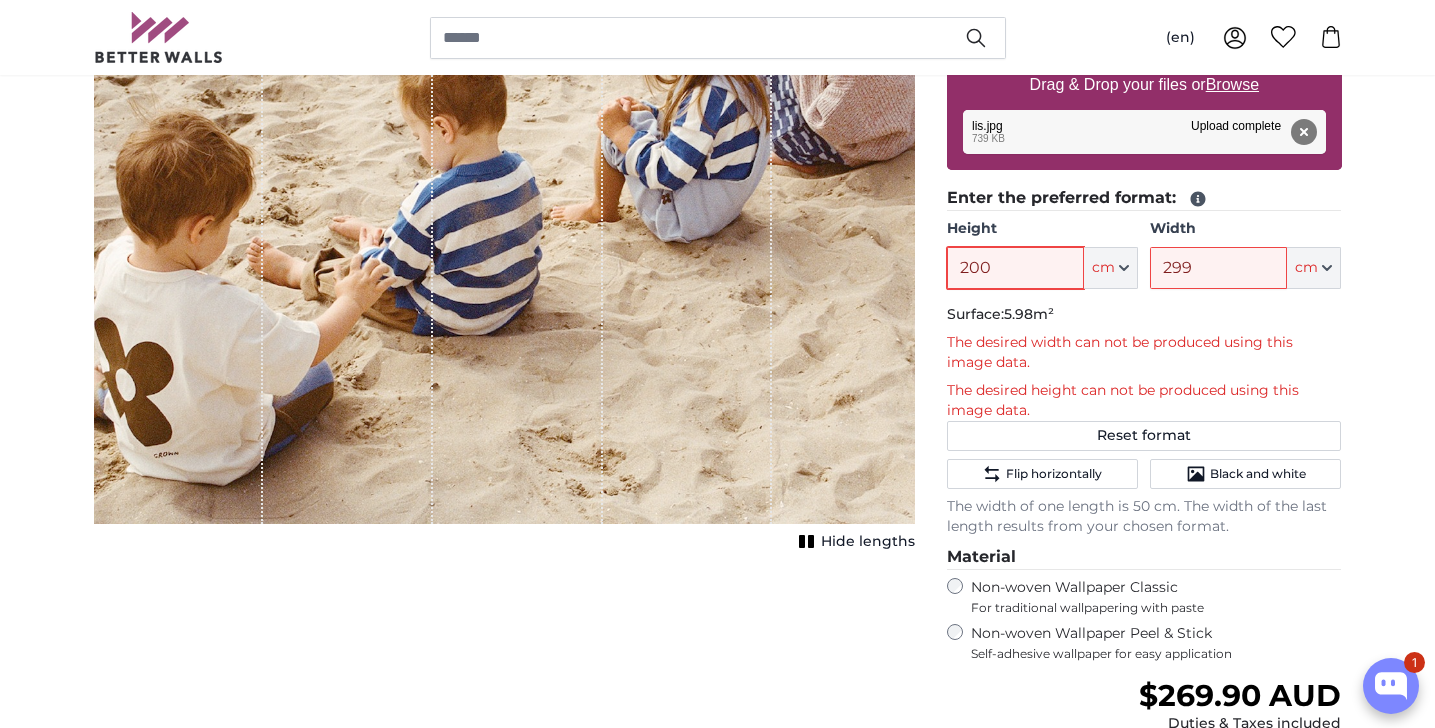 click on "200" at bounding box center [1015, 268] 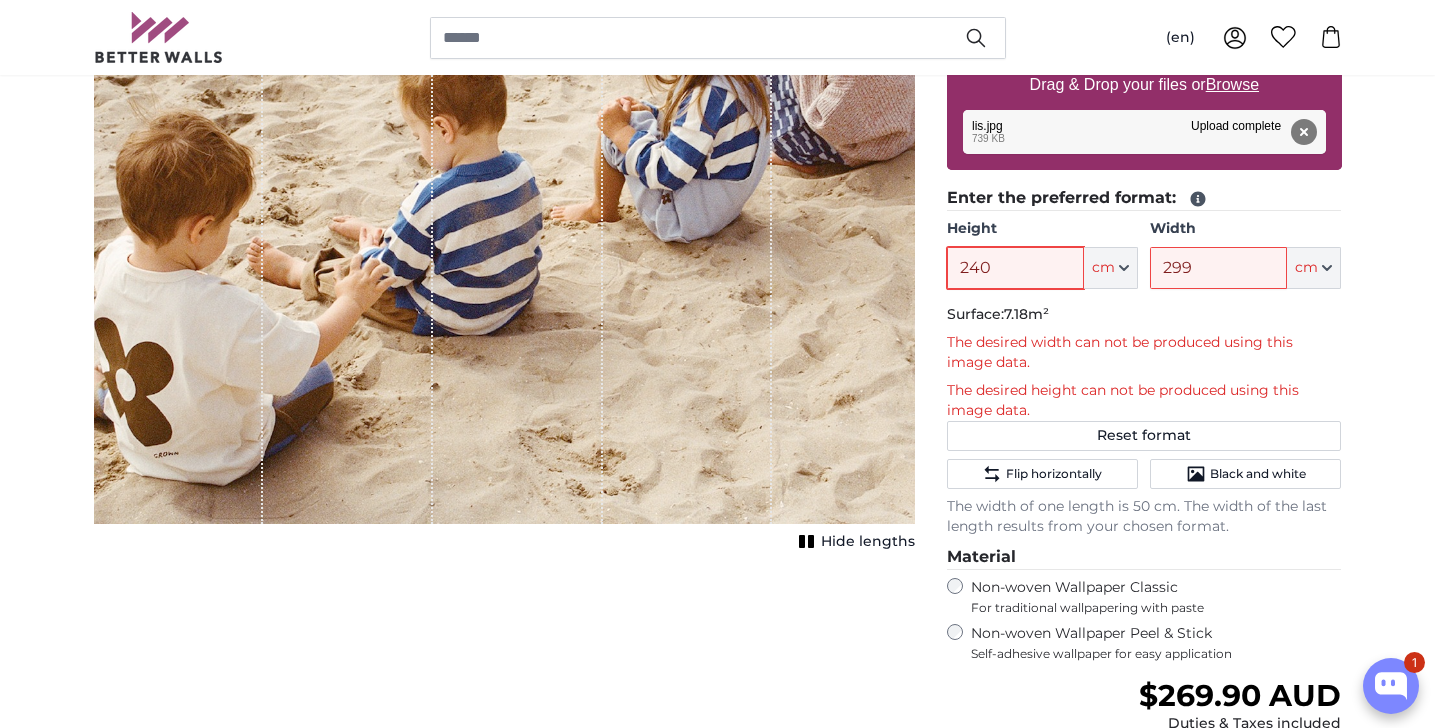type on "240" 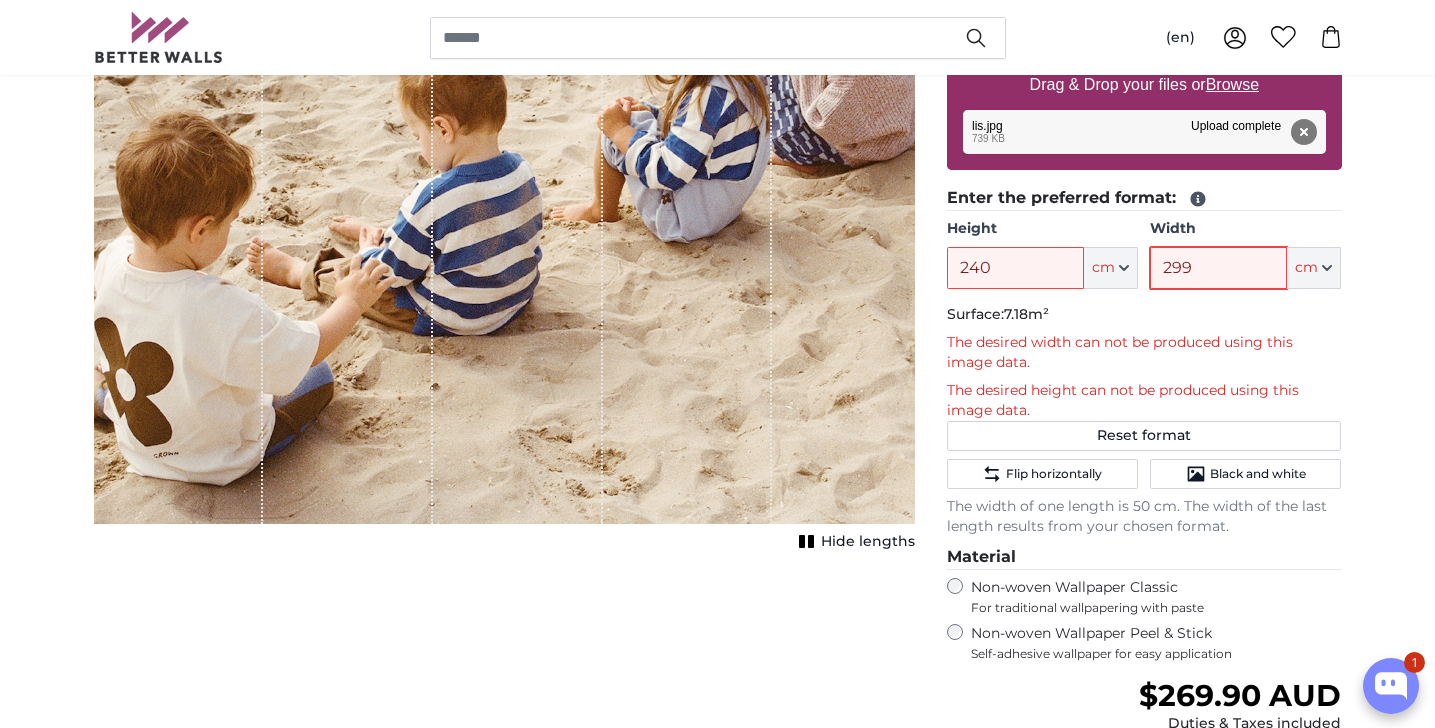 click on "299" at bounding box center [1218, 268] 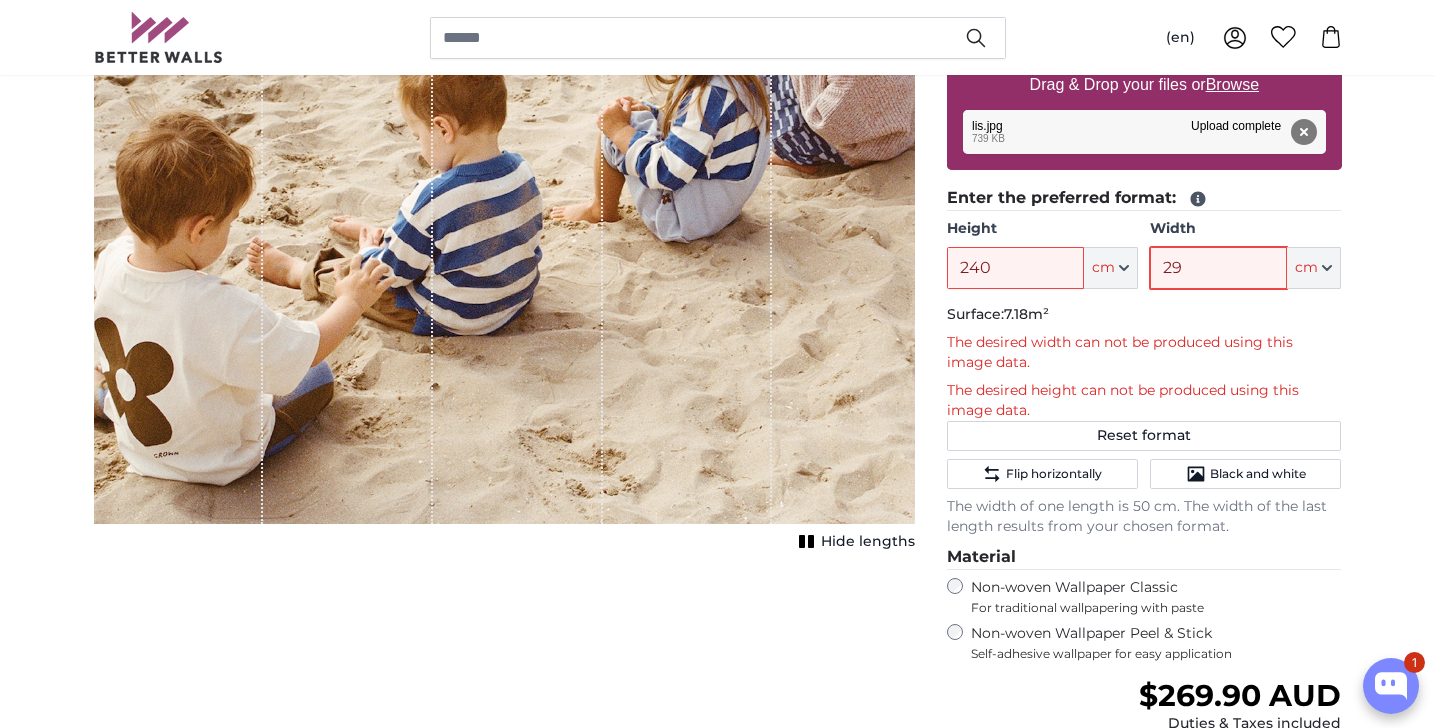type on "2" 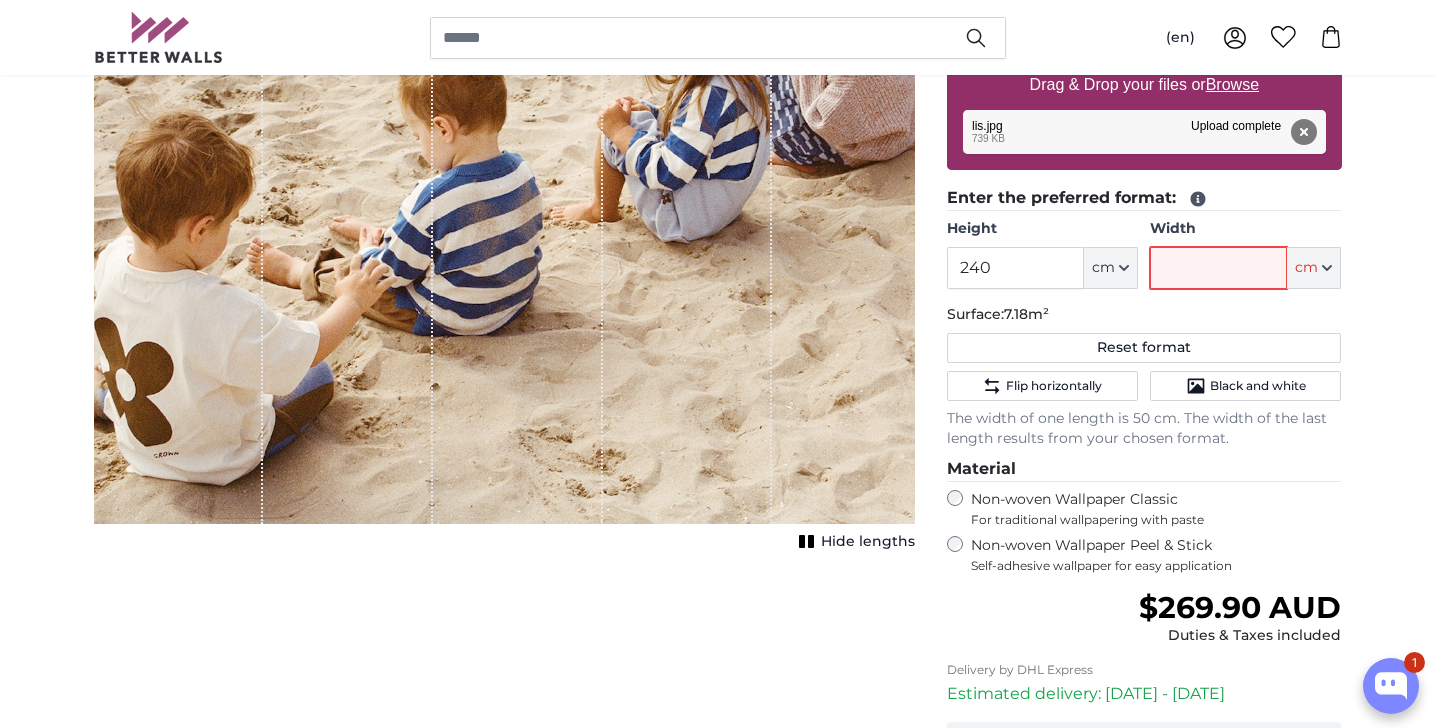 click on "Width" at bounding box center (1218, 268) 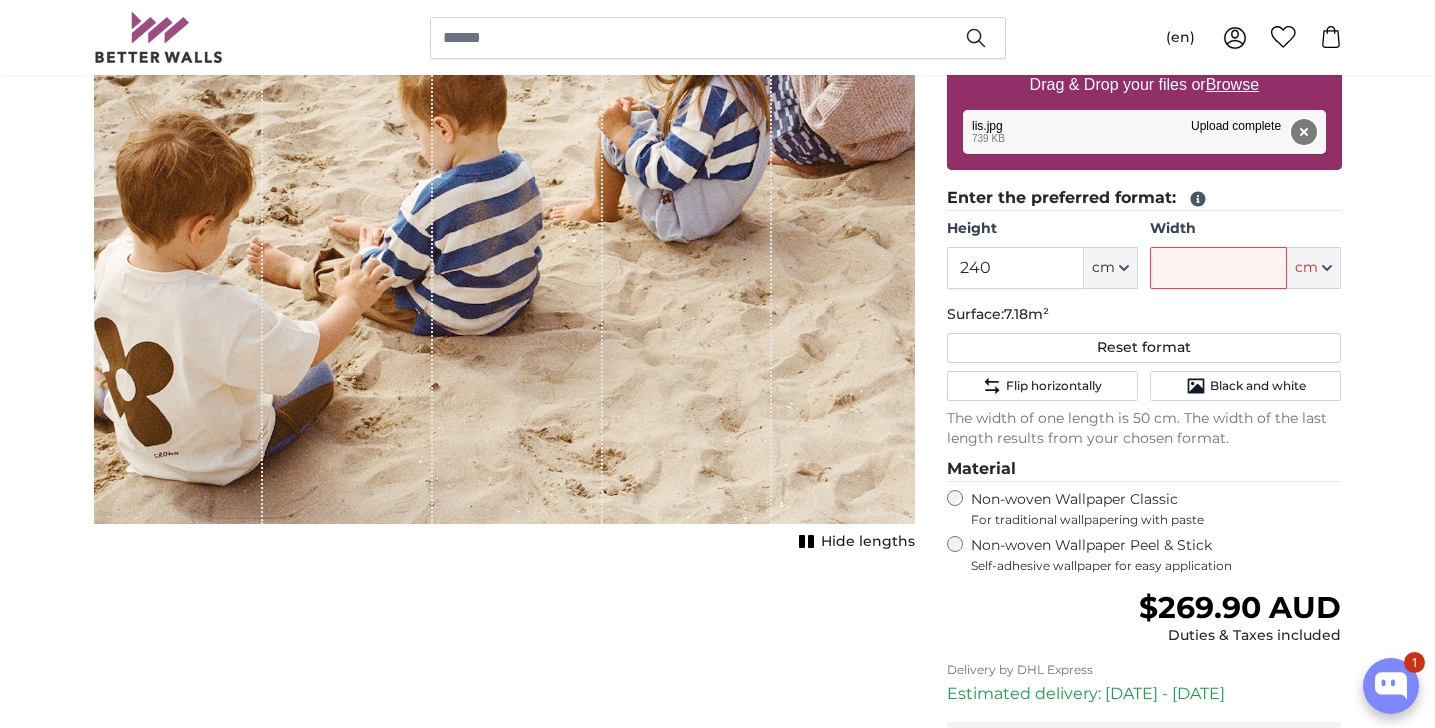 click on "Remove" at bounding box center [1303, 132] 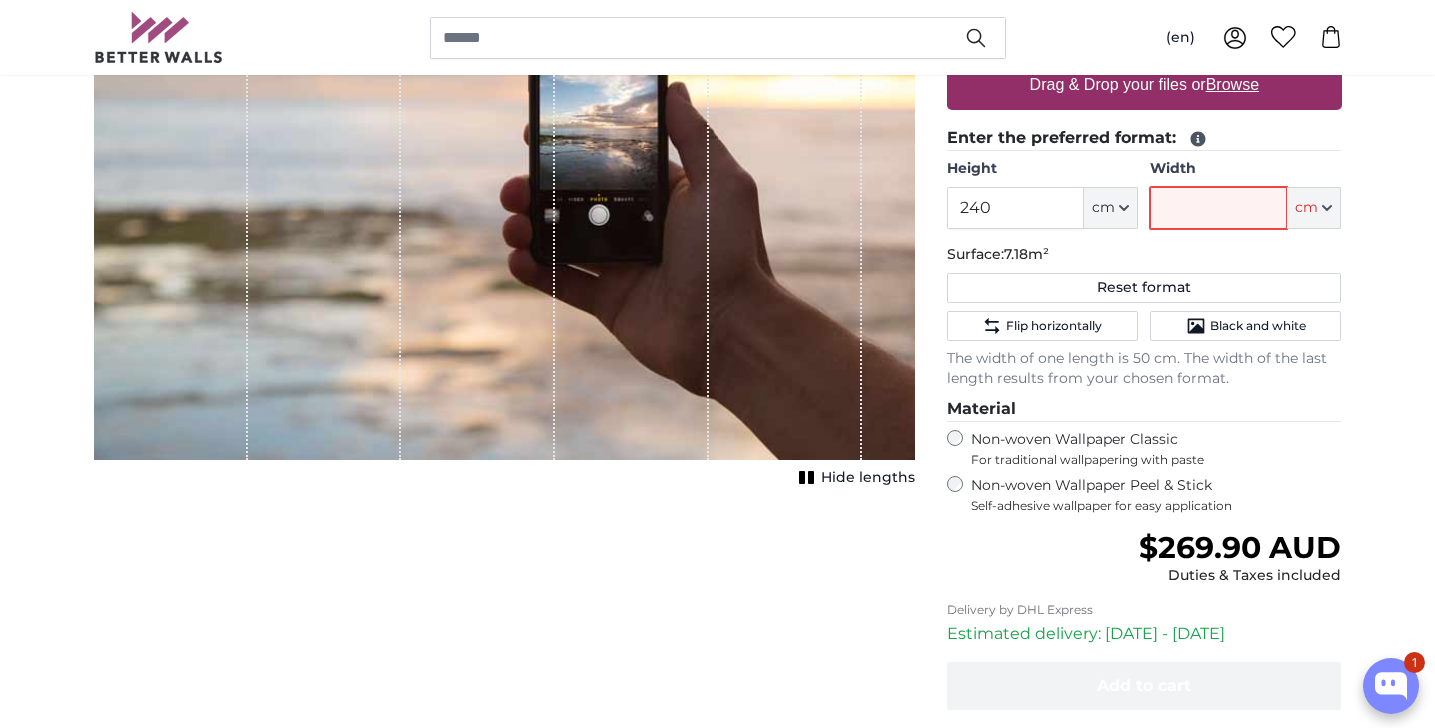 click on "Width" at bounding box center [1218, 208] 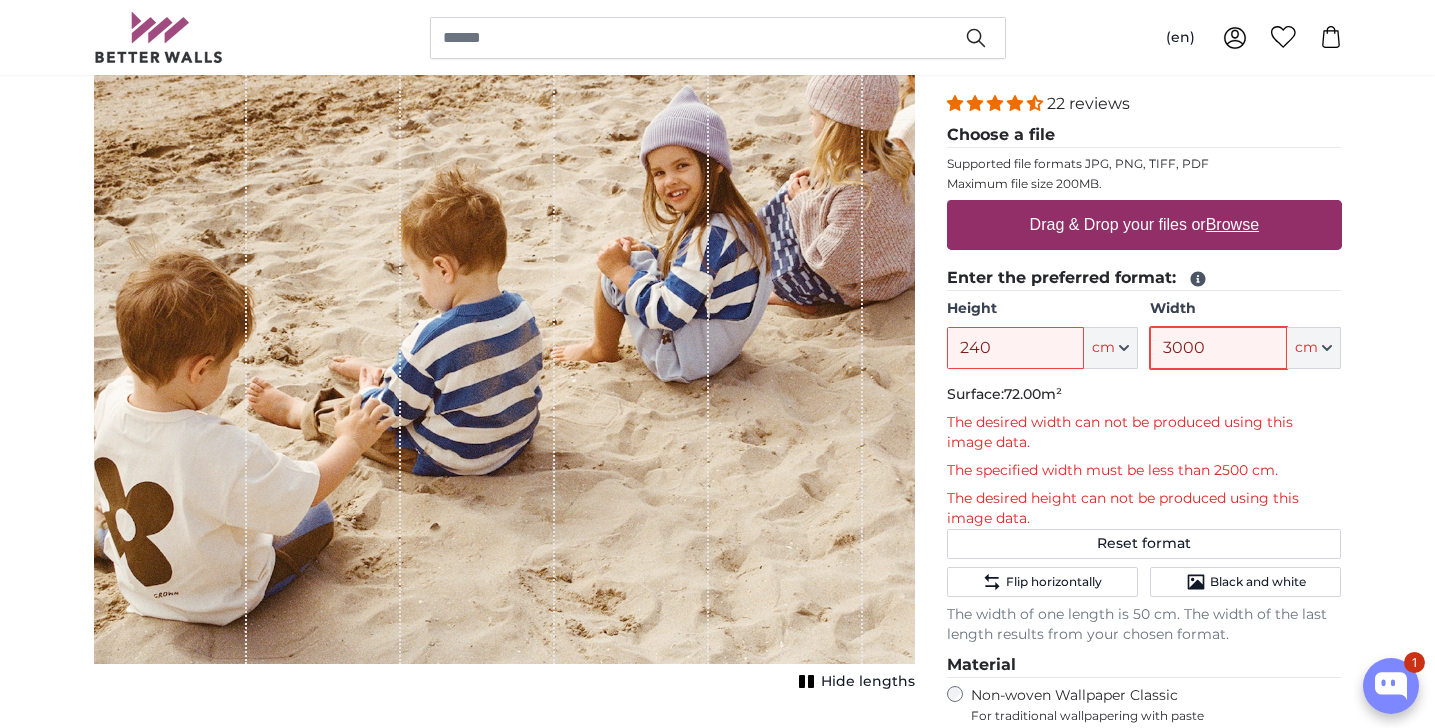 scroll, scrollTop: 320, scrollLeft: 0, axis: vertical 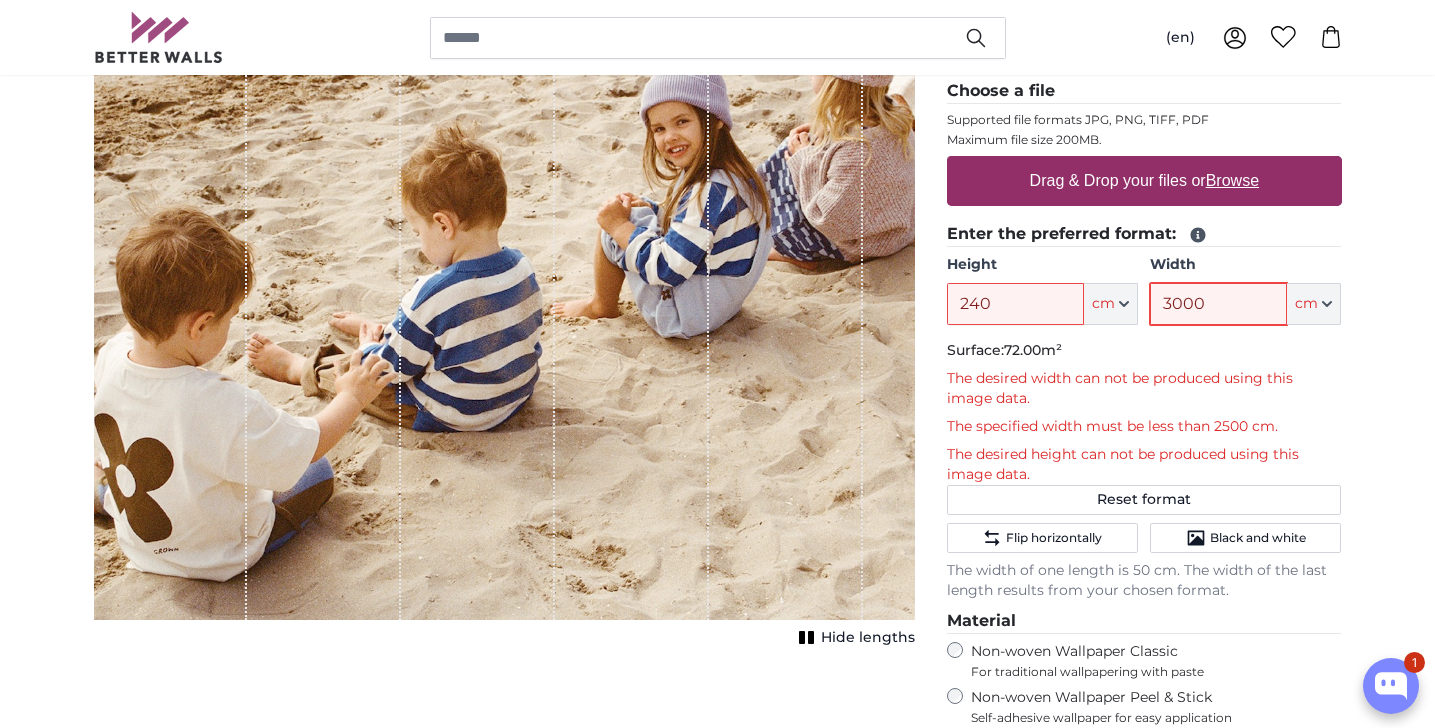 drag, startPoint x: 1219, startPoint y: 297, endPoint x: 1082, endPoint y: 297, distance: 137 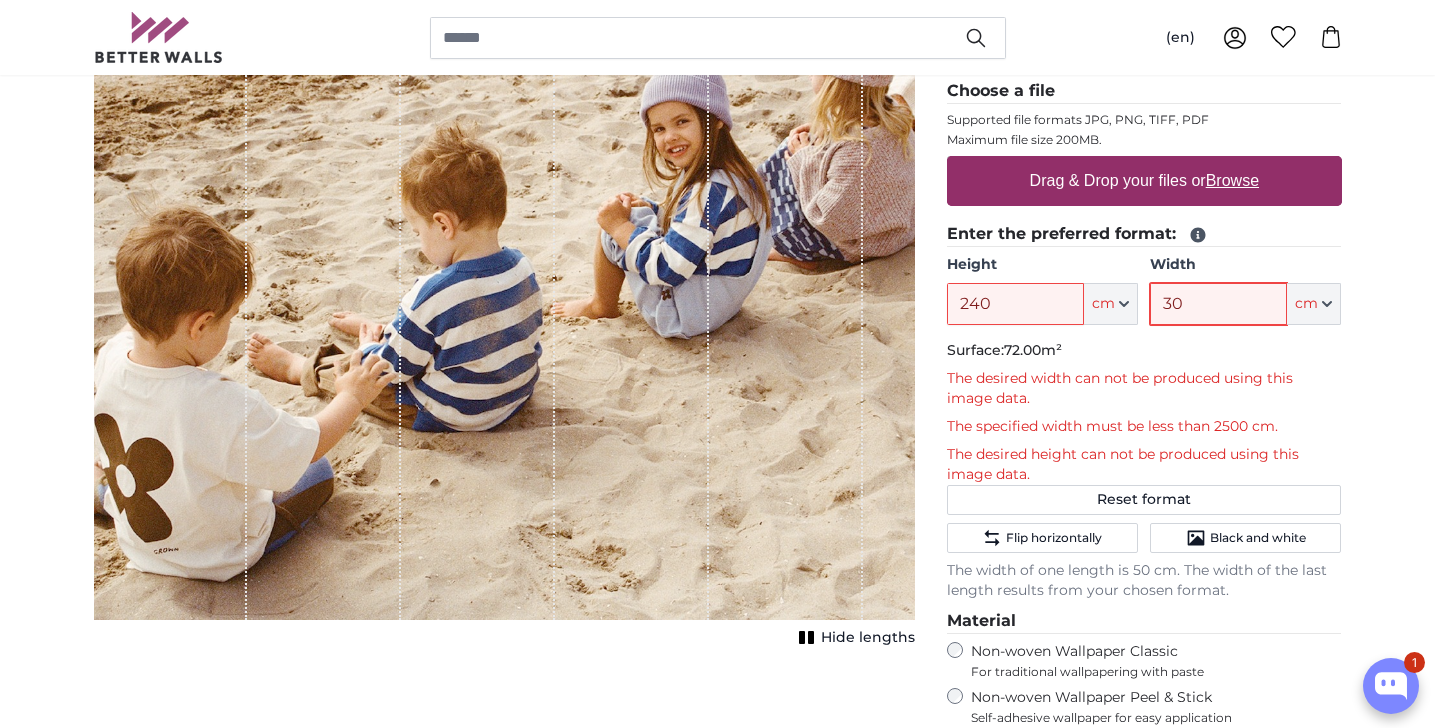 type on "3" 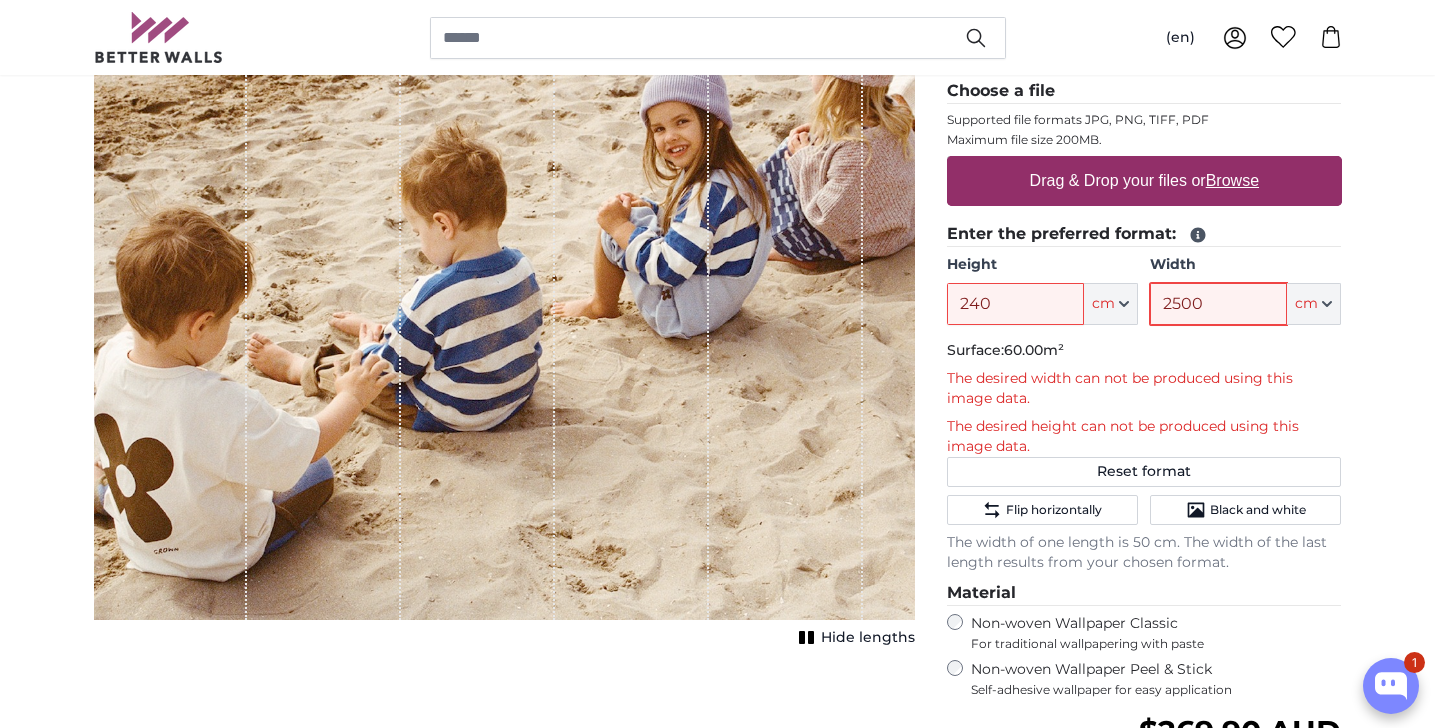 type on "2500" 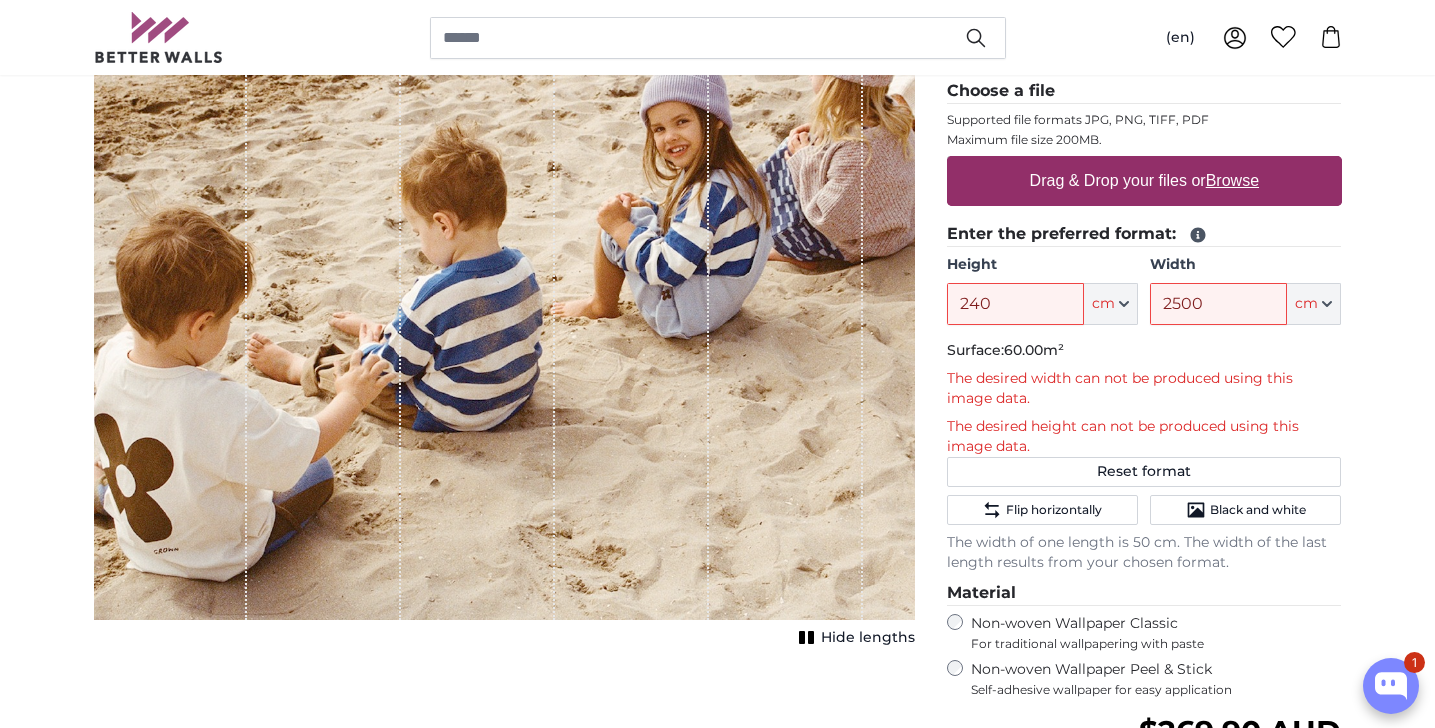 click on "The desired width can not be produced using this image data. The desired height can not be produced using this image data." 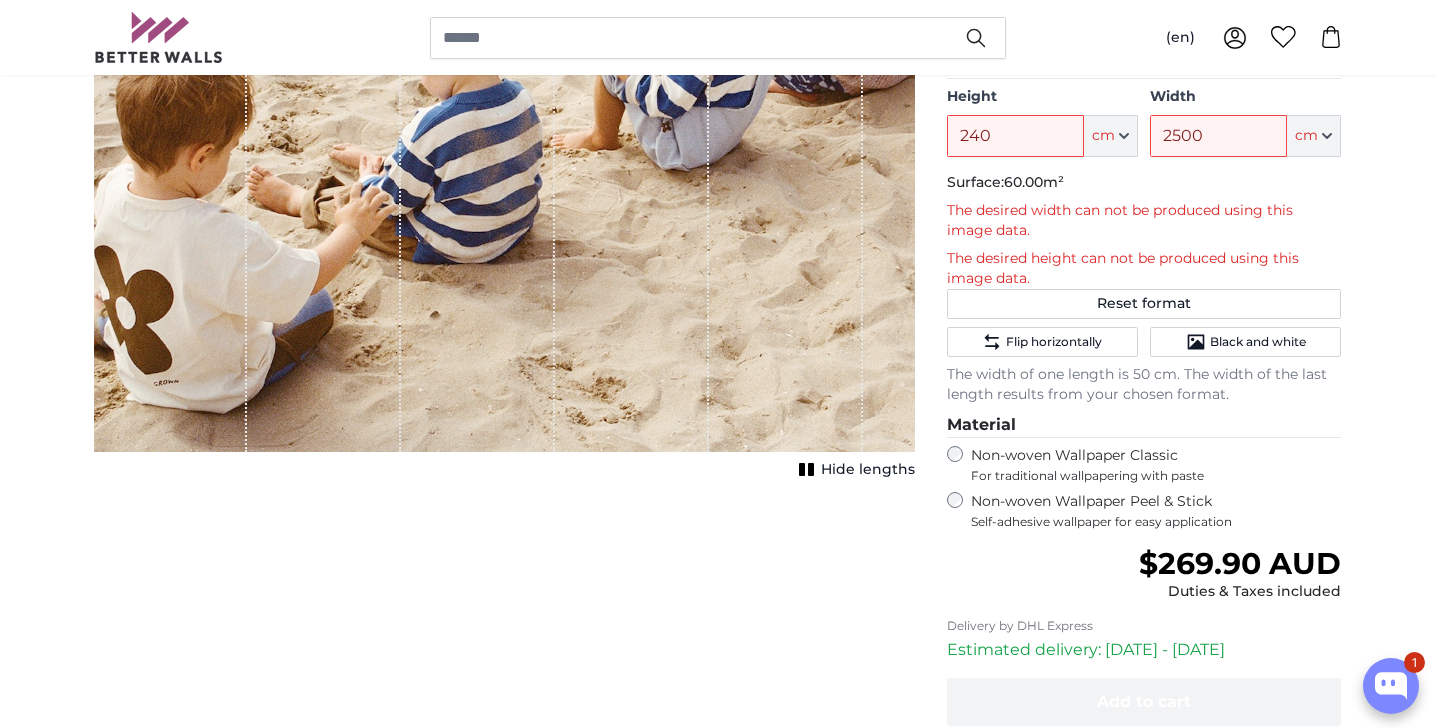 scroll, scrollTop: 329, scrollLeft: 0, axis: vertical 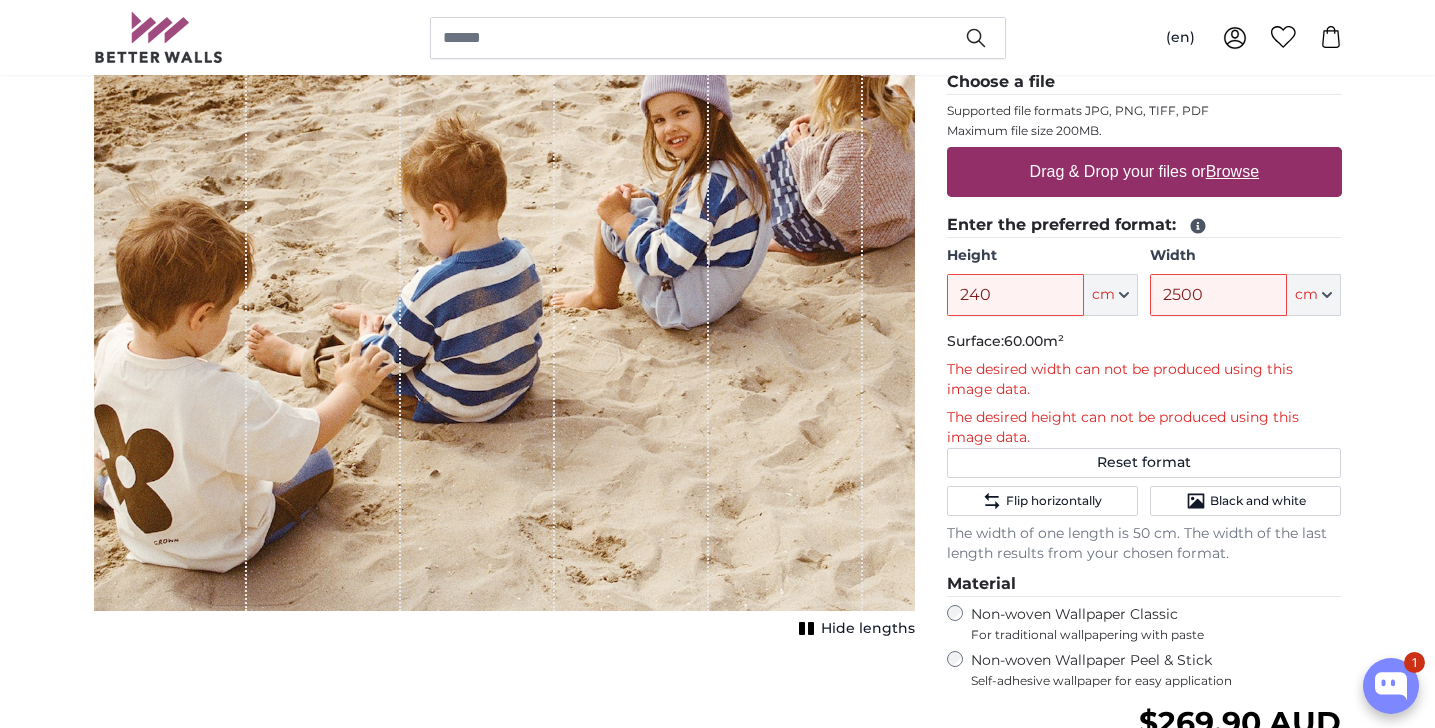 click on "Drag & Drop your files or  Browse" at bounding box center [1143, 172] 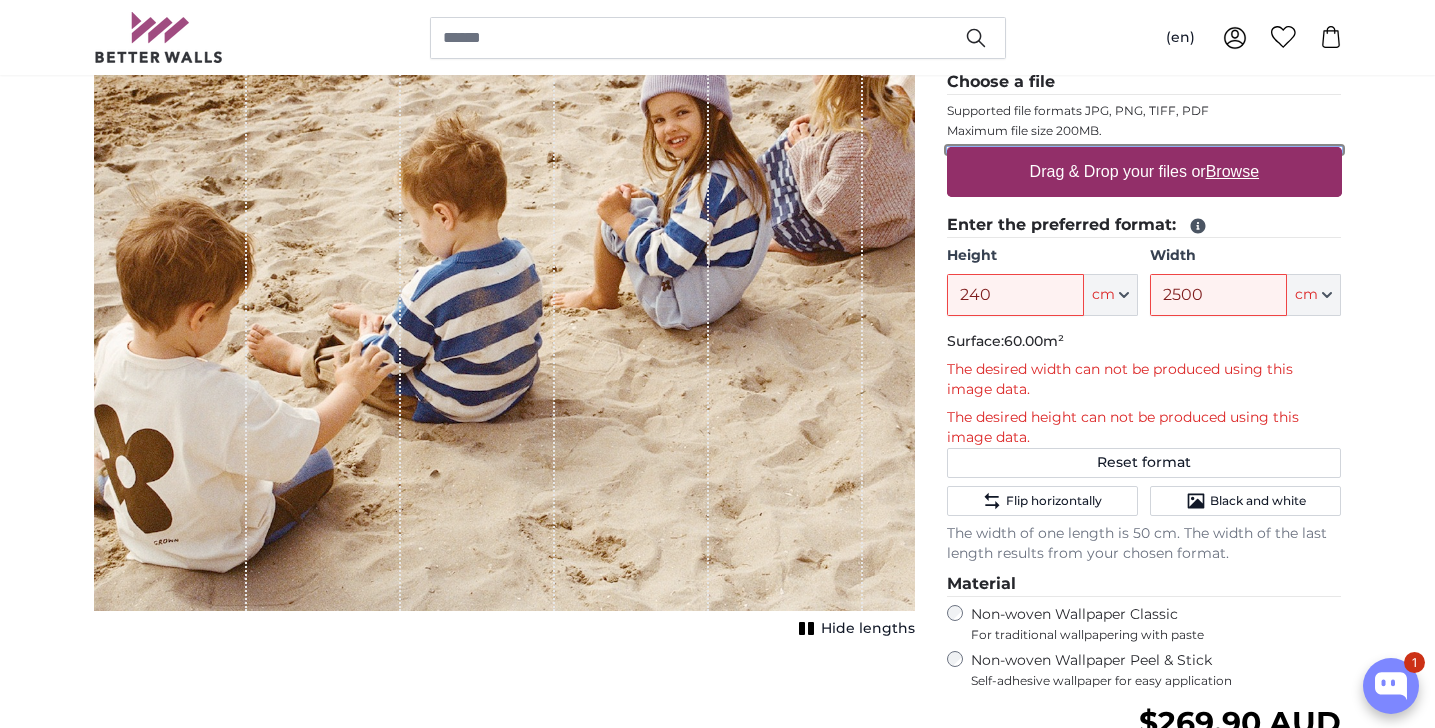 type on "**********" 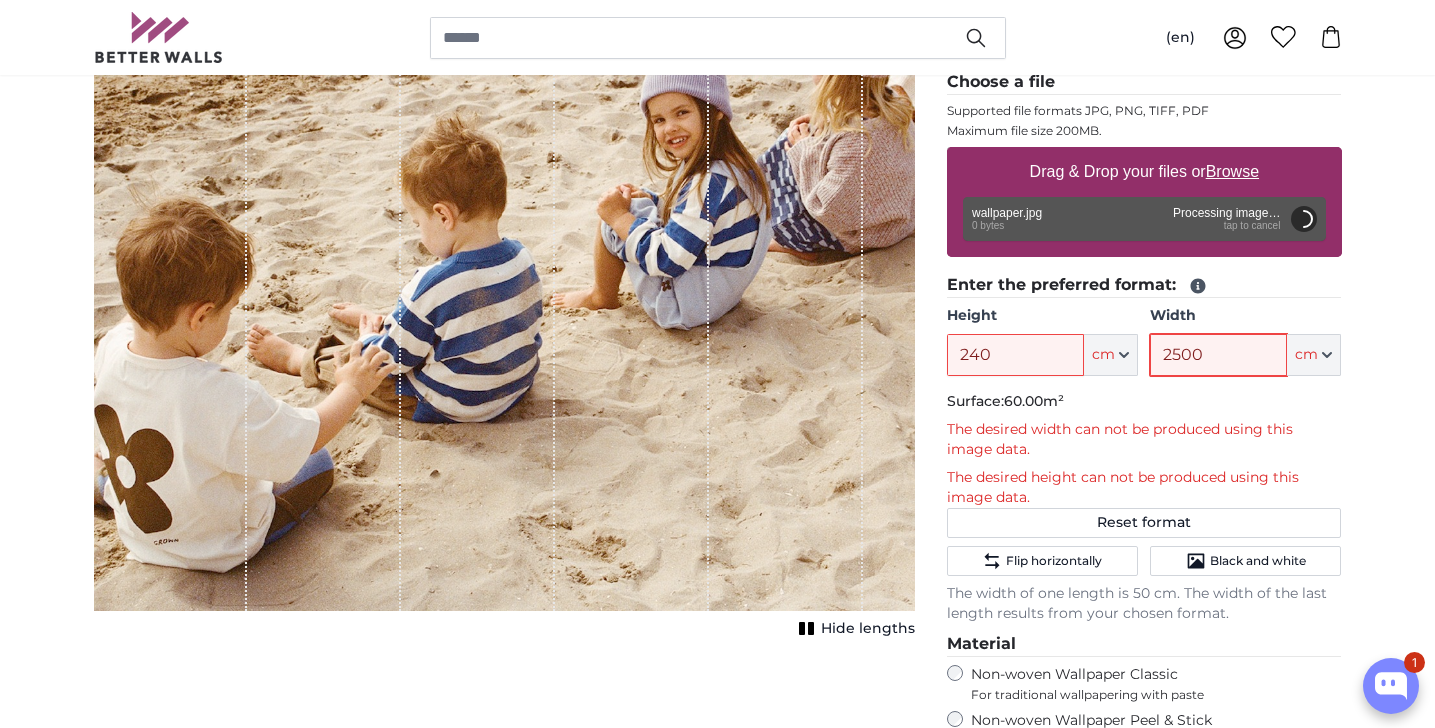 click on "2500" at bounding box center [1218, 355] 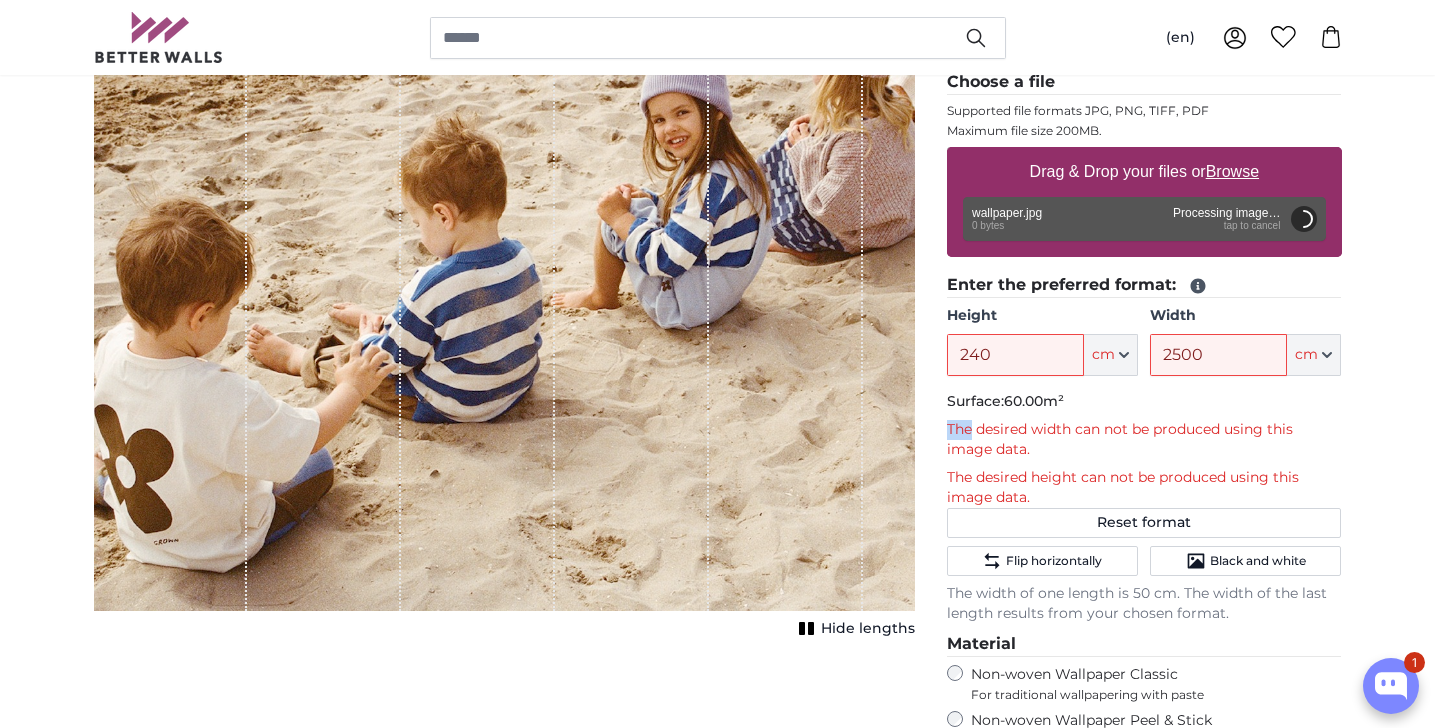 click on "Enter the preferred format:
Height
240
ft
cm
Centimeter (cm)
Inches (inch)
Feet (ft. in.)
Width
2500
ft
cm" 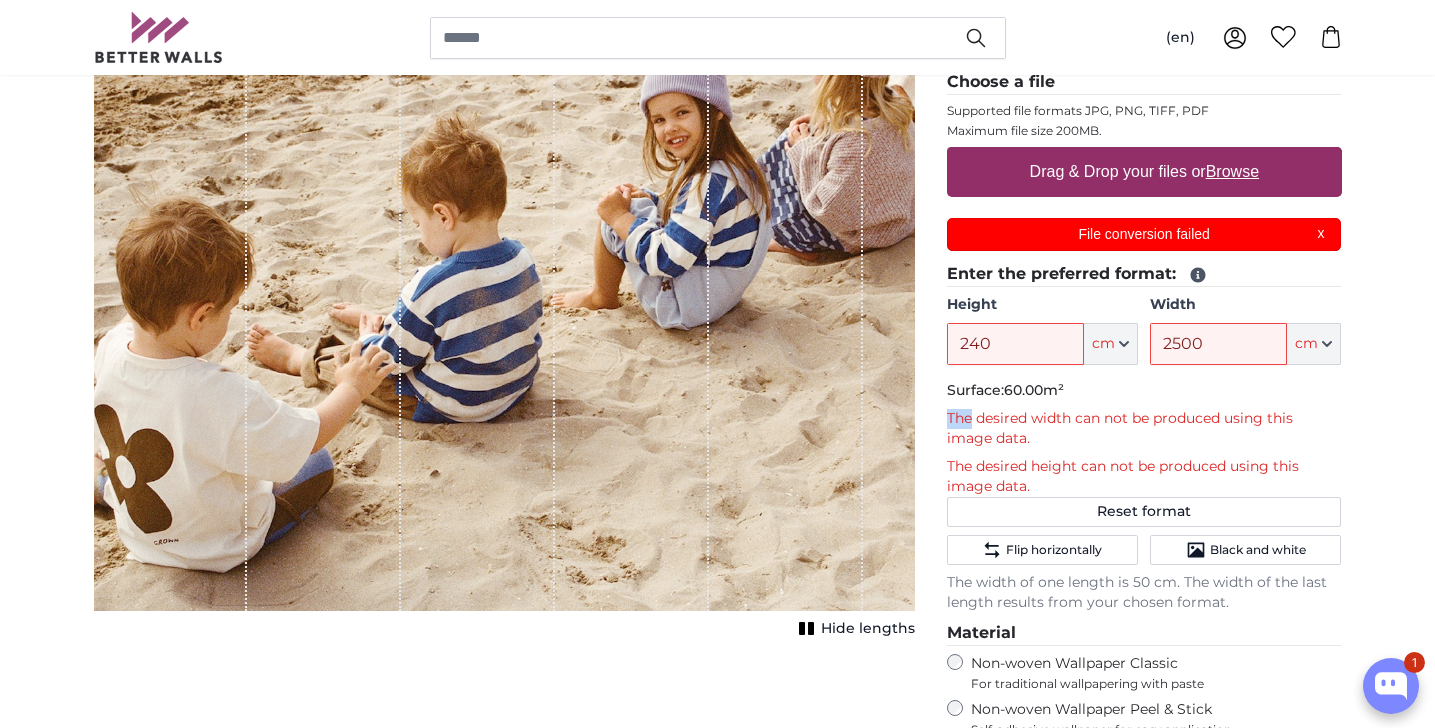 scroll, scrollTop: 0, scrollLeft: 0, axis: both 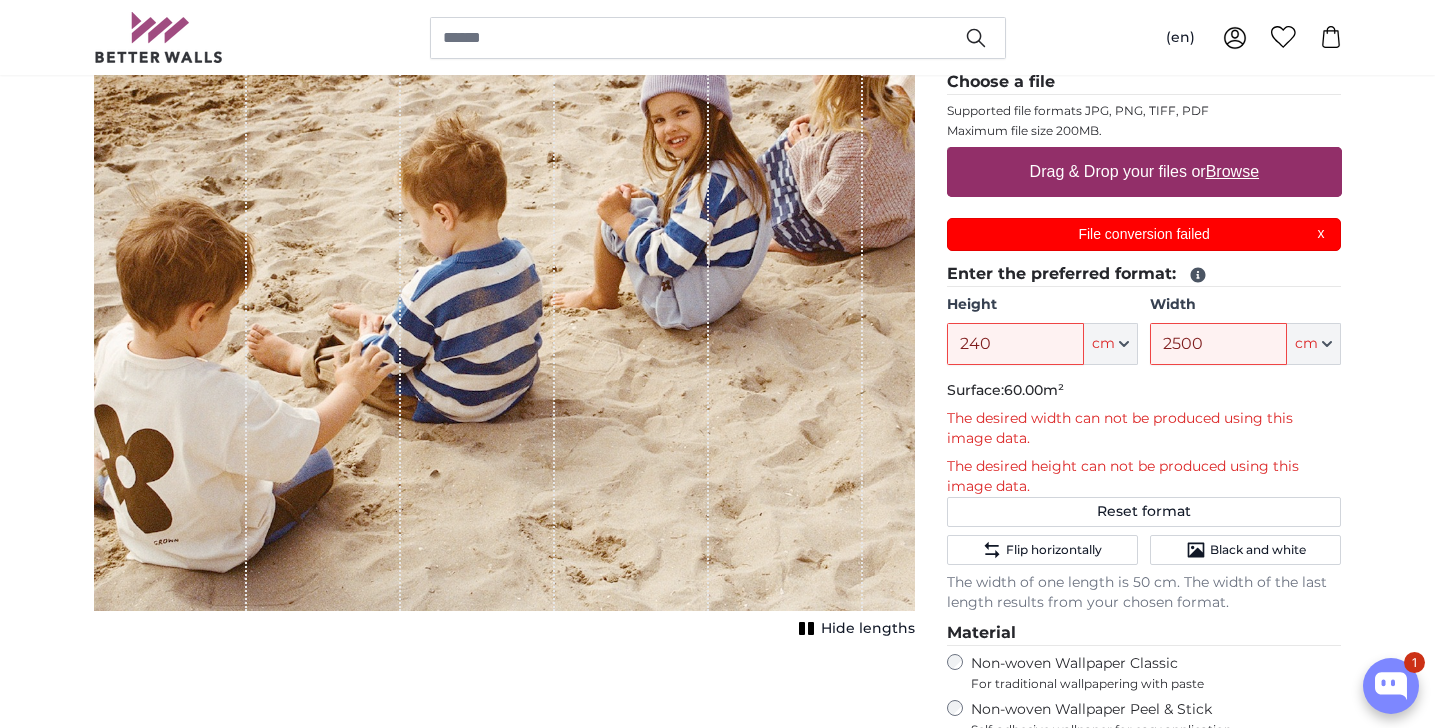click on "File conversion failed" at bounding box center (1144, 234) 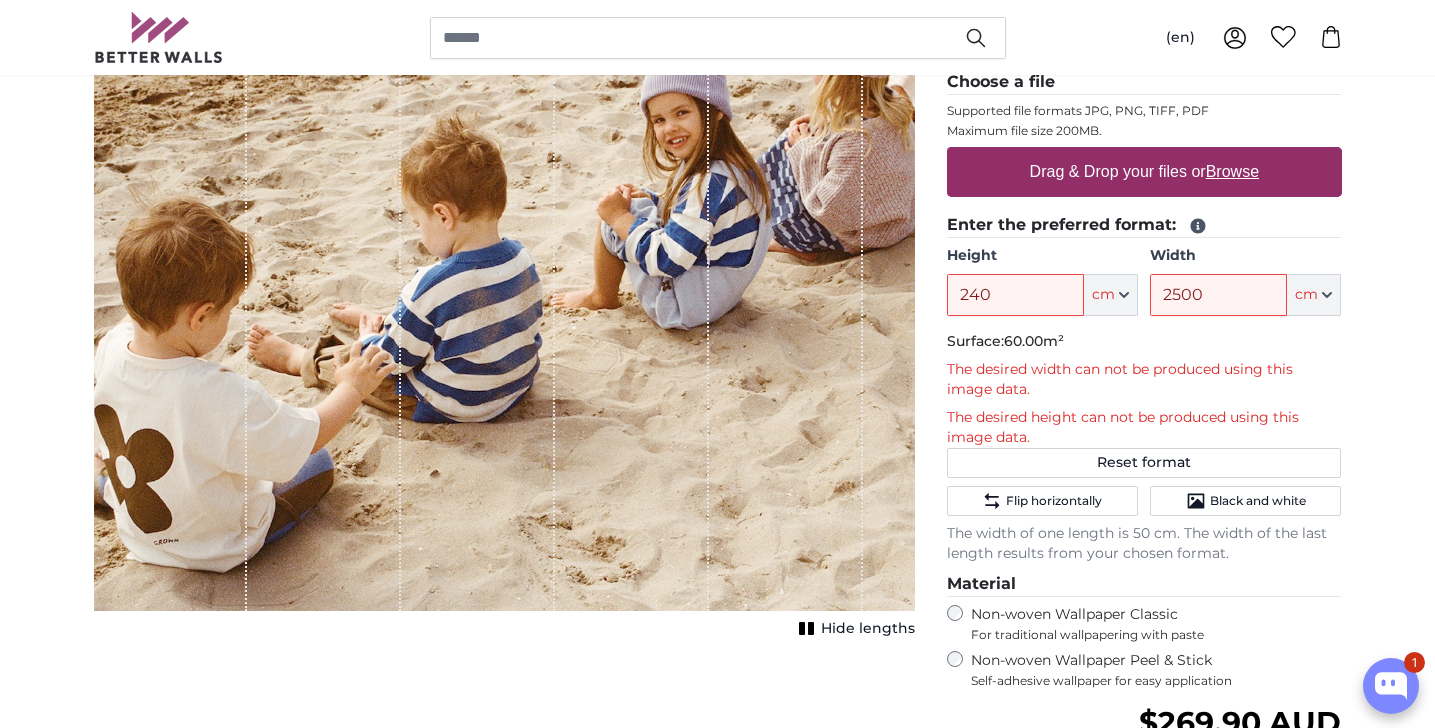click on "Drag & Drop your files or  Browse" at bounding box center [1143, 172] 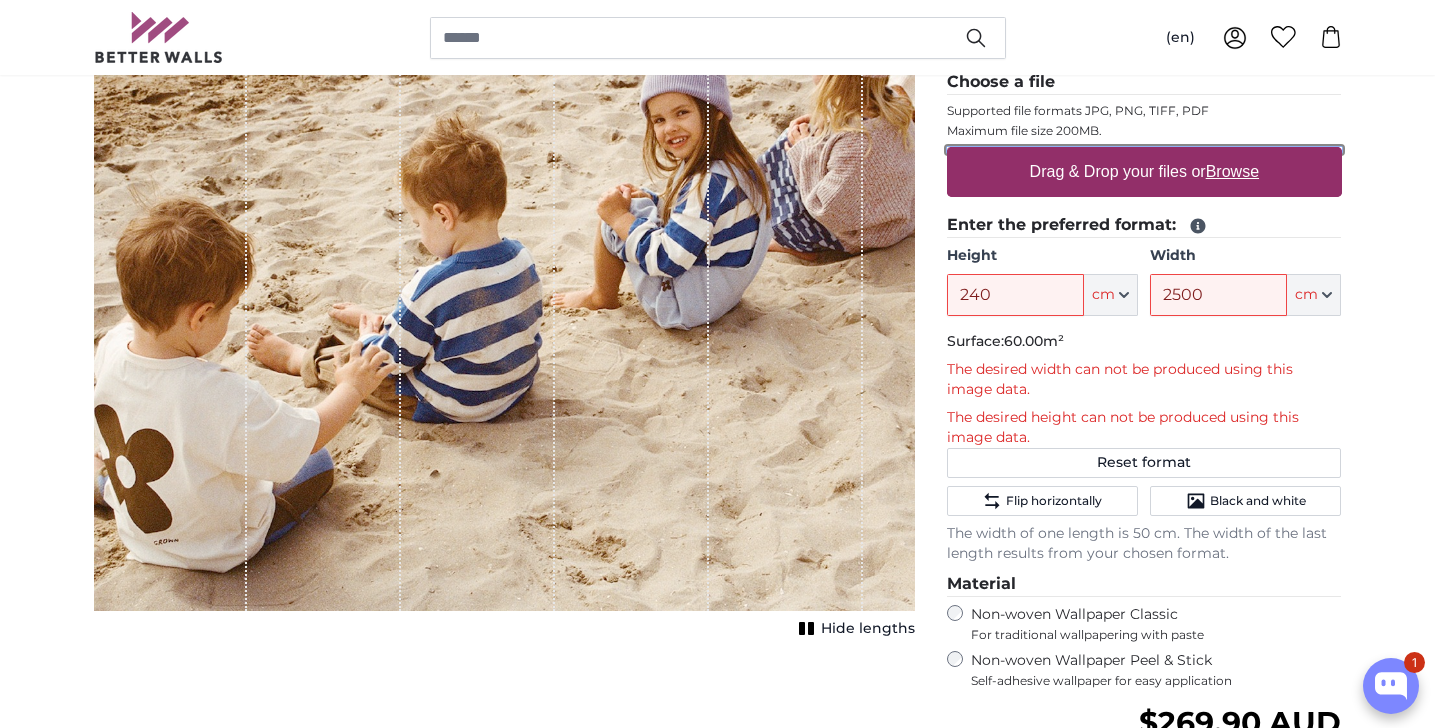 type on "**********" 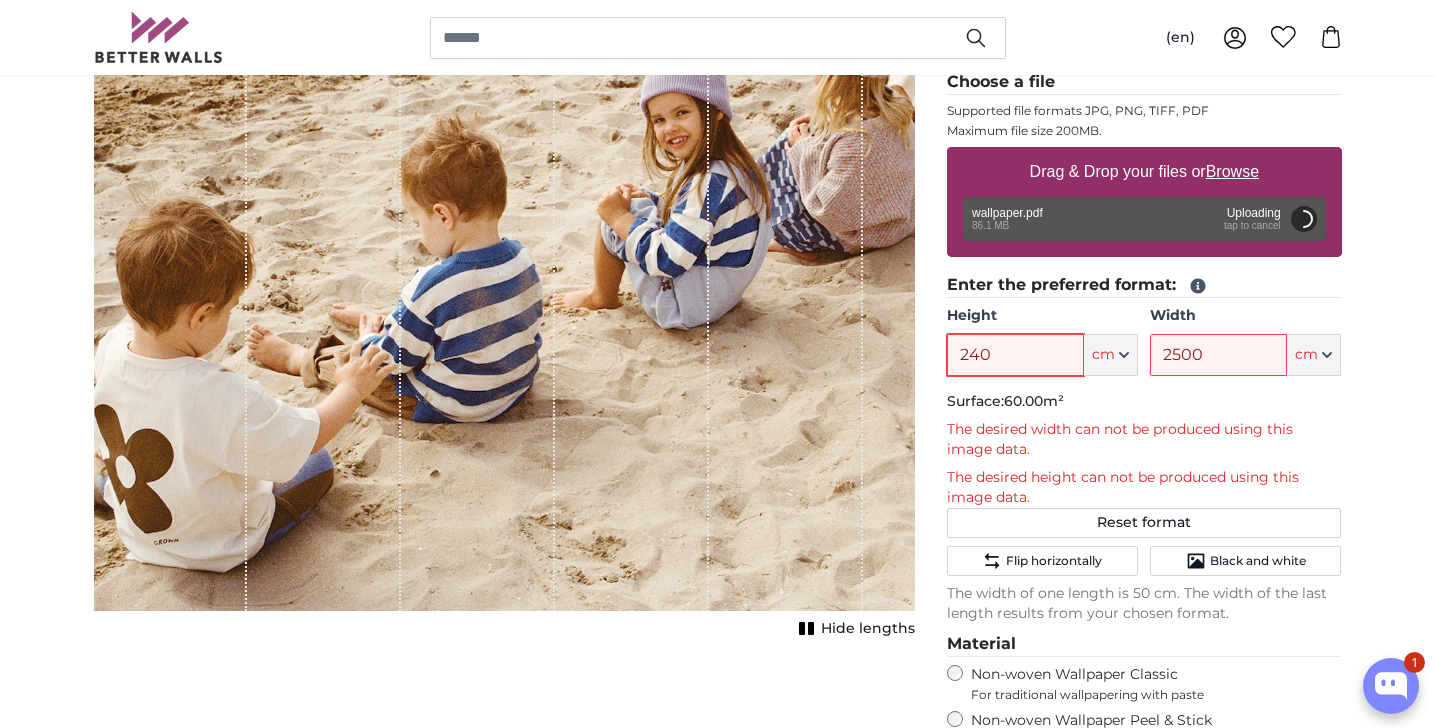 click on "240" at bounding box center (1015, 355) 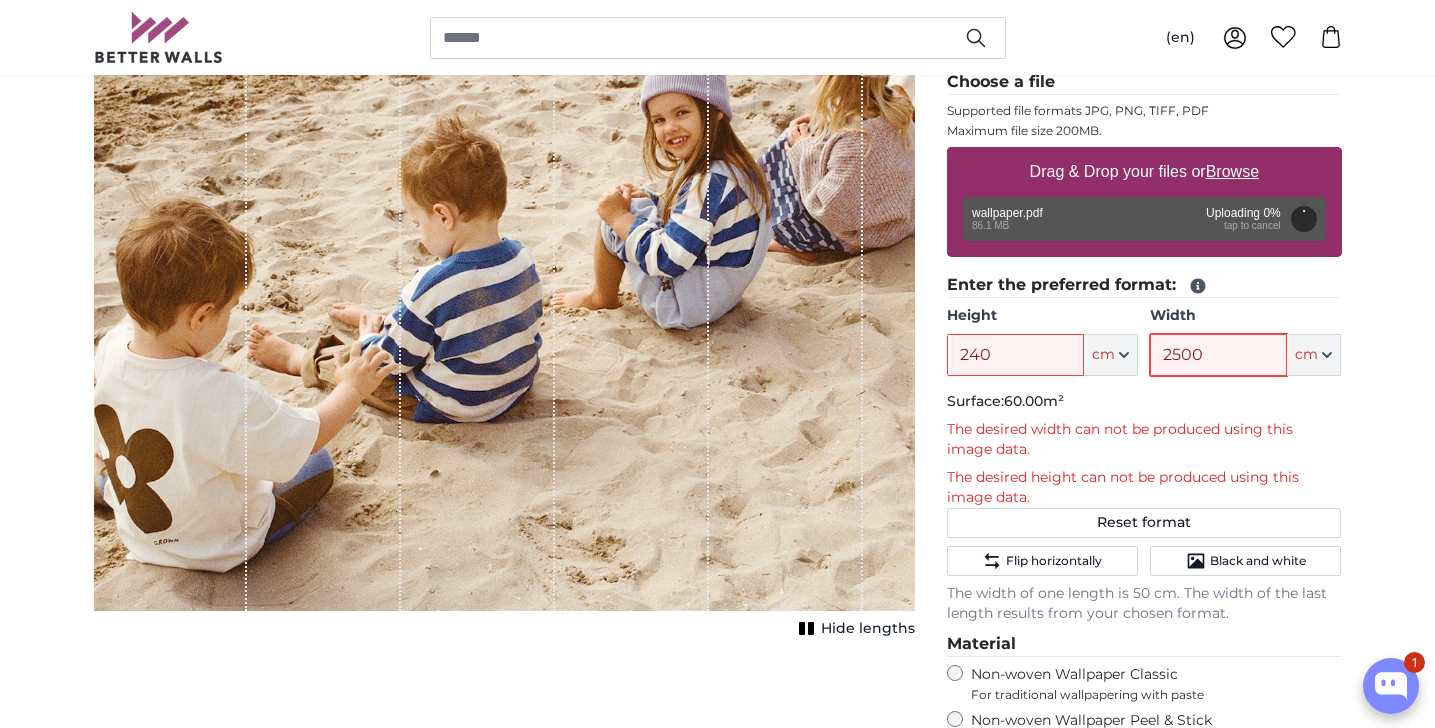 click on "2500" at bounding box center (1218, 355) 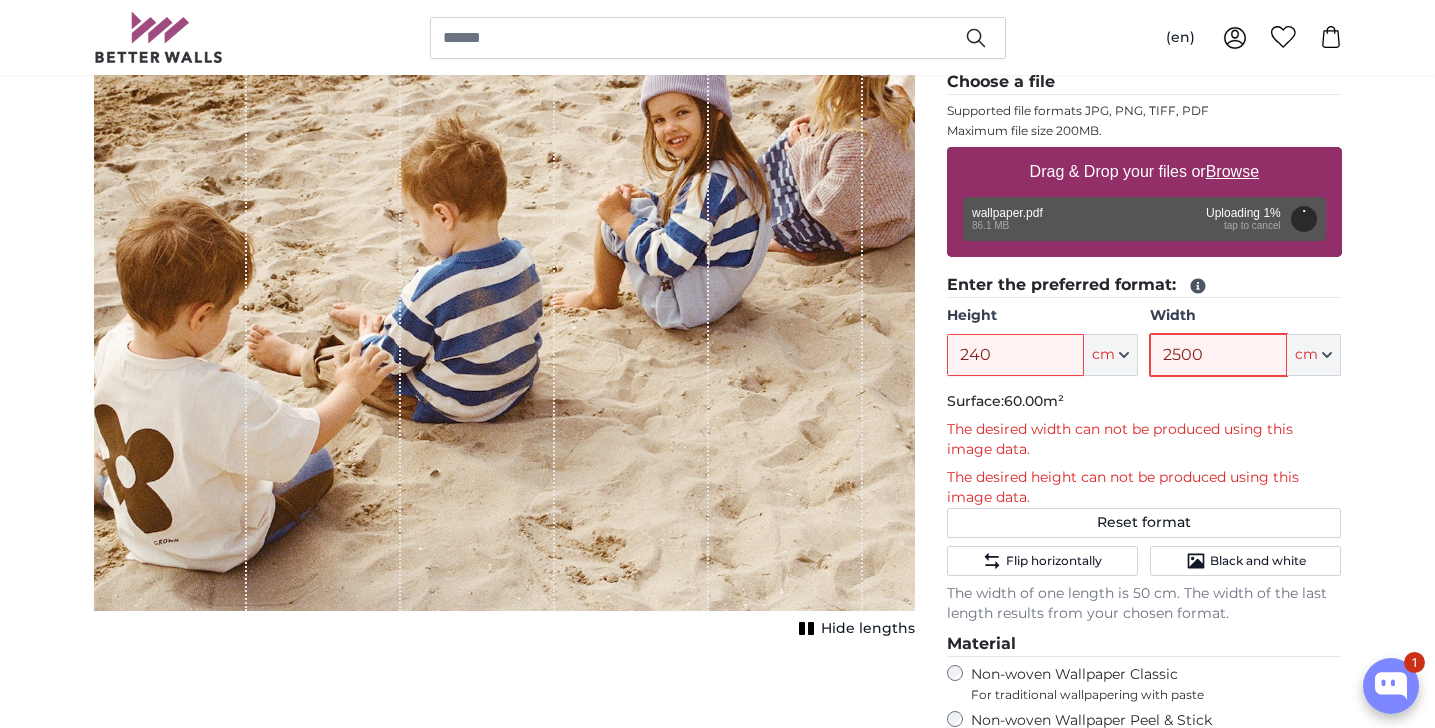drag, startPoint x: 1240, startPoint y: 355, endPoint x: 1142, endPoint y: 355, distance: 98 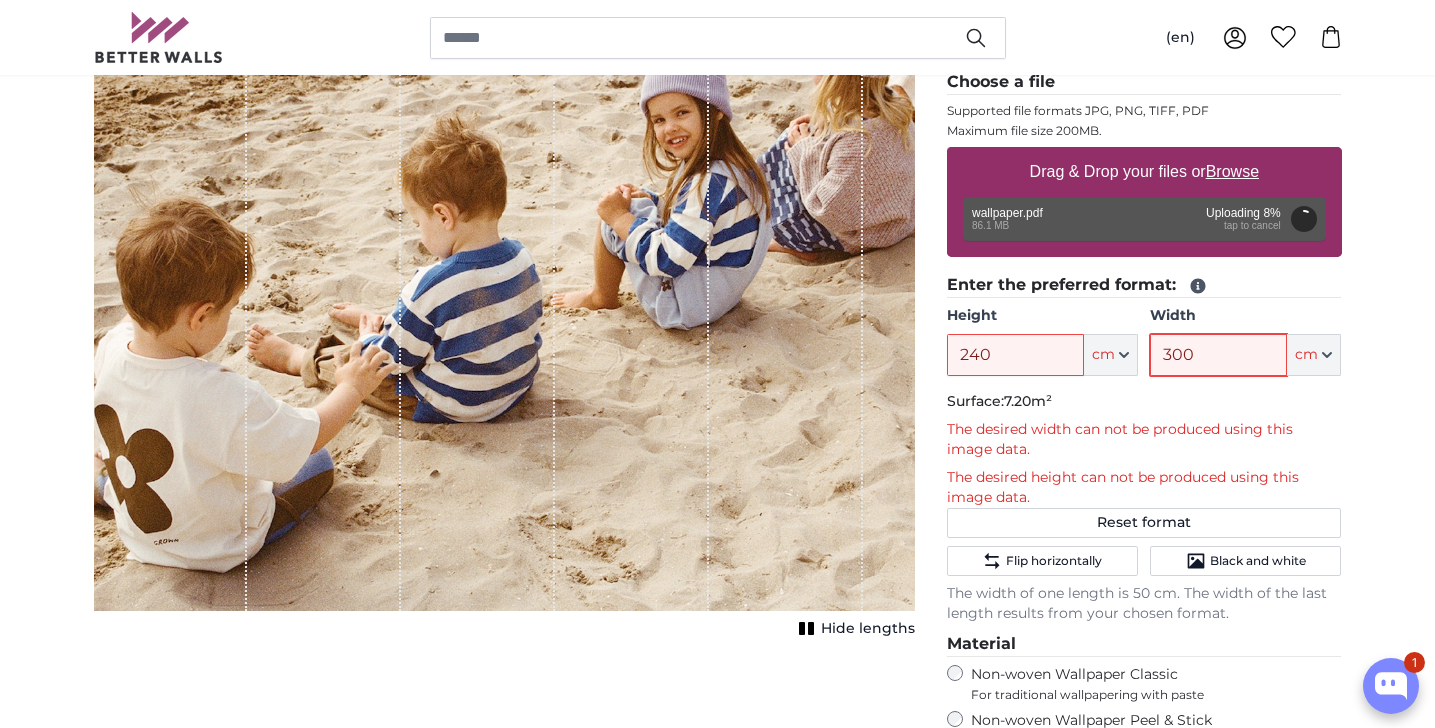 type on "300" 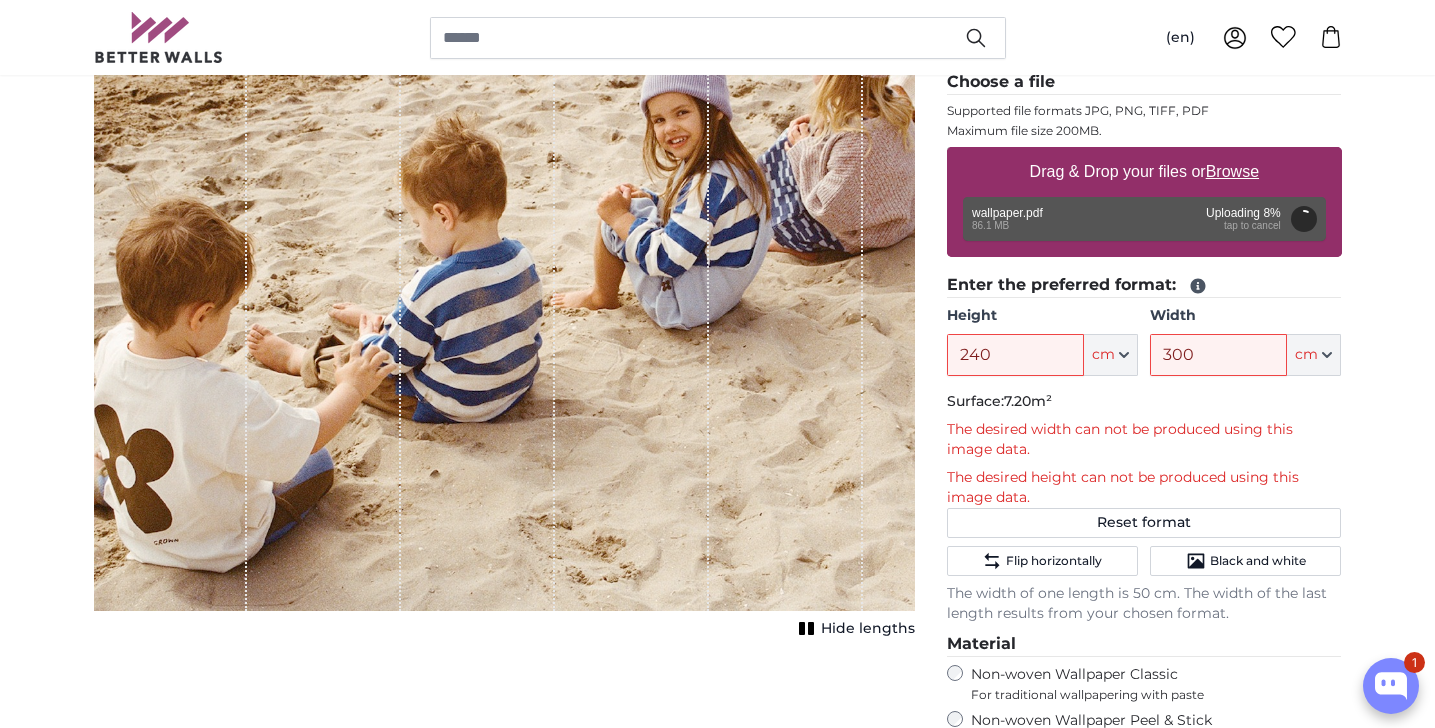 click on "The desired height can not be produced using this image data." 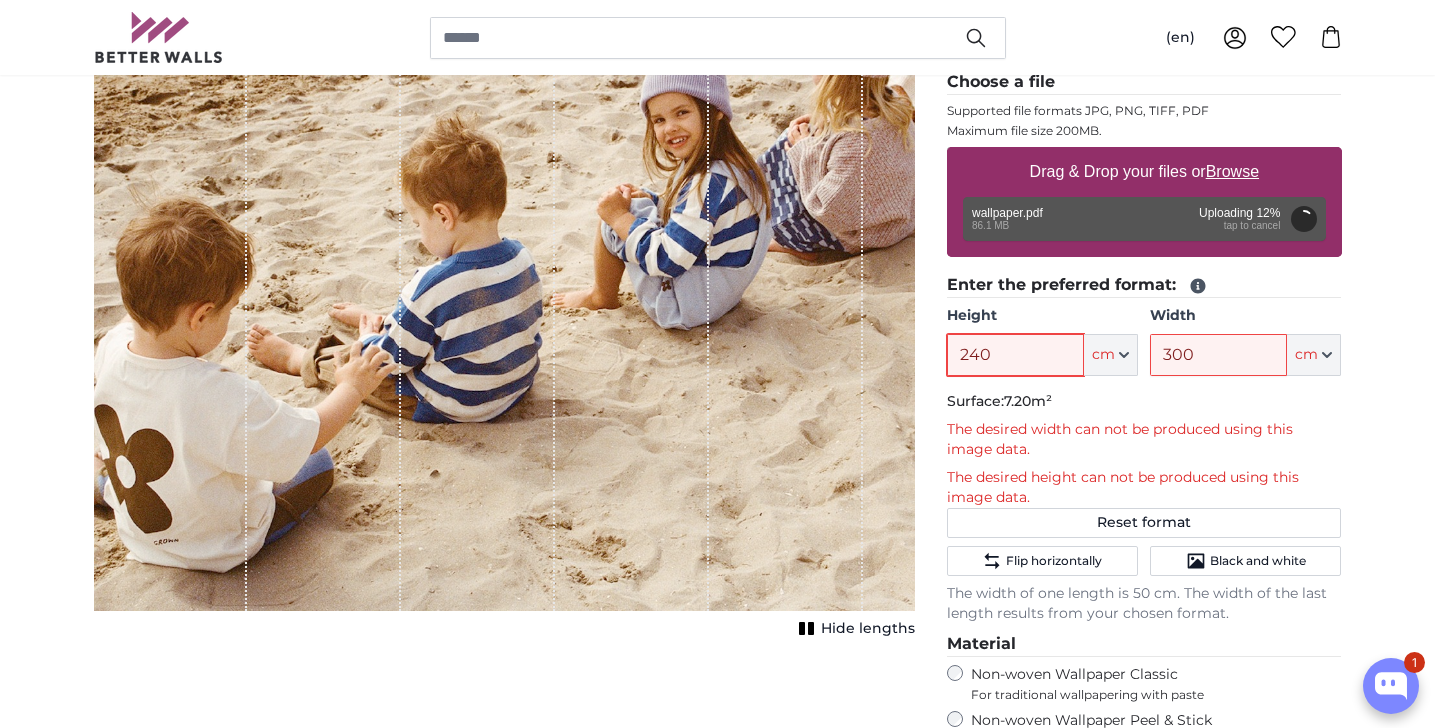 click on "240" at bounding box center (1015, 355) 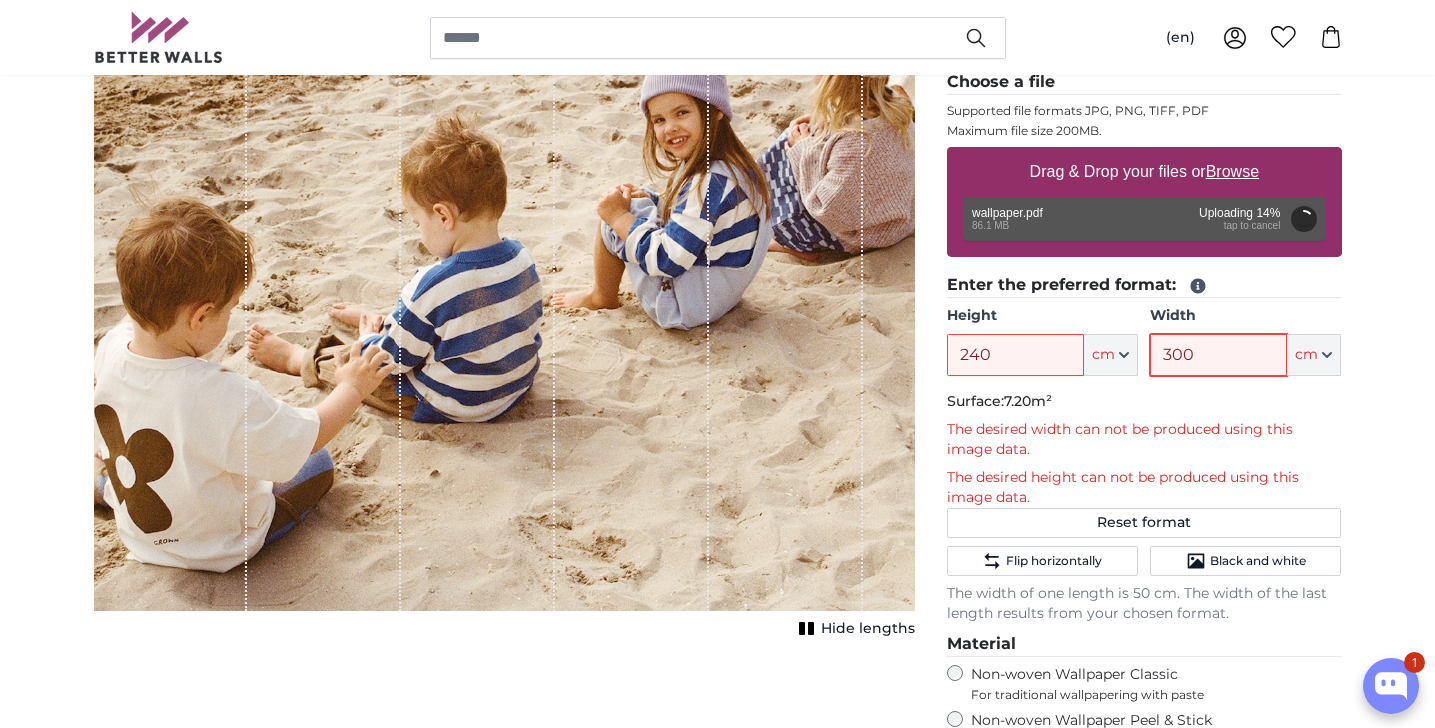 click on "300" at bounding box center (1218, 355) 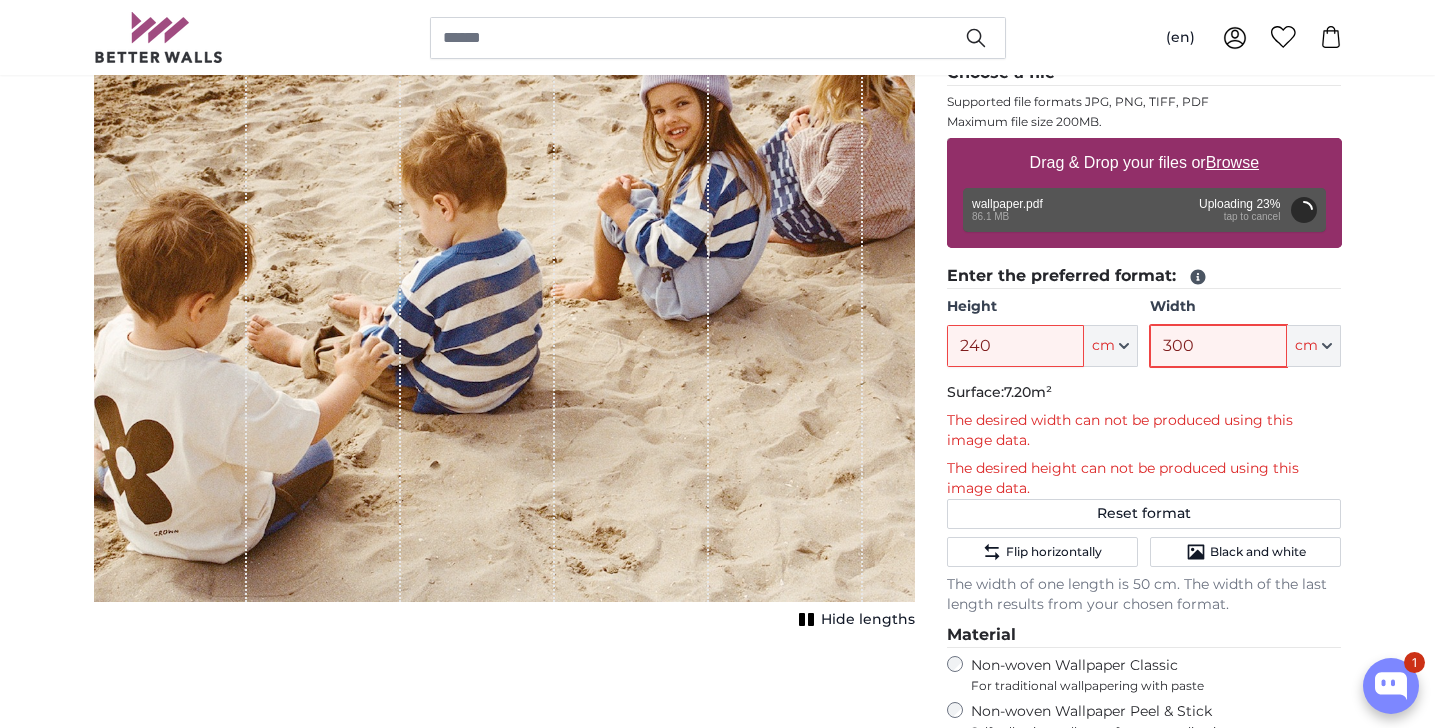 scroll, scrollTop: 253, scrollLeft: 0, axis: vertical 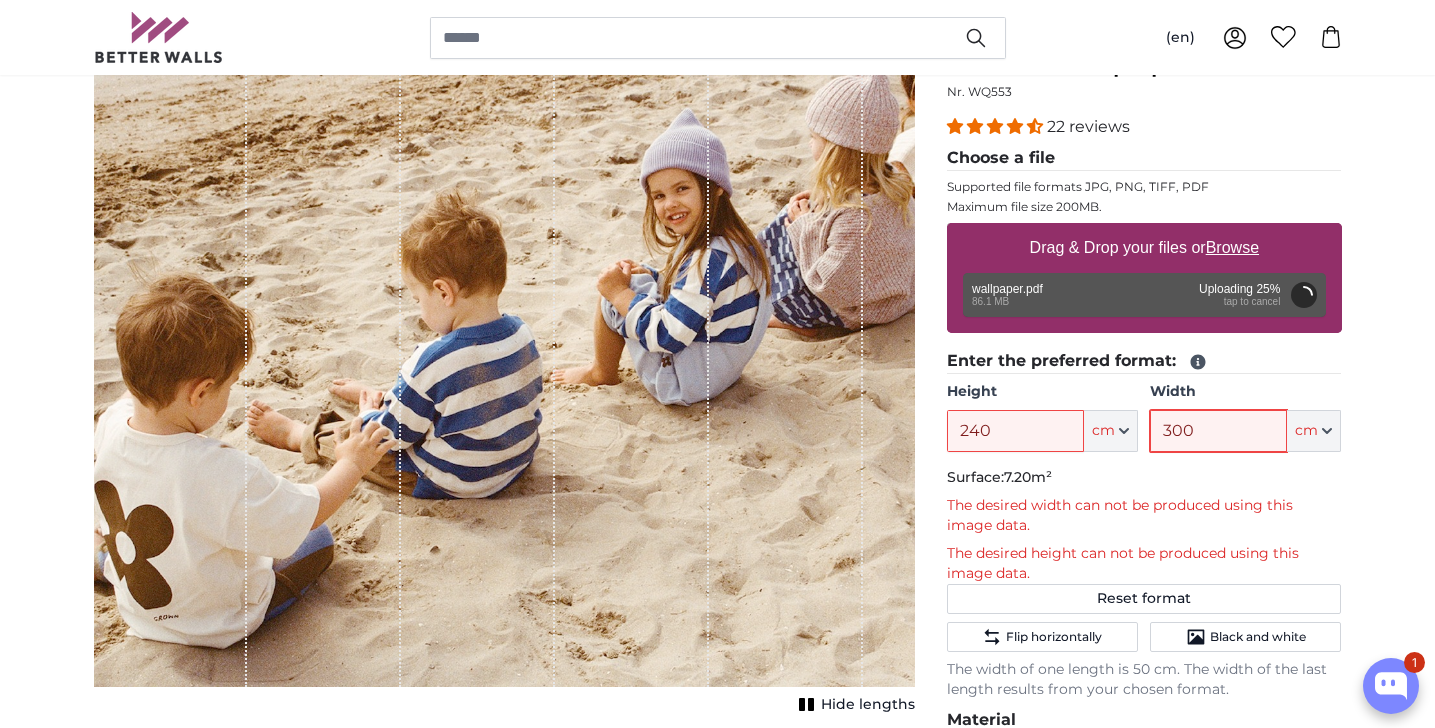 click on "300" at bounding box center [1218, 431] 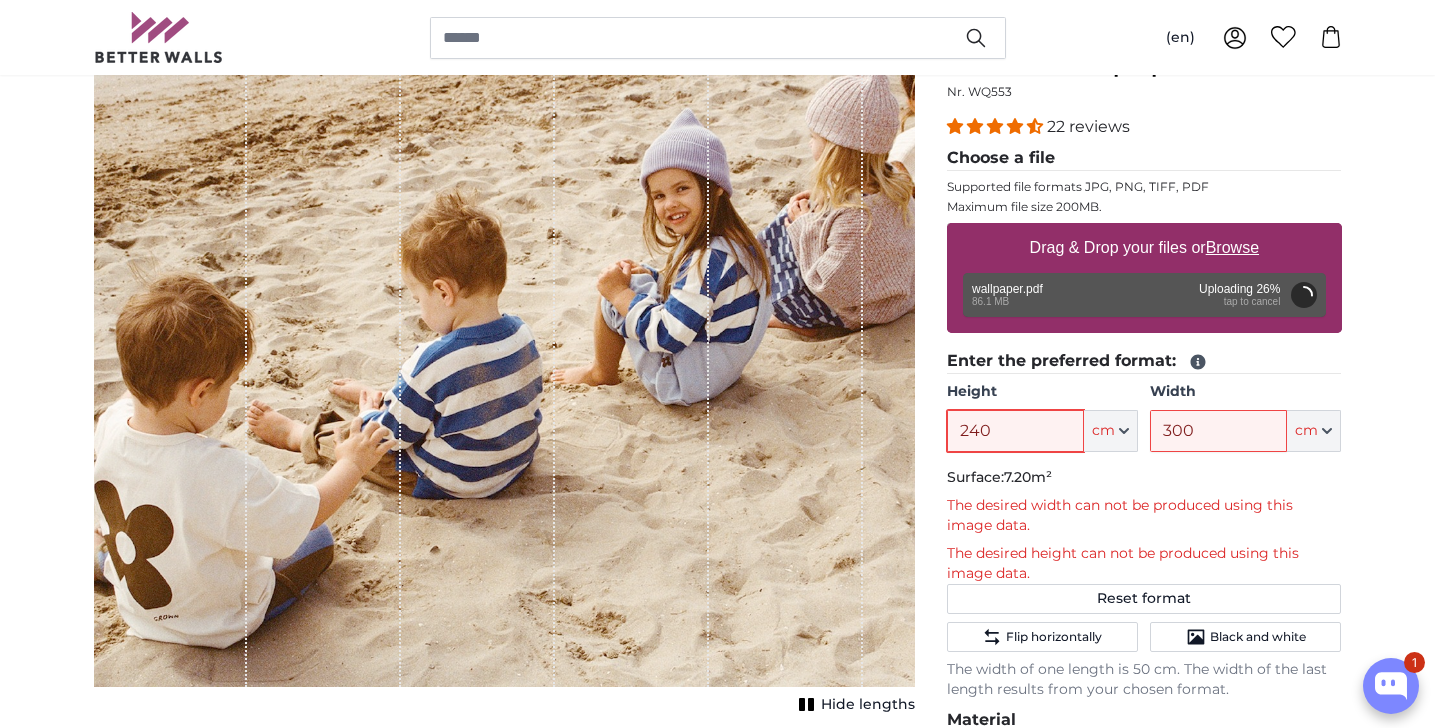 click on "240" at bounding box center (1015, 431) 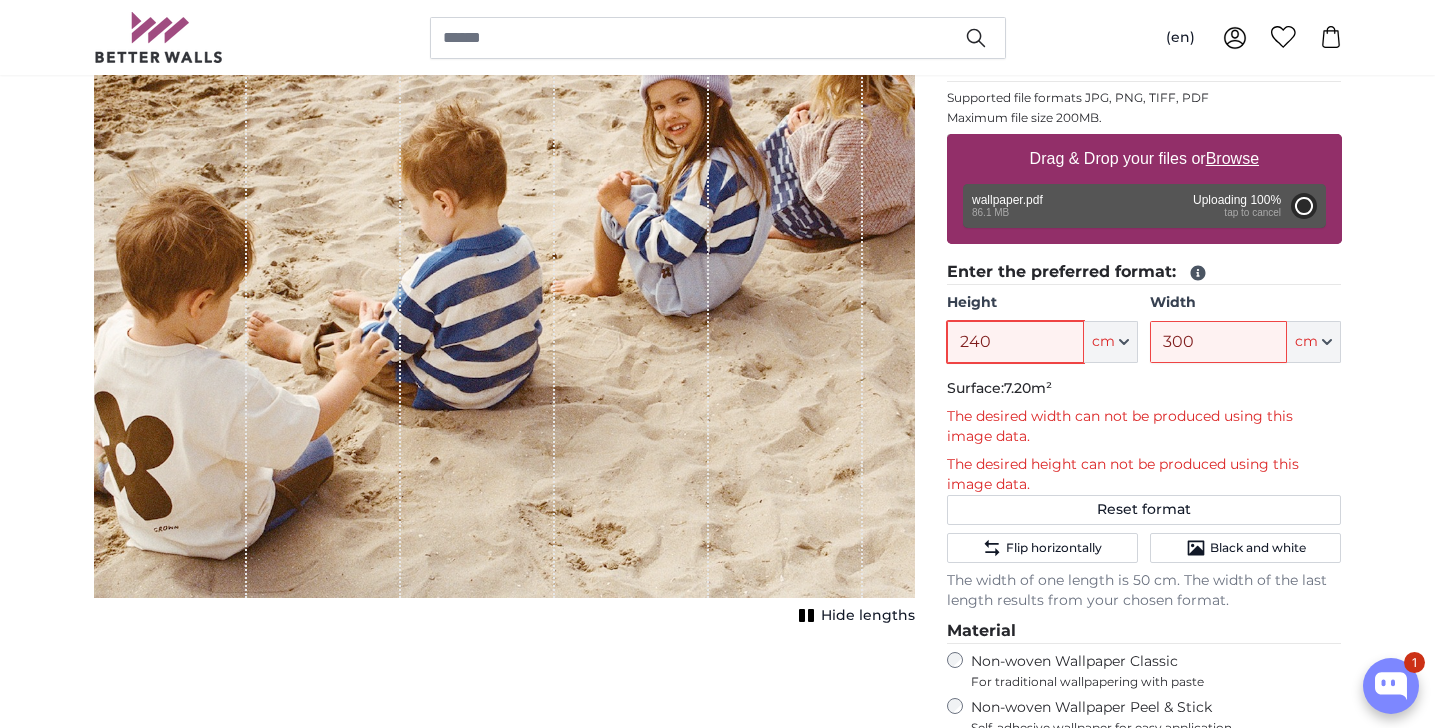 scroll, scrollTop: 343, scrollLeft: 0, axis: vertical 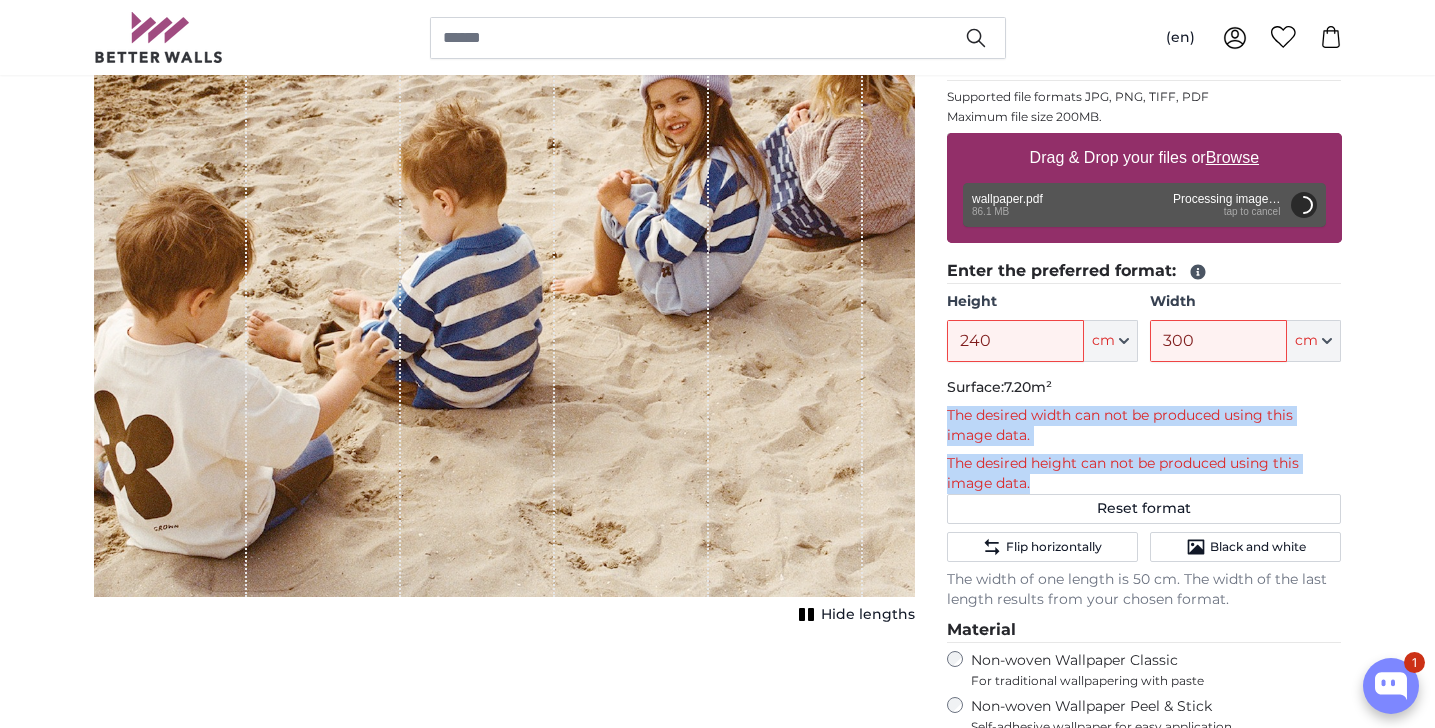 drag, startPoint x: 949, startPoint y: 415, endPoint x: 1051, endPoint y: 479, distance: 120.41595 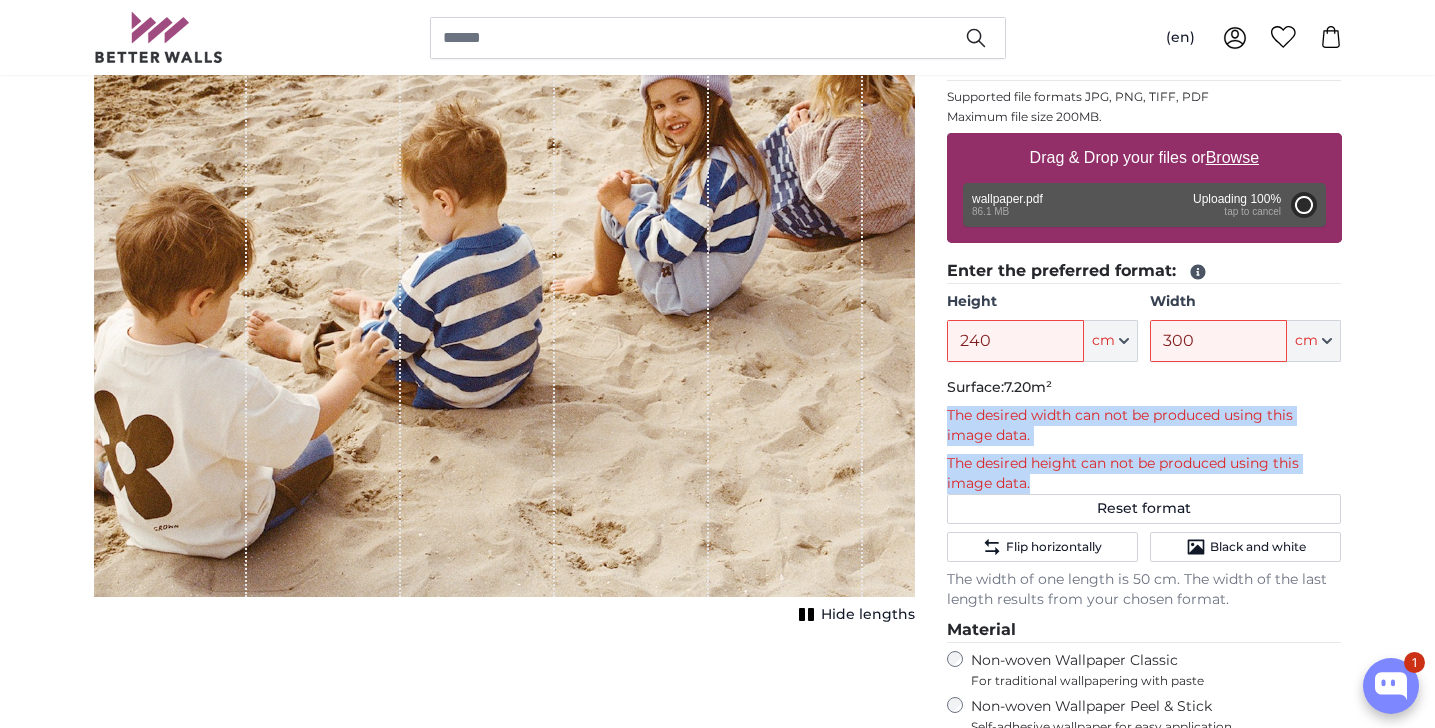 type 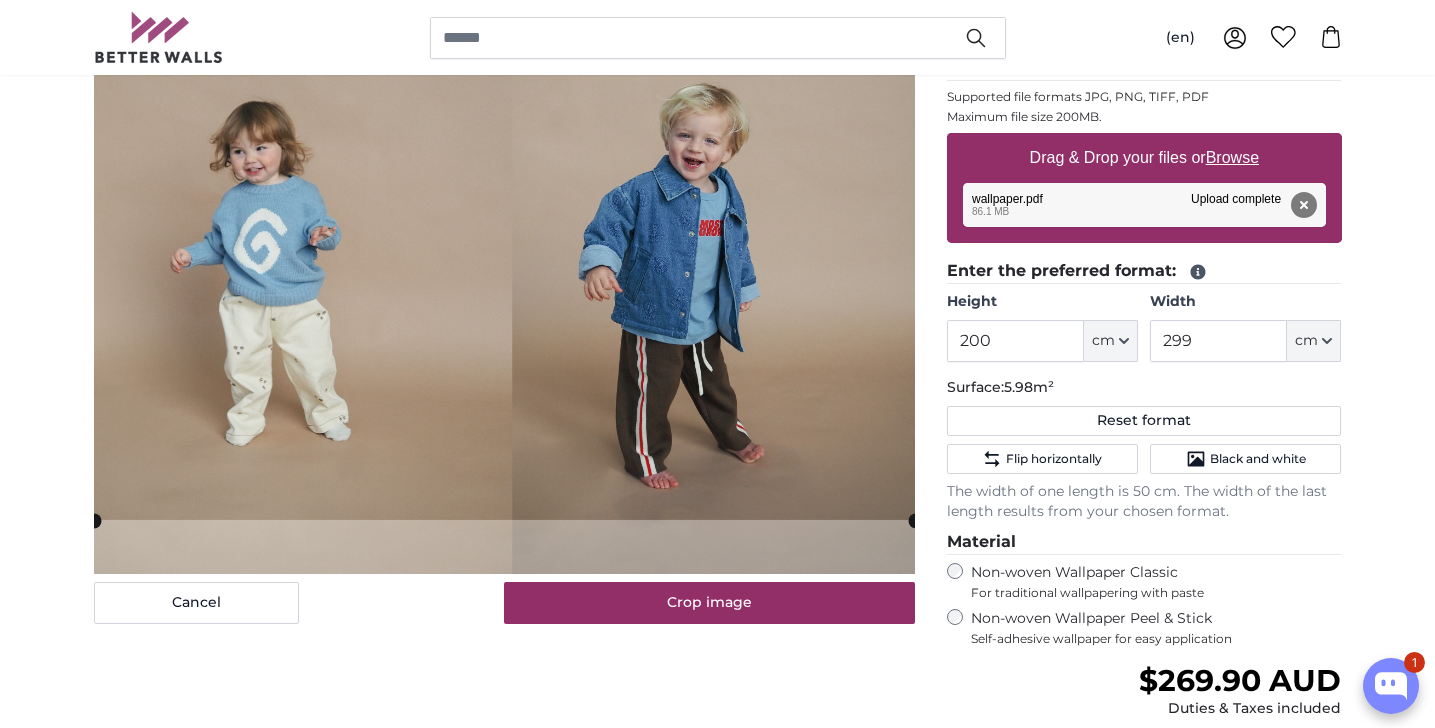 click on "Cancel
Crop image" at bounding box center (504, 270) 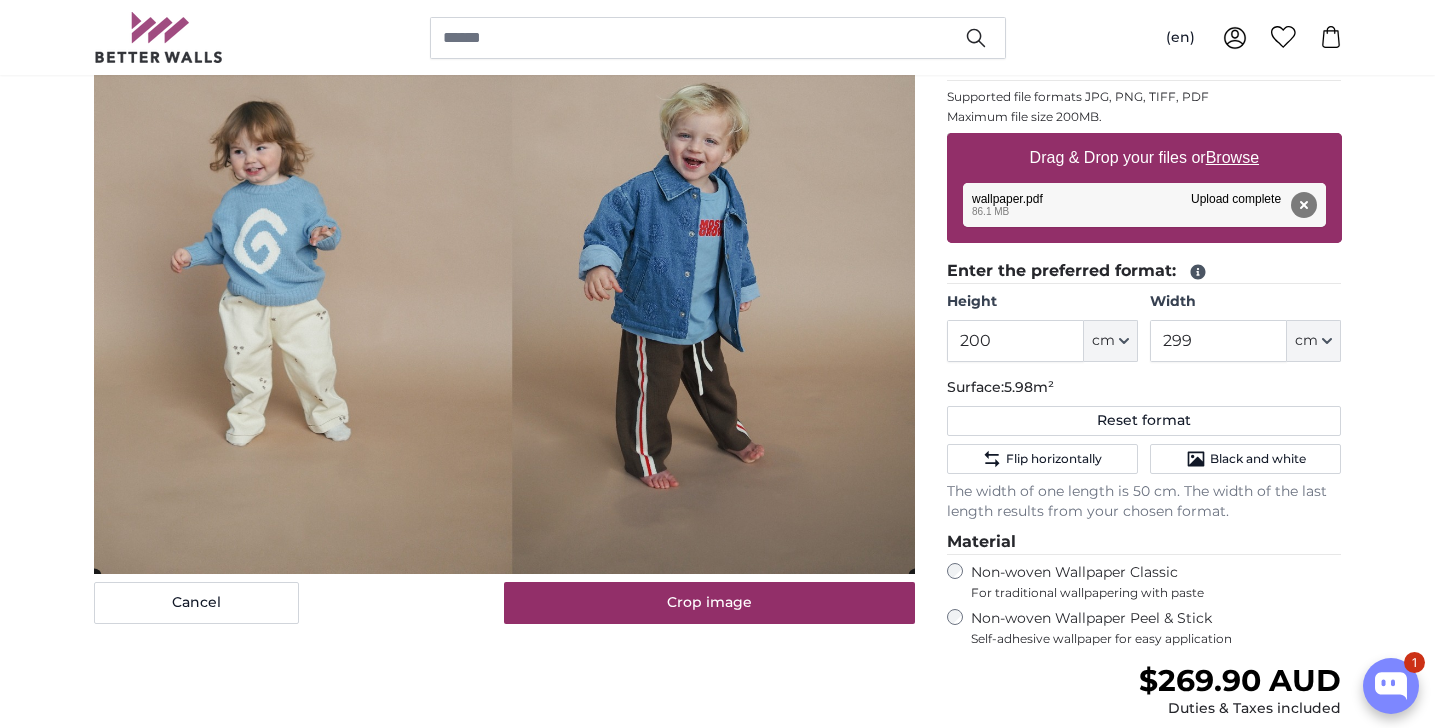 click 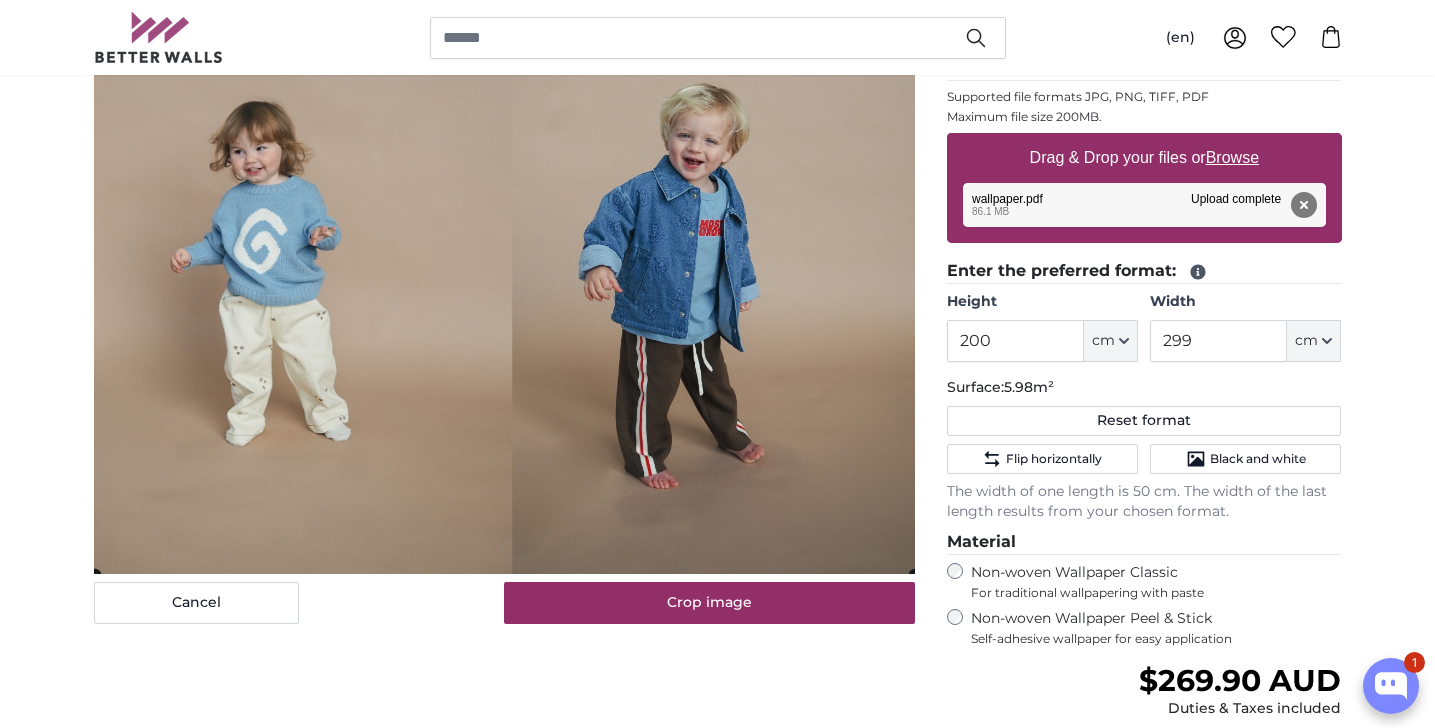 click 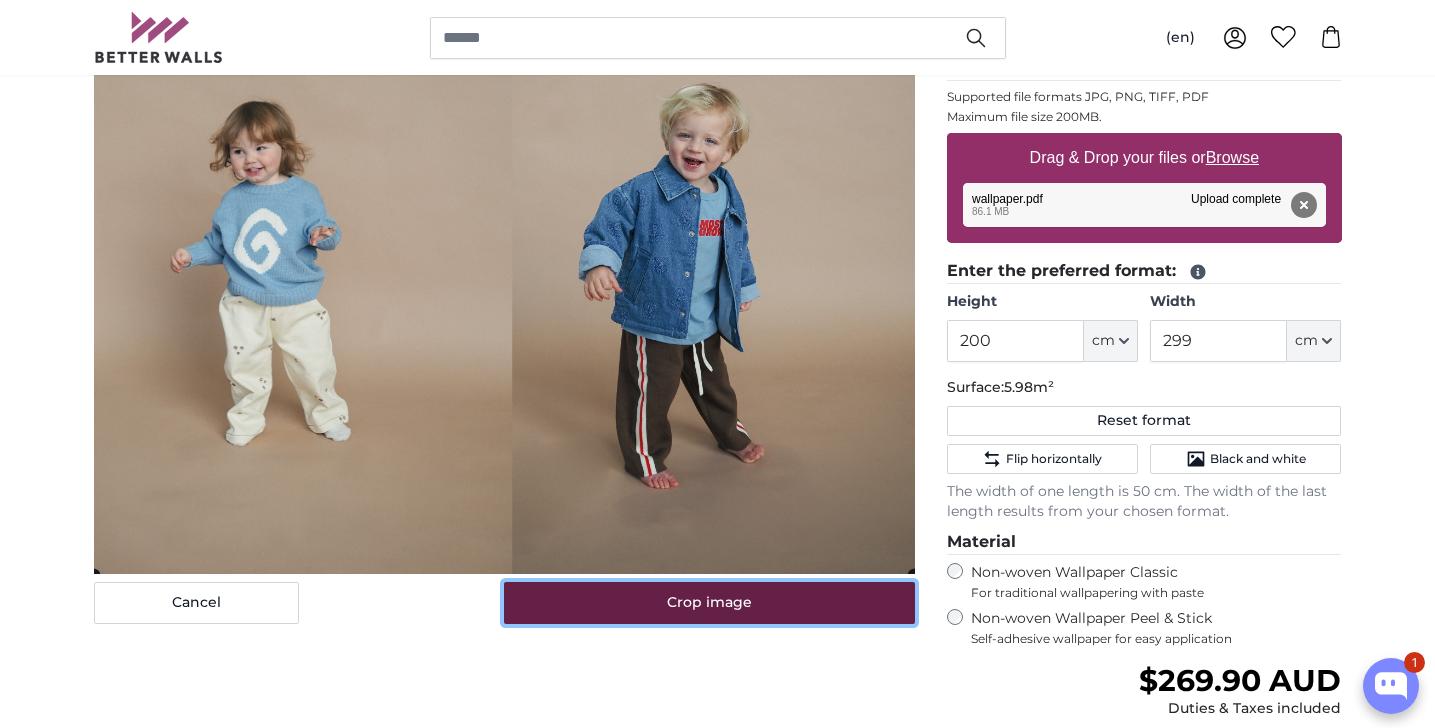 click on "Crop image" at bounding box center [709, 603] 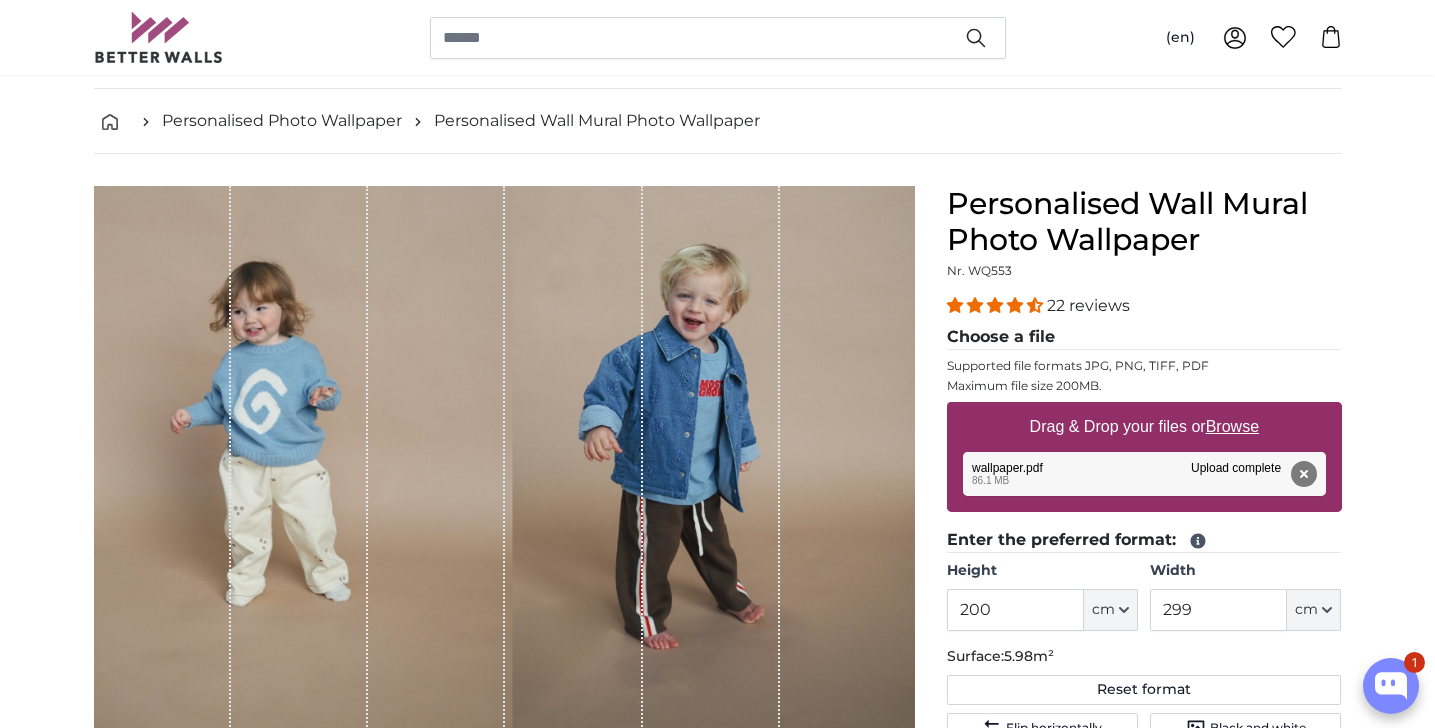 scroll, scrollTop: 176, scrollLeft: 0, axis: vertical 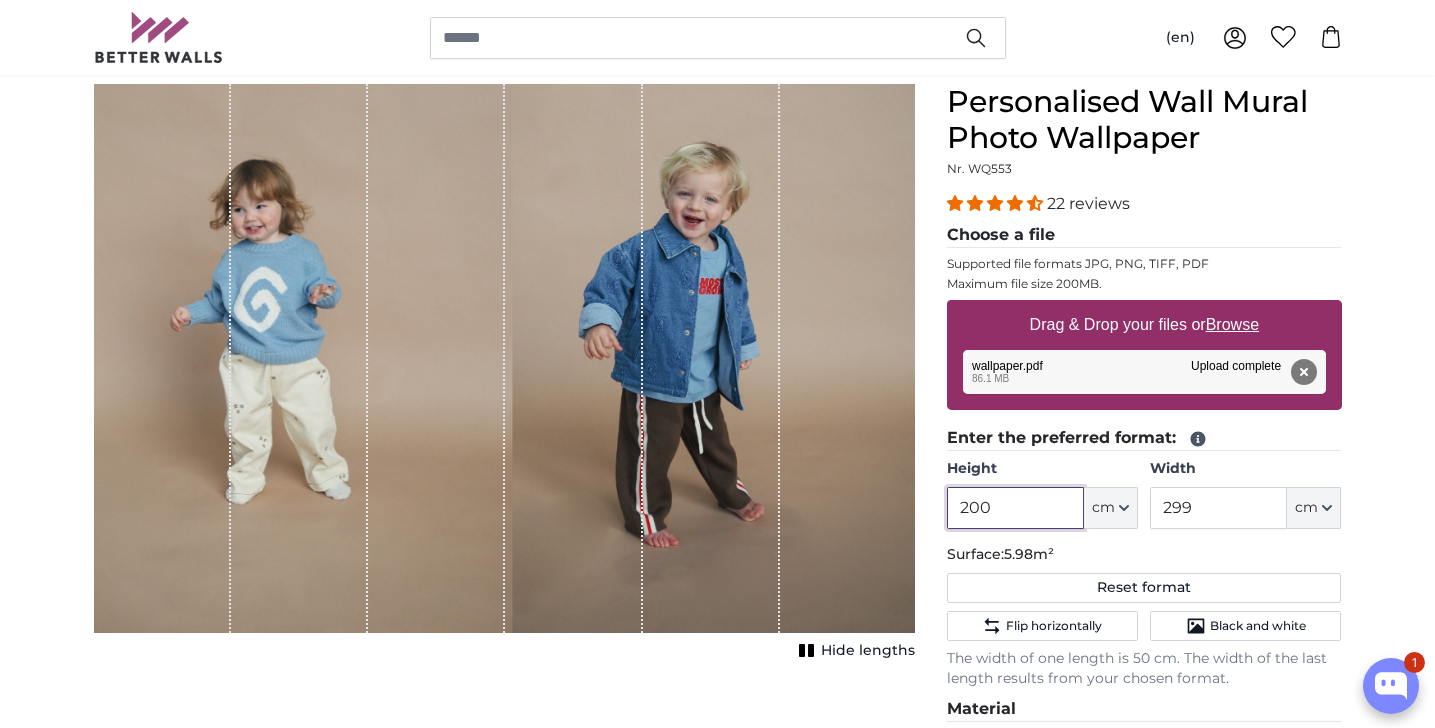 click on "200" at bounding box center [1015, 508] 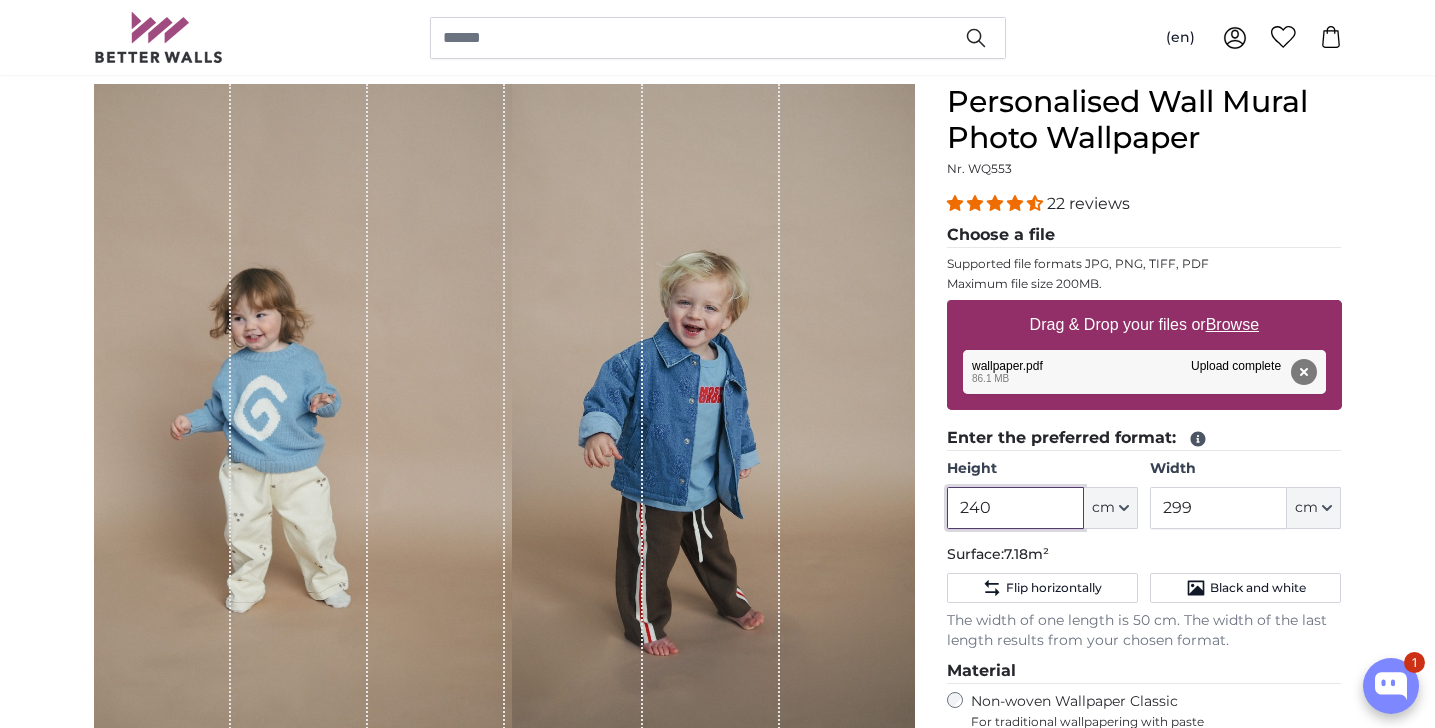 type on "240" 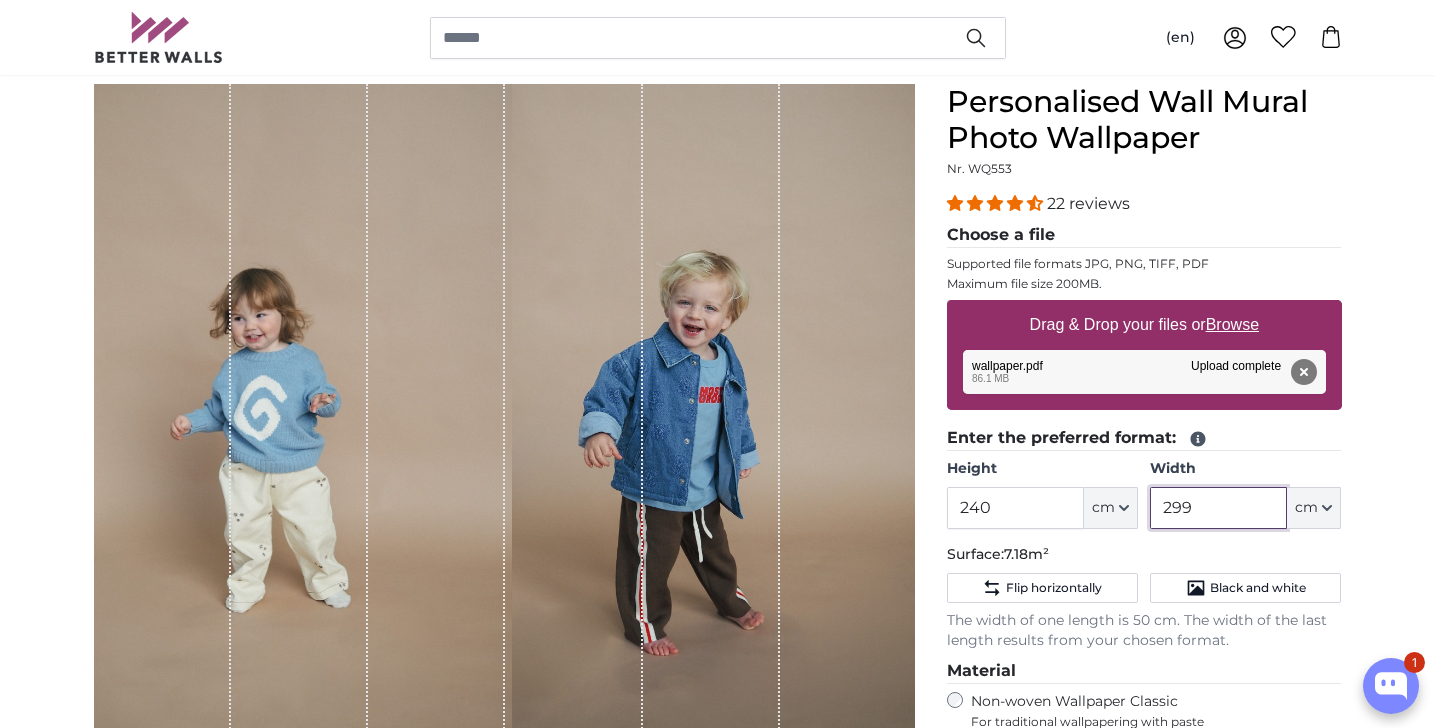 drag, startPoint x: 1213, startPoint y: 513, endPoint x: 1132, endPoint y: 511, distance: 81.02469 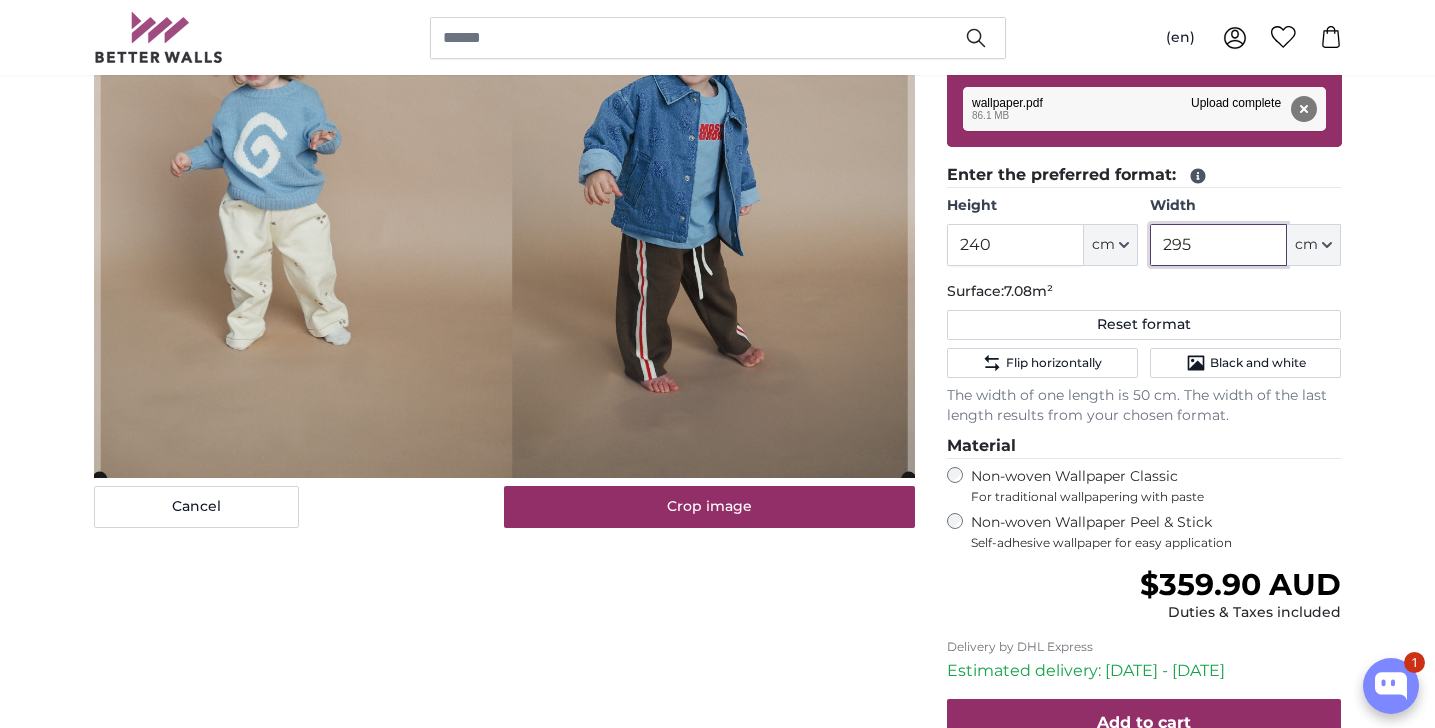 scroll, scrollTop: 443, scrollLeft: 0, axis: vertical 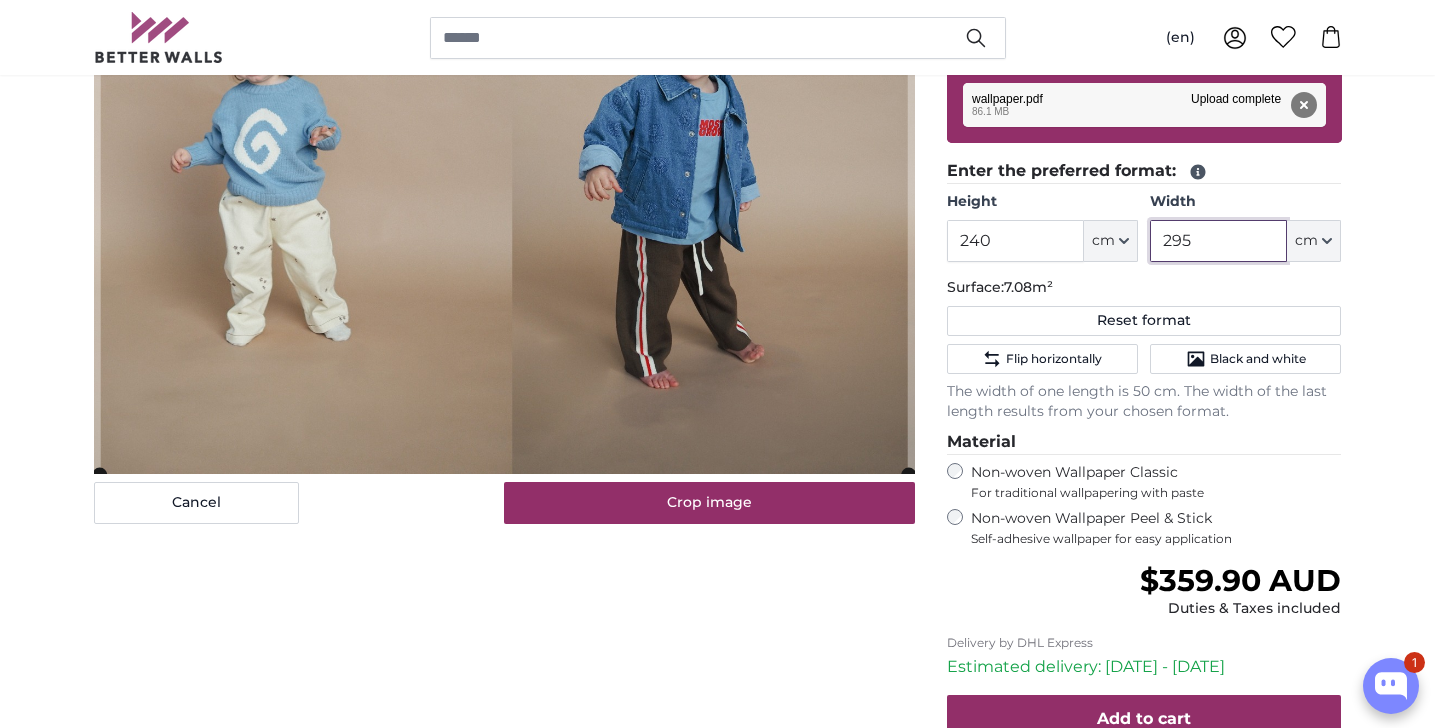 type on "295" 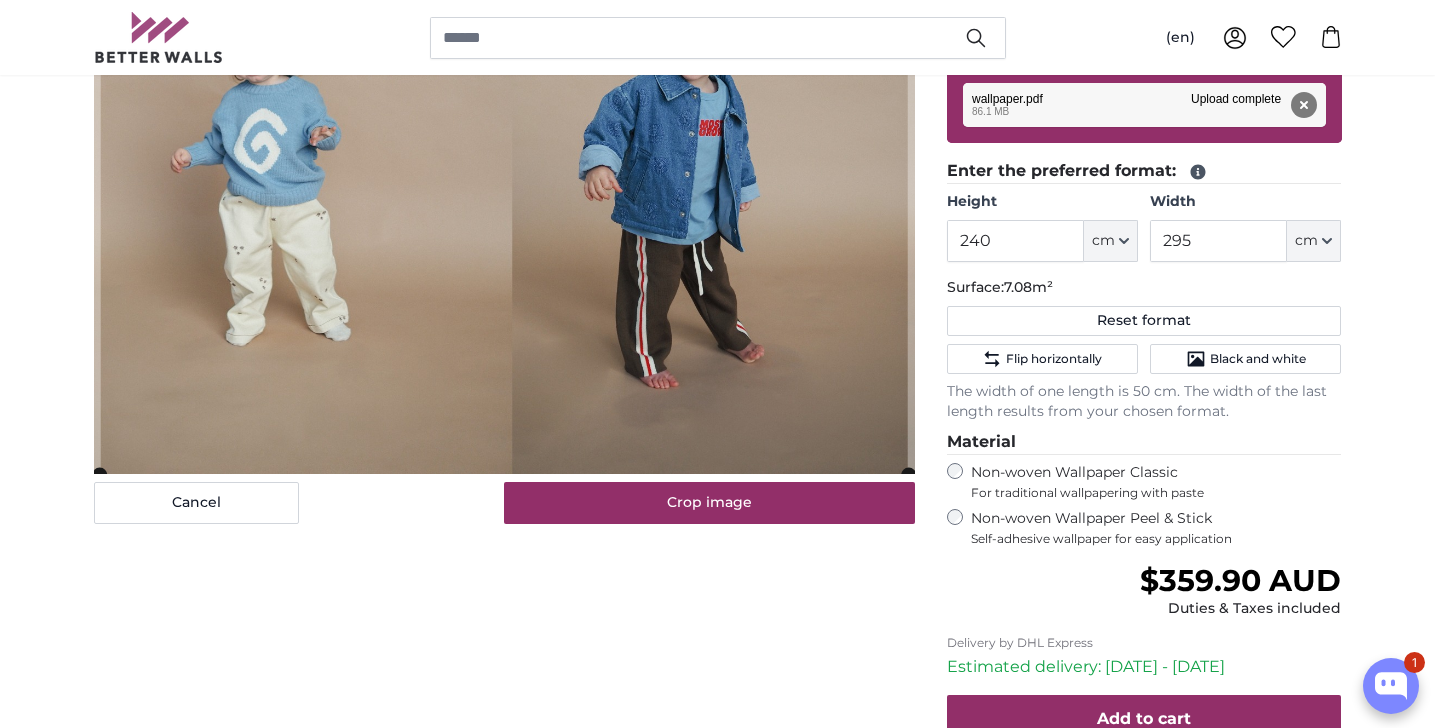 click on "Non-woven Wallpaper Peel & Stick
Self-adhesive wallpaper for easy application" at bounding box center (1156, 528) 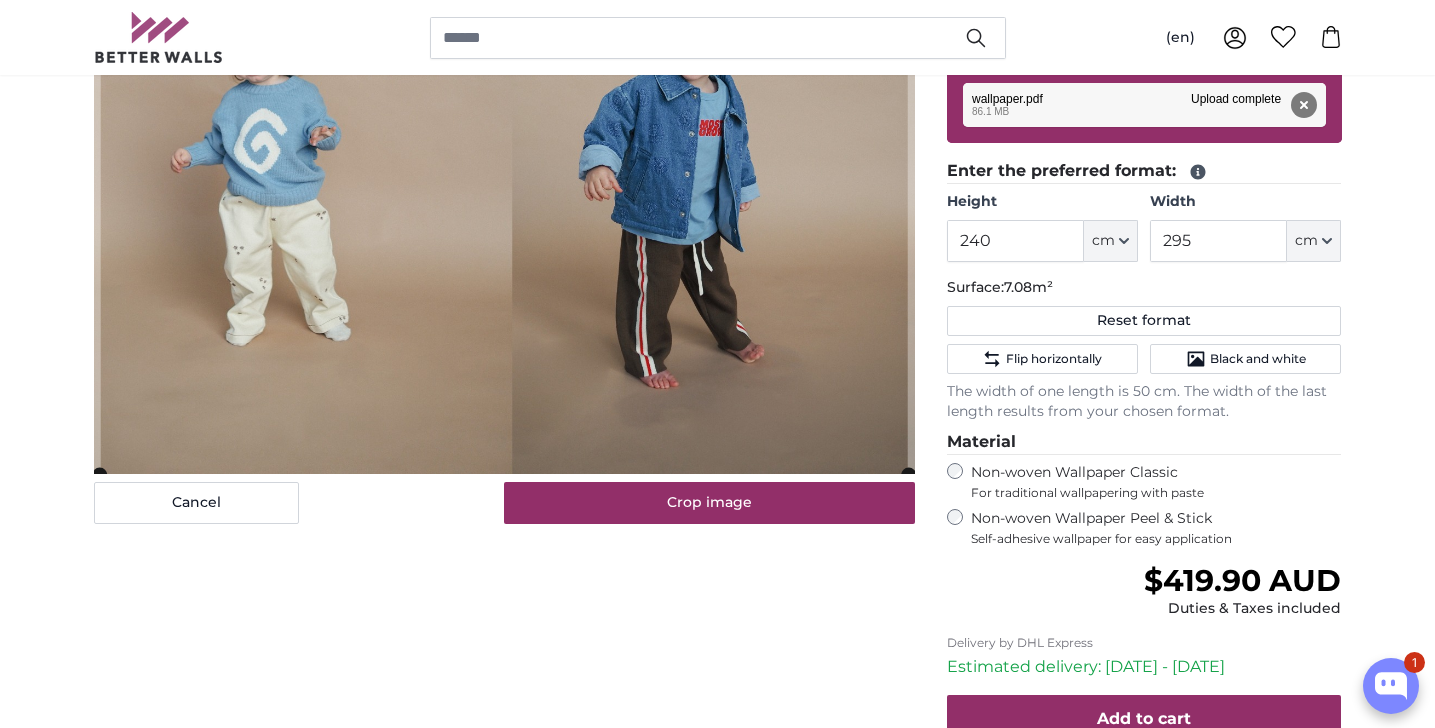 click on "Non-woven Wallpaper Classic
For traditional wallpapering with paste" at bounding box center [1156, 482] 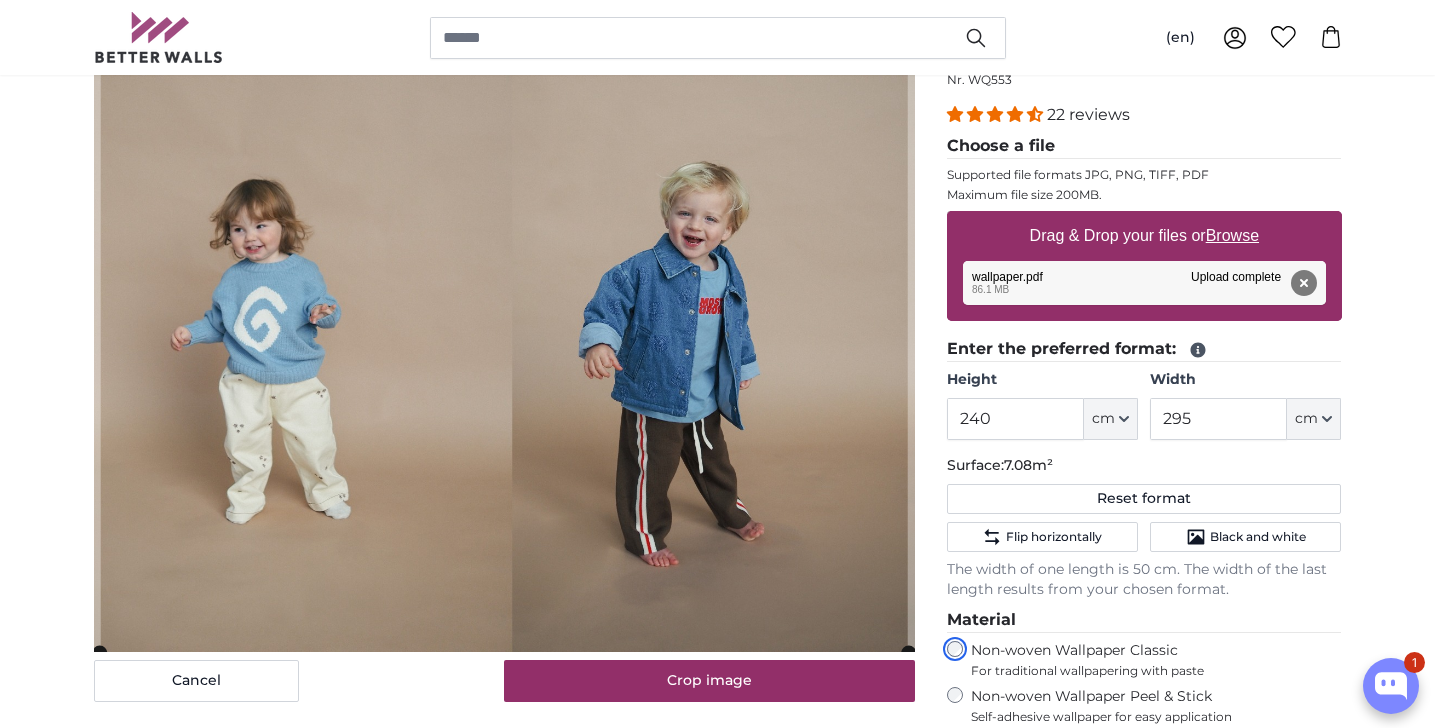 scroll, scrollTop: 266, scrollLeft: 0, axis: vertical 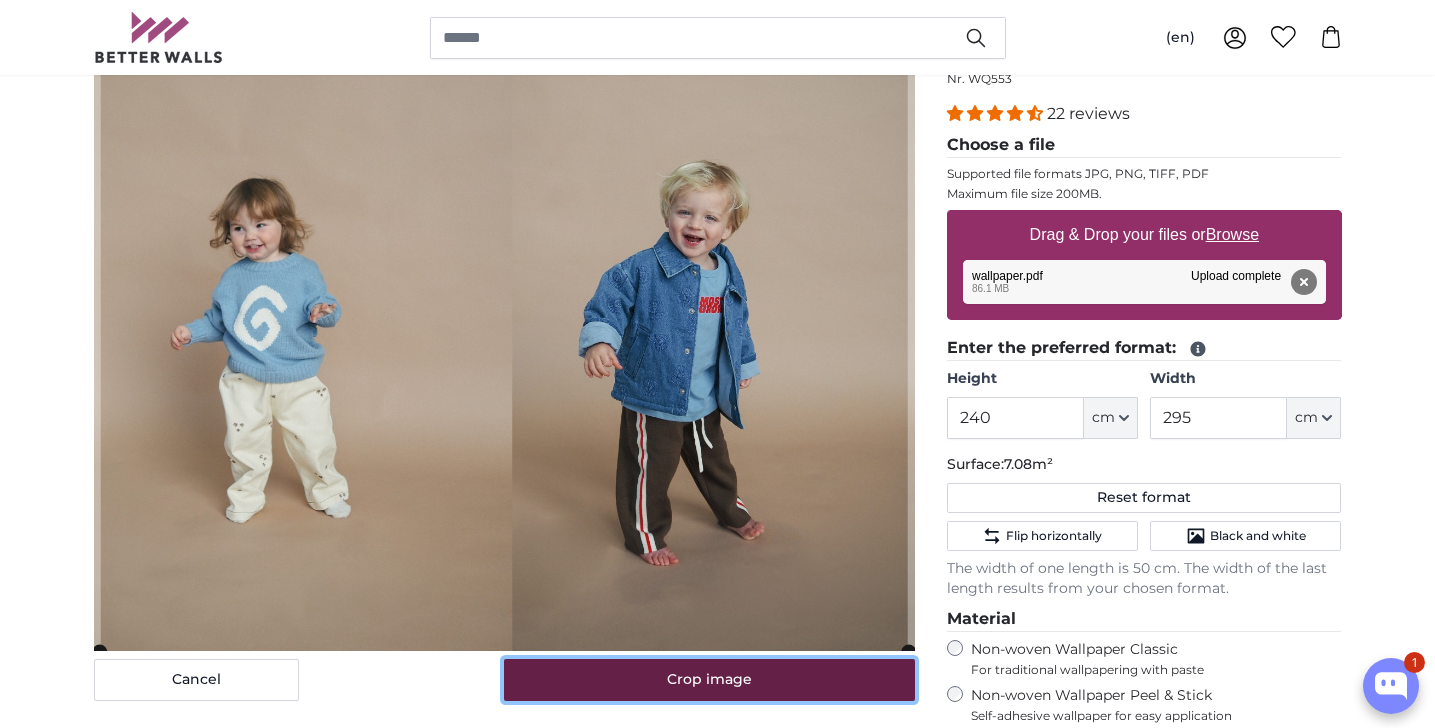 click on "Crop image" at bounding box center [709, 680] 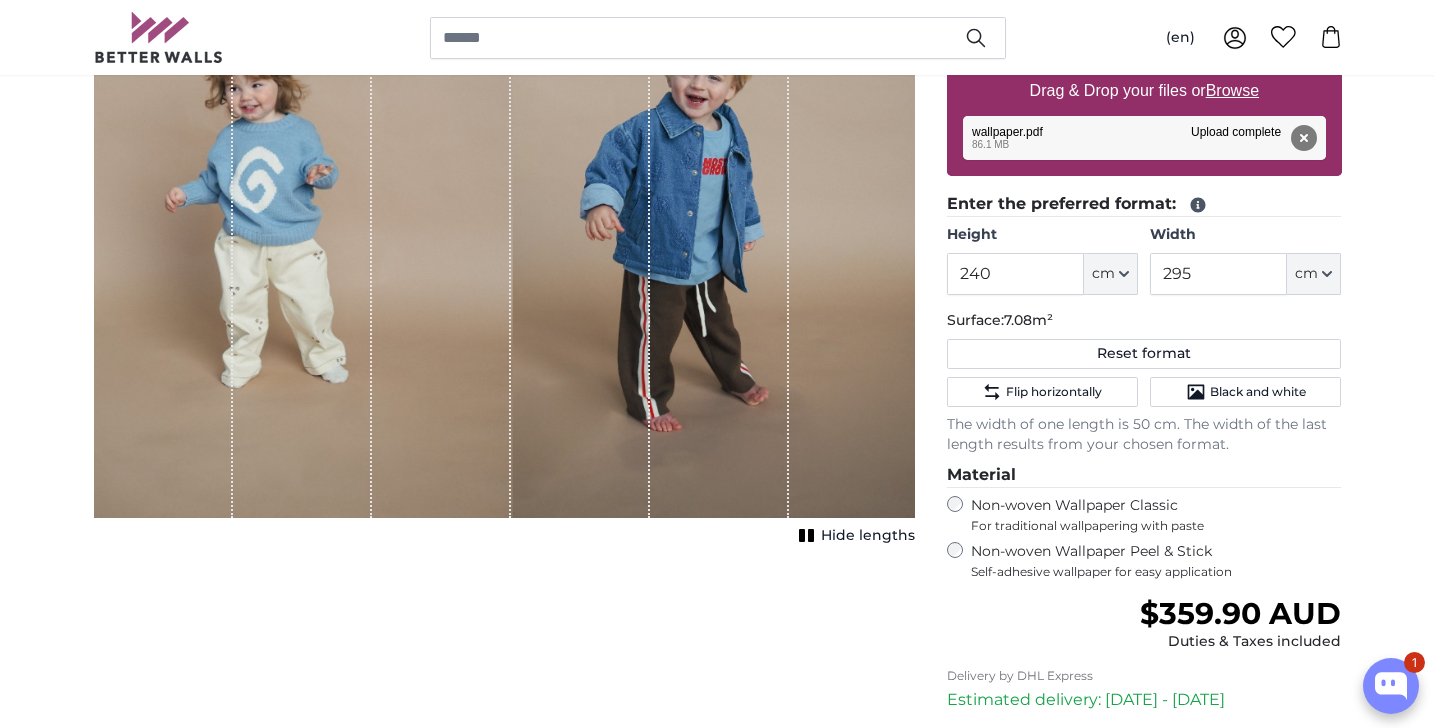 scroll, scrollTop: 414, scrollLeft: 0, axis: vertical 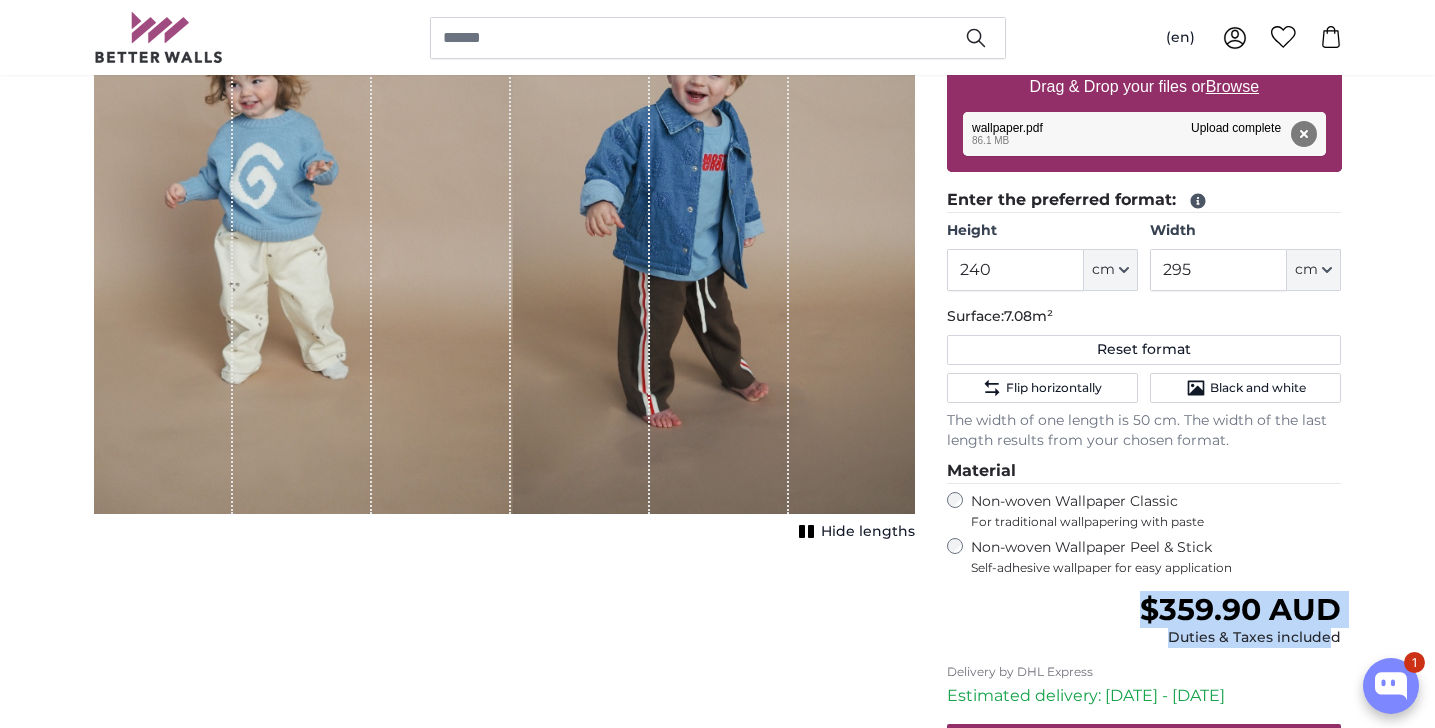 drag, startPoint x: 1139, startPoint y: 615, endPoint x: 1334, endPoint y: 635, distance: 196.02296 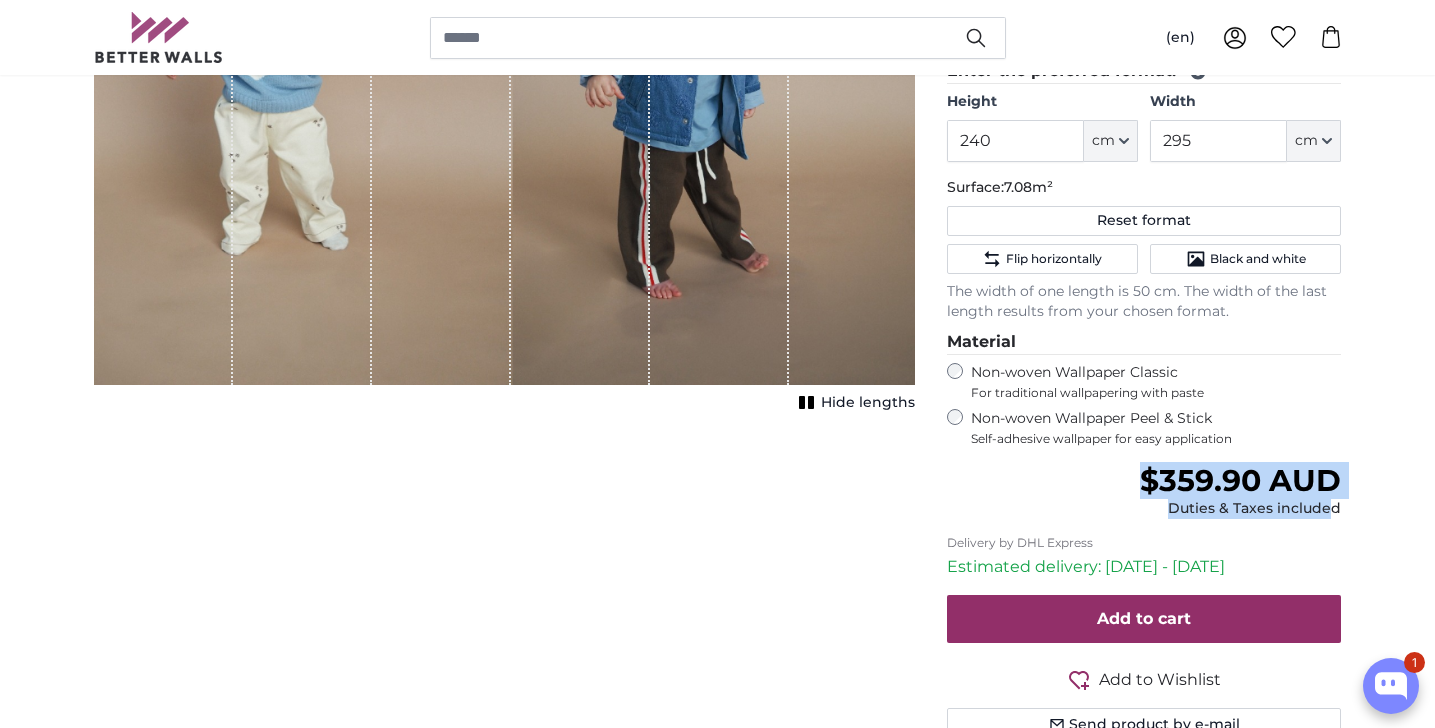 scroll, scrollTop: 545, scrollLeft: 0, axis: vertical 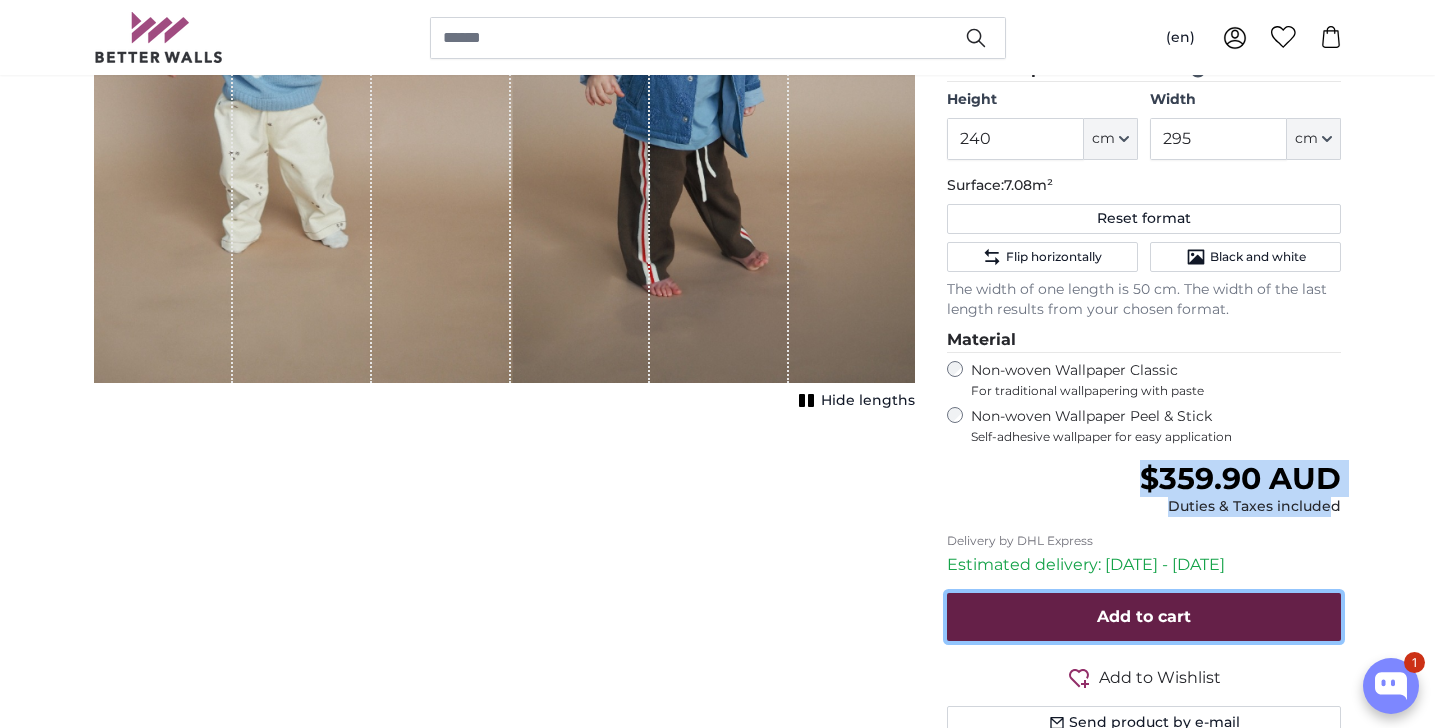 click on "Add to cart" at bounding box center [1144, 616] 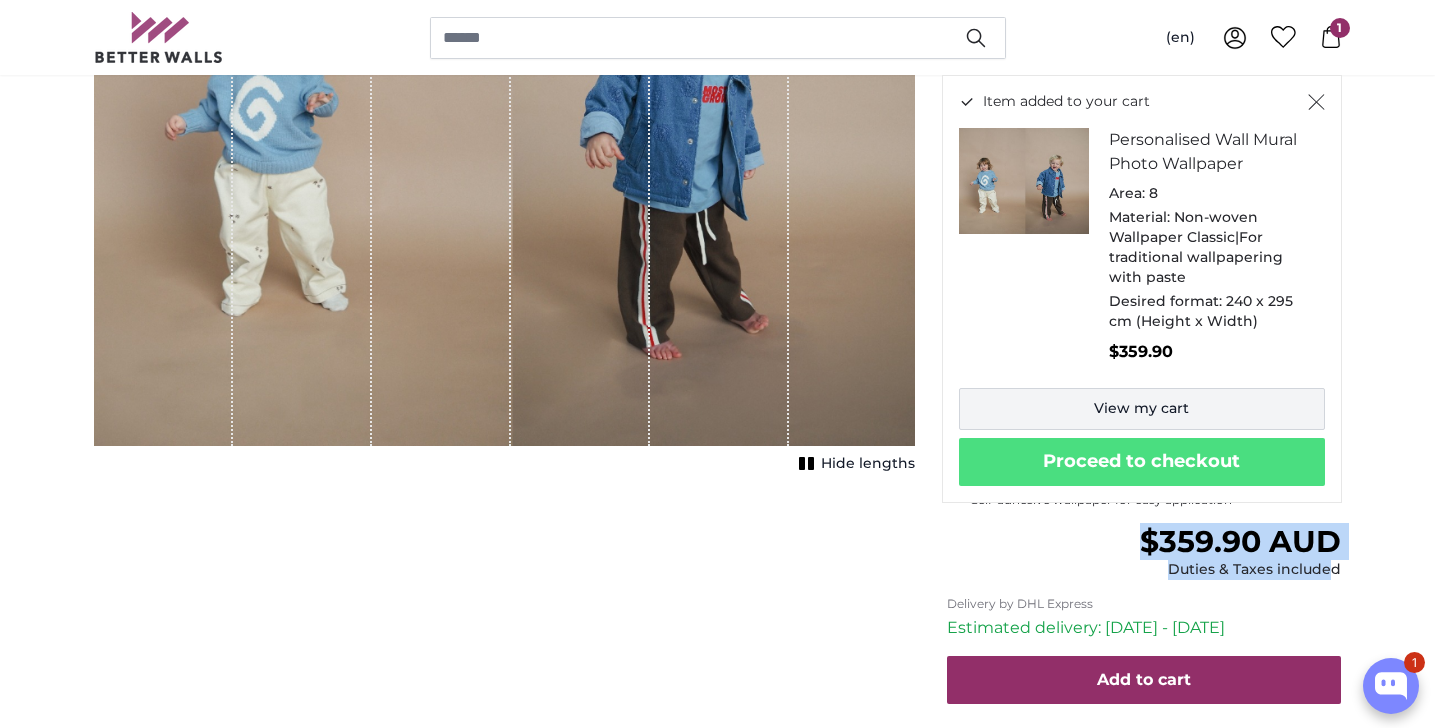 scroll, scrollTop: 478, scrollLeft: 0, axis: vertical 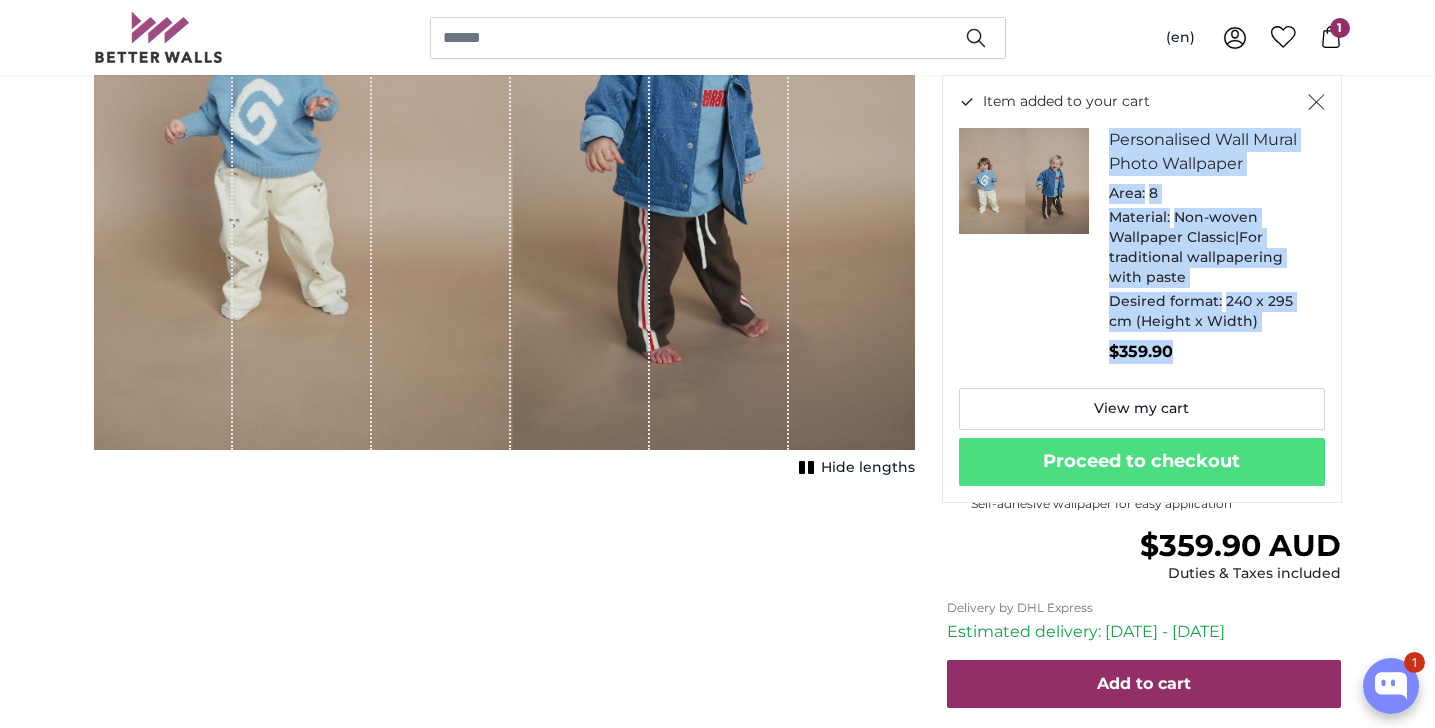 drag, startPoint x: 1110, startPoint y: 136, endPoint x: 1176, endPoint y: 357, distance: 230.64474 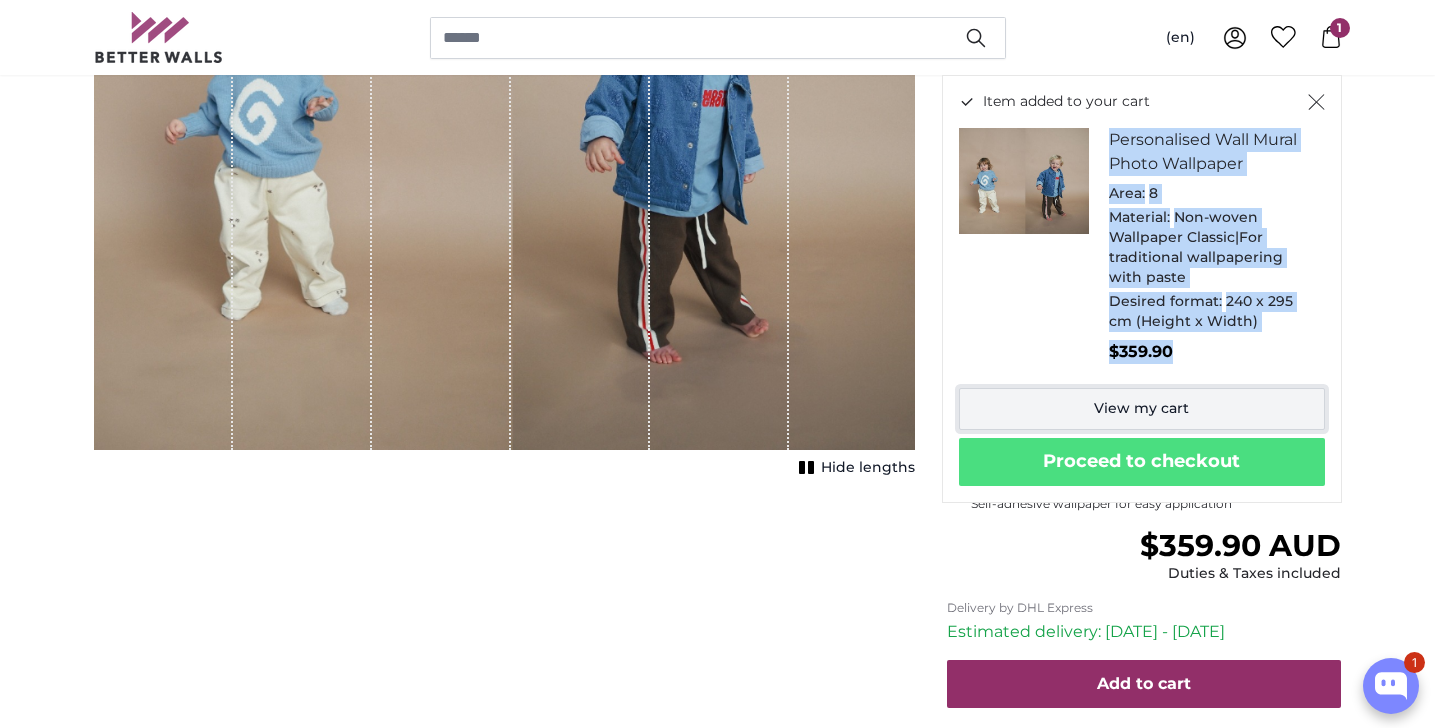 click on "View my cart" at bounding box center [1142, 409] 